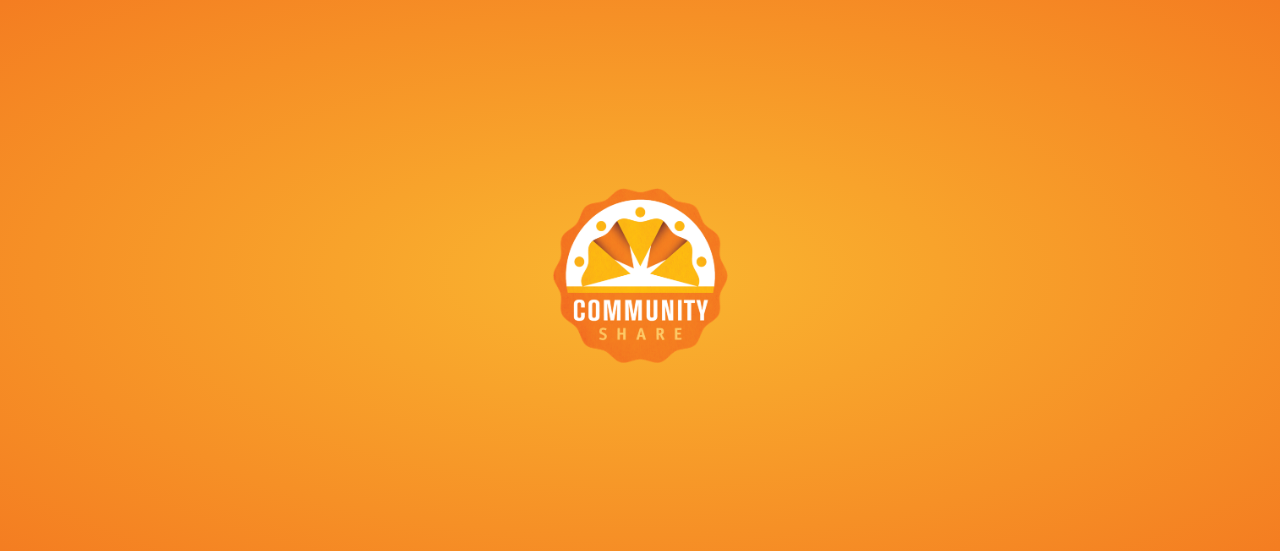 scroll, scrollTop: 0, scrollLeft: 0, axis: both 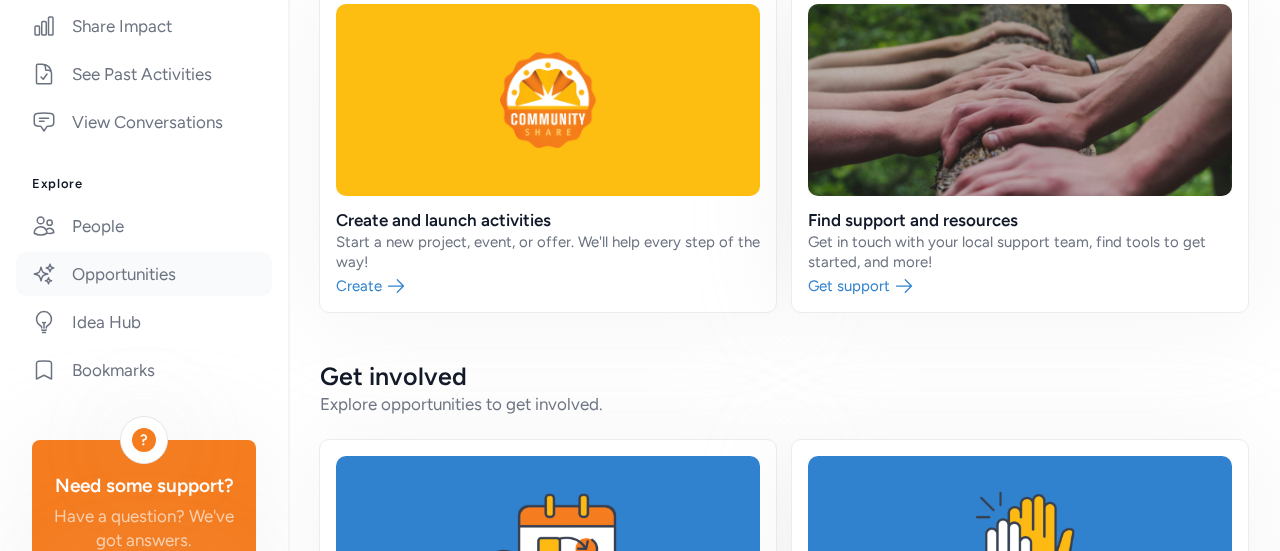 click on "Opportunities" at bounding box center [144, 274] 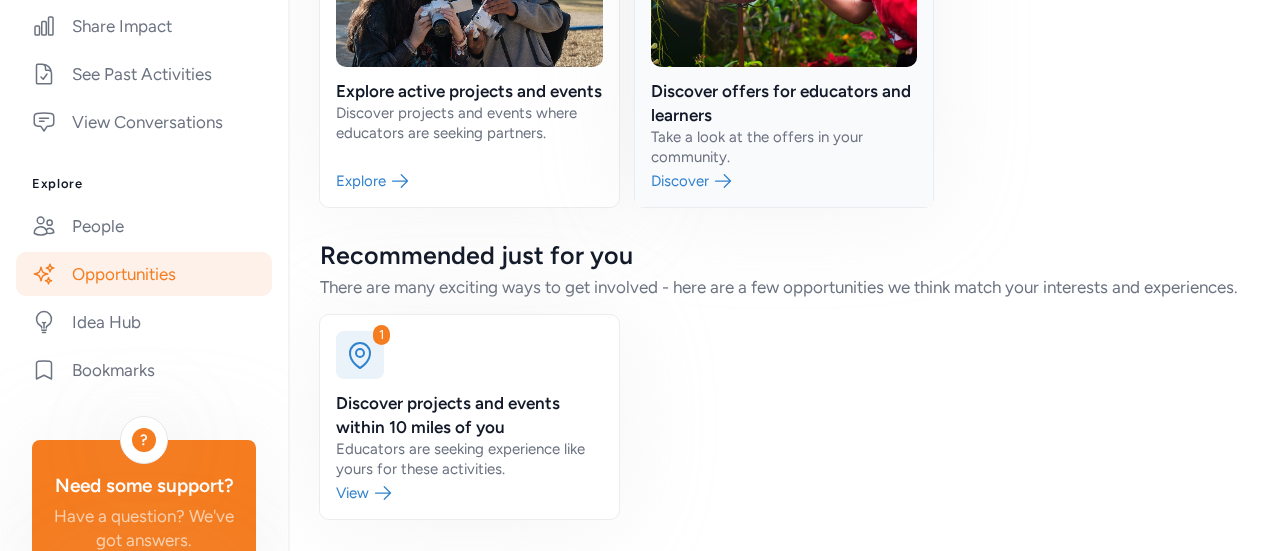 scroll, scrollTop: 315, scrollLeft: 0, axis: vertical 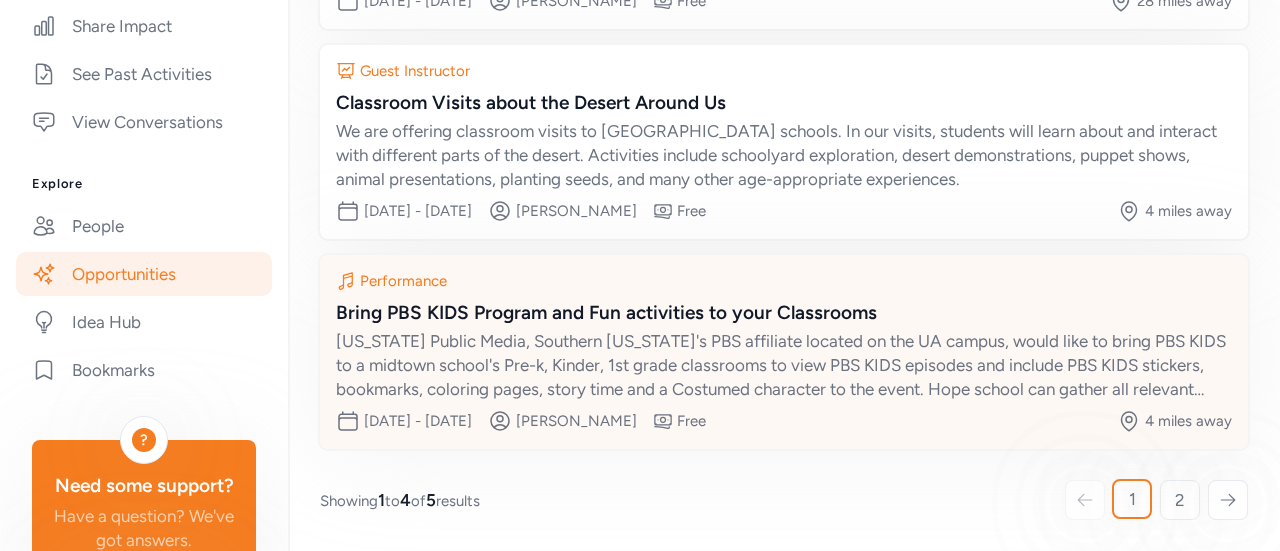 click on "Bring PBS KIDS Program and Fun activities to your Classrooms" at bounding box center [784, 313] 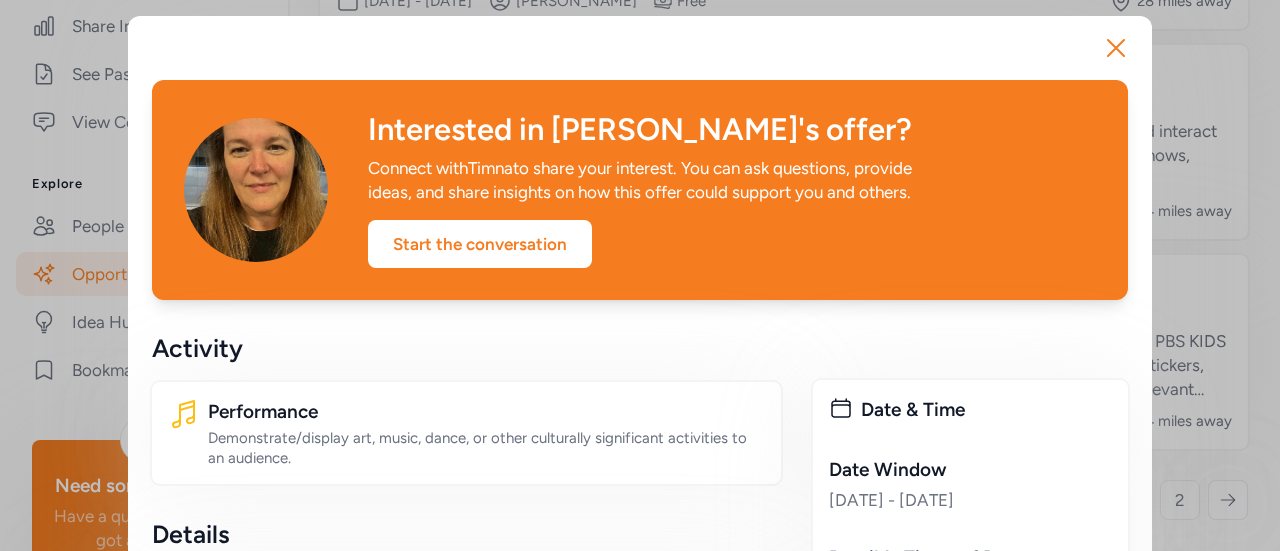 scroll, scrollTop: 0, scrollLeft: 0, axis: both 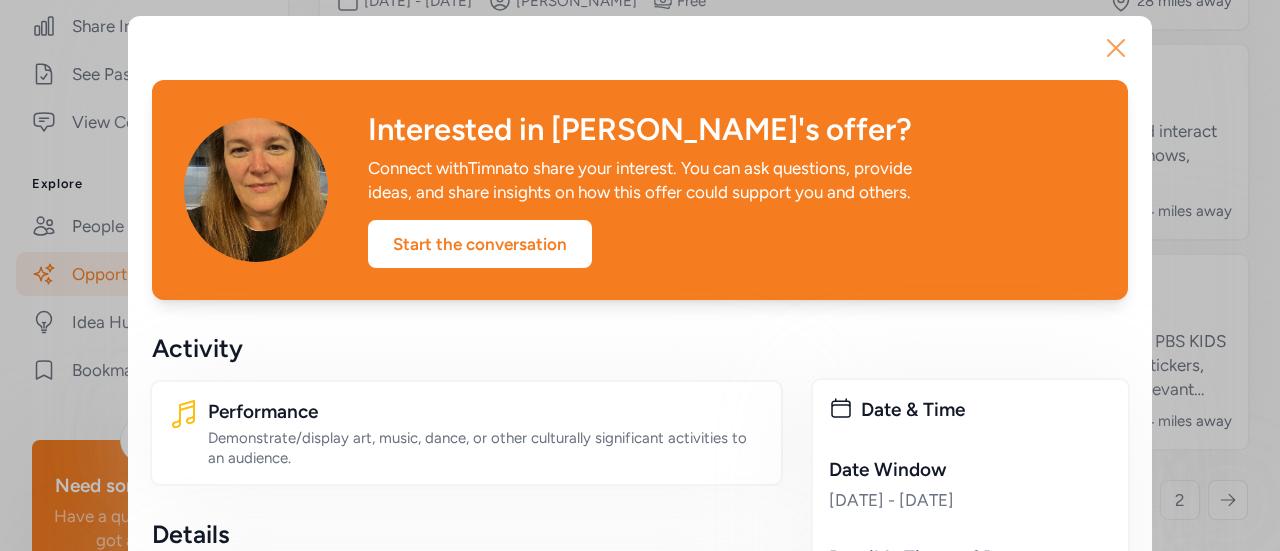click 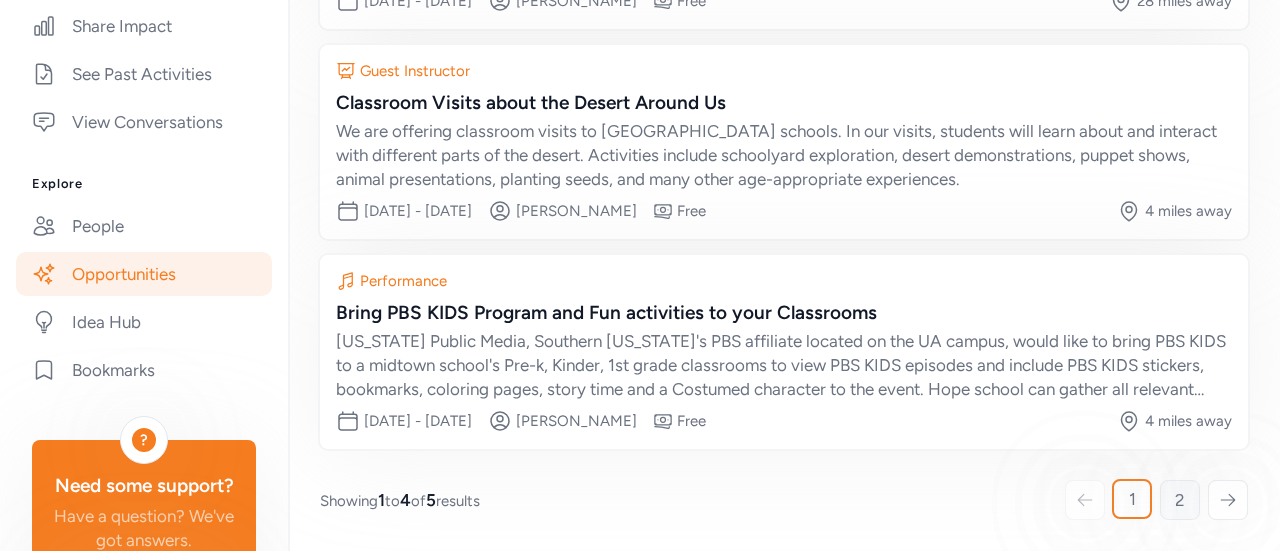 click on "2" at bounding box center (1180, 500) 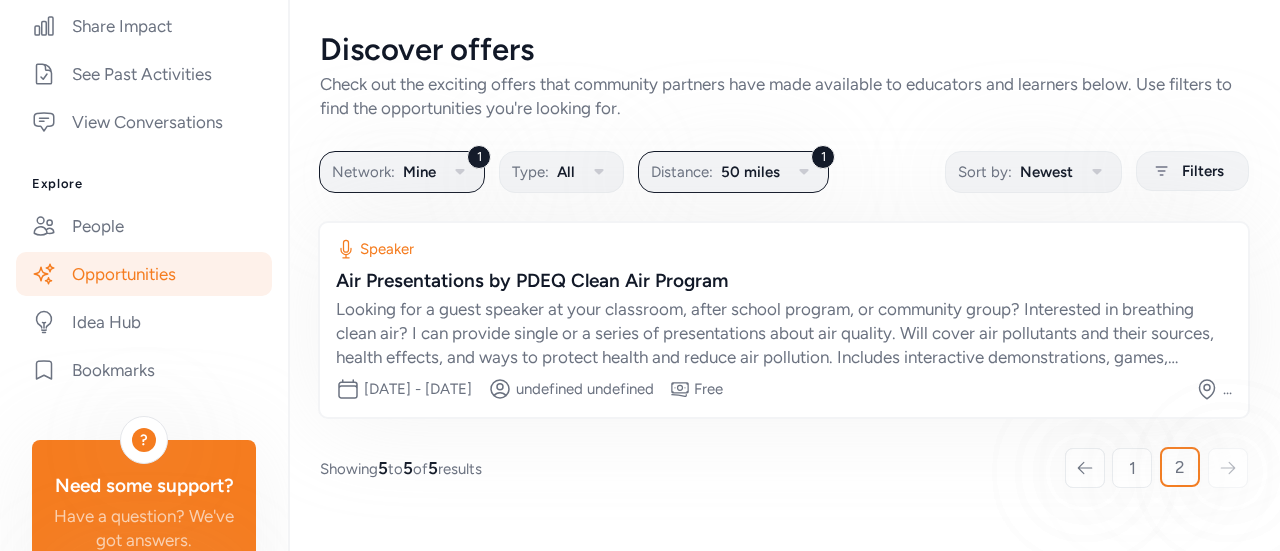scroll, scrollTop: 0, scrollLeft: 0, axis: both 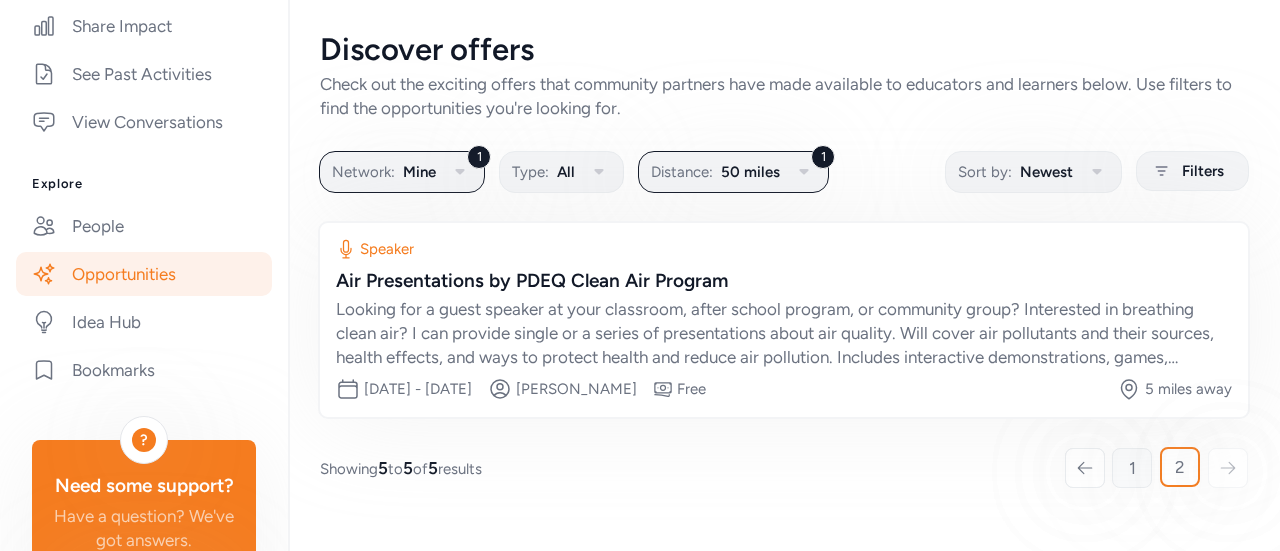 click on "1" at bounding box center [1132, 468] 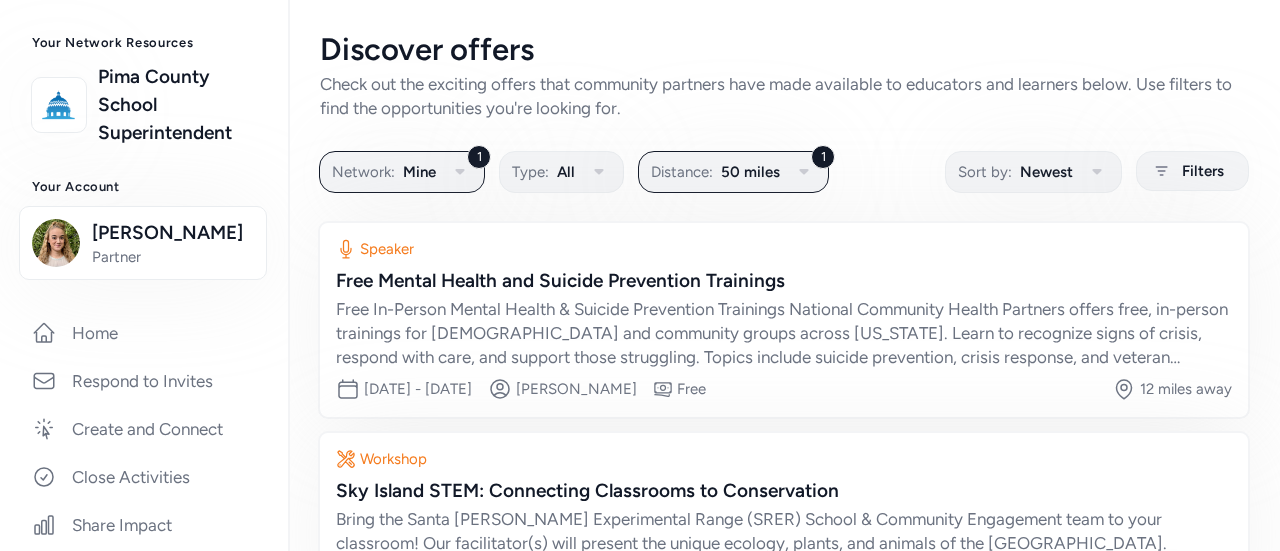 scroll, scrollTop: 0, scrollLeft: 0, axis: both 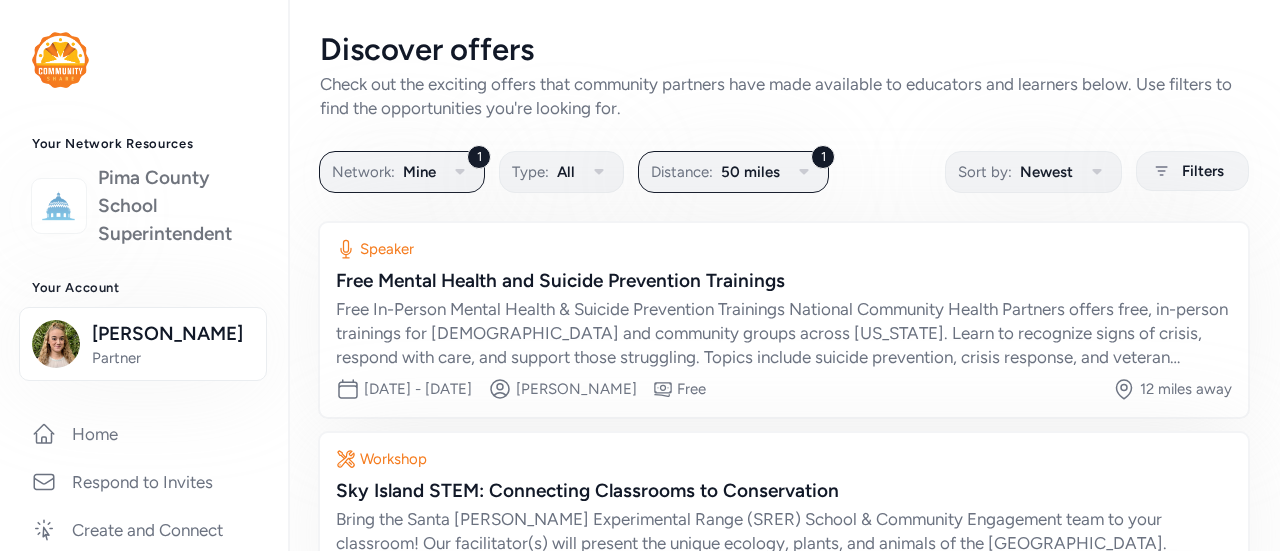 click on "Pima County School Superintendent" at bounding box center (177, 206) 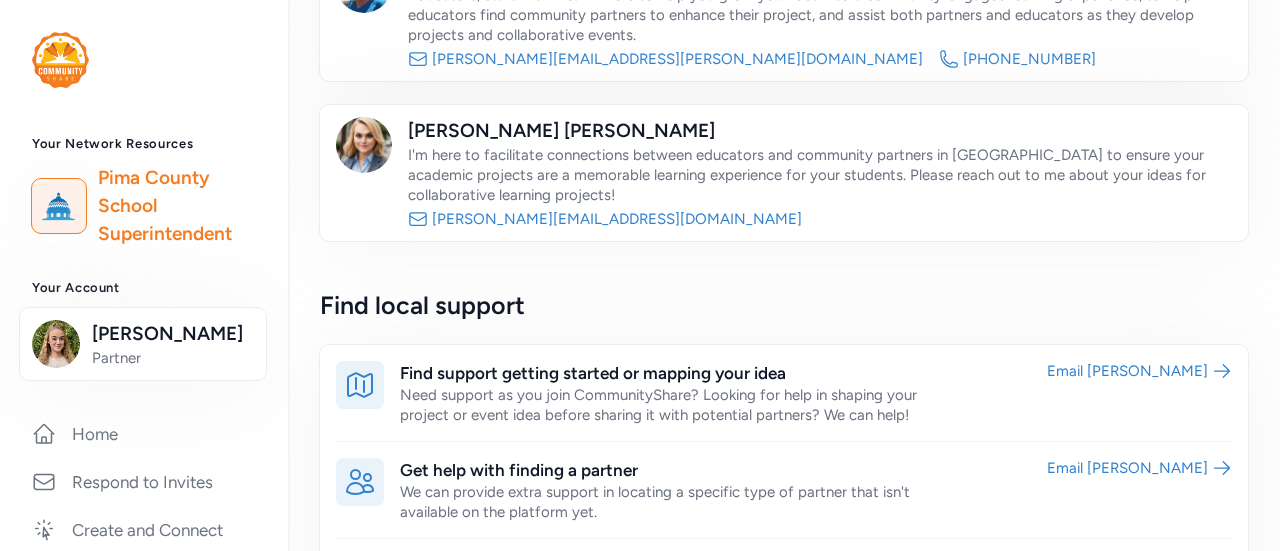 scroll, scrollTop: 68, scrollLeft: 0, axis: vertical 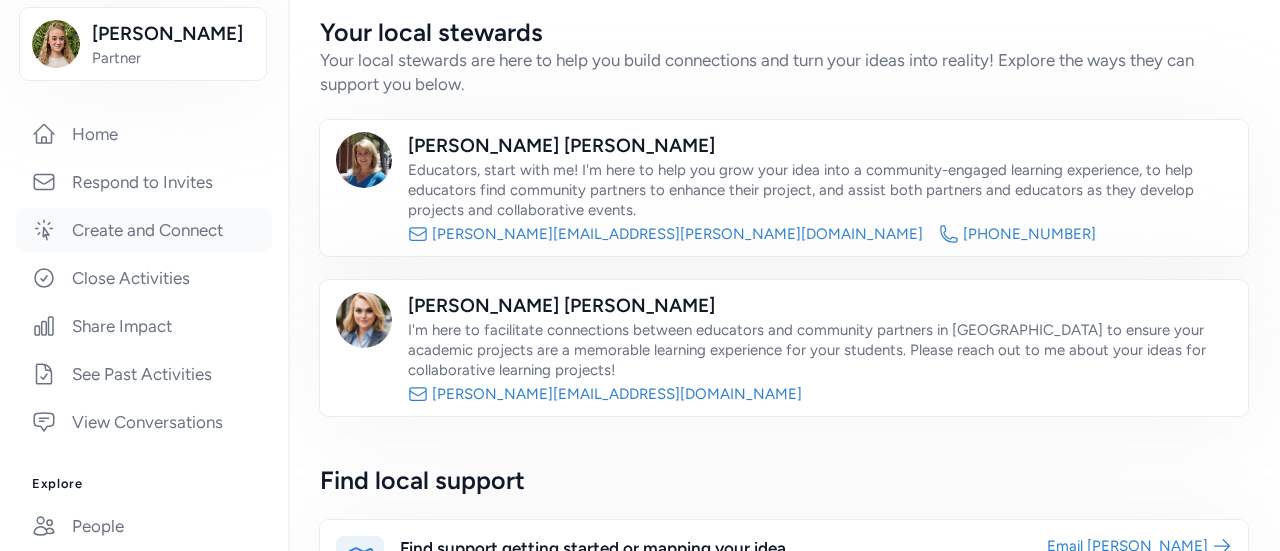 click on "Create and Connect" at bounding box center [144, 230] 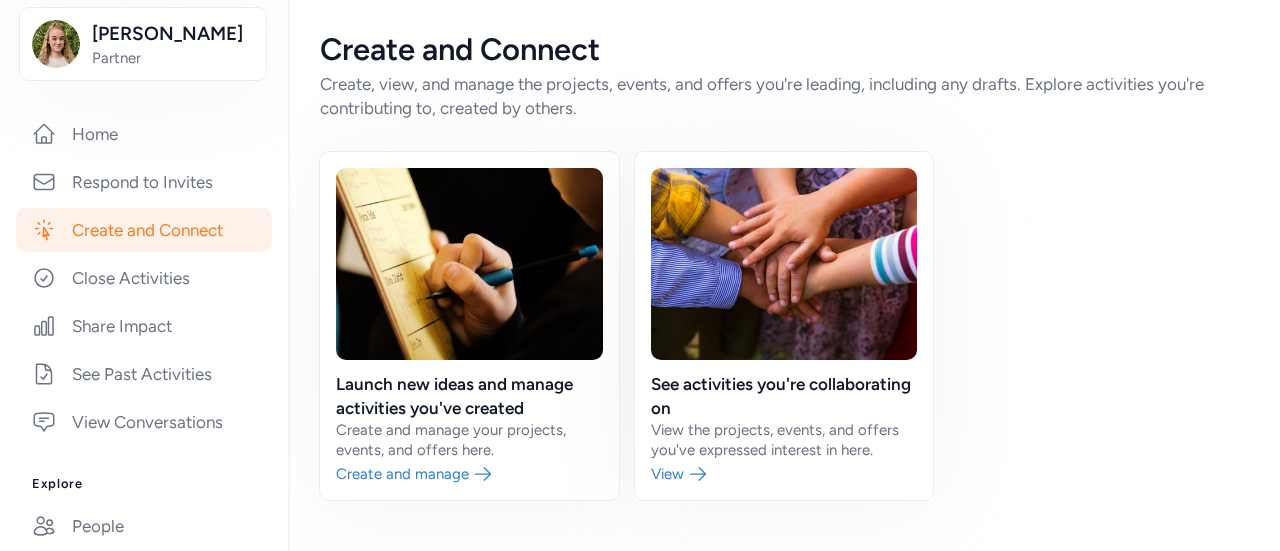 scroll, scrollTop: 0, scrollLeft: 0, axis: both 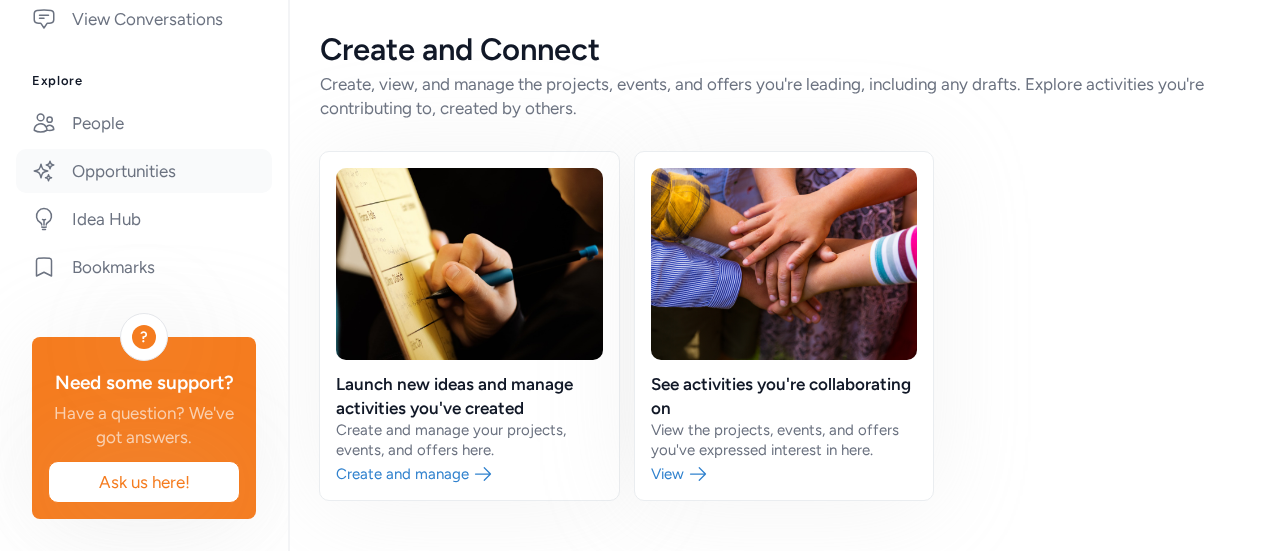 click on "Opportunities" at bounding box center (144, 171) 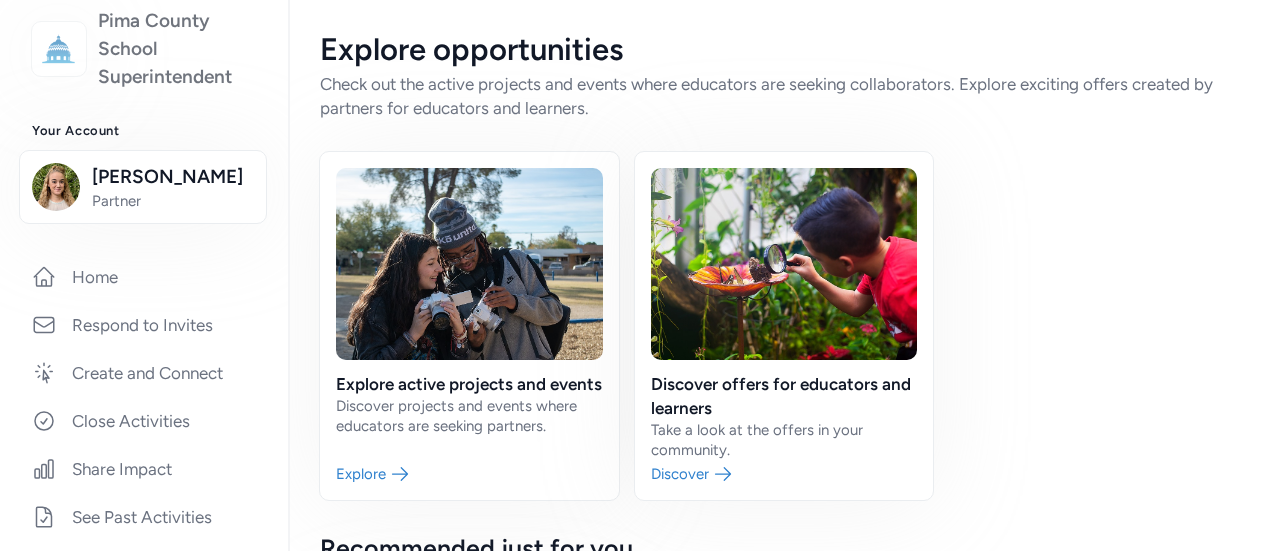 scroll, scrollTop: 0, scrollLeft: 0, axis: both 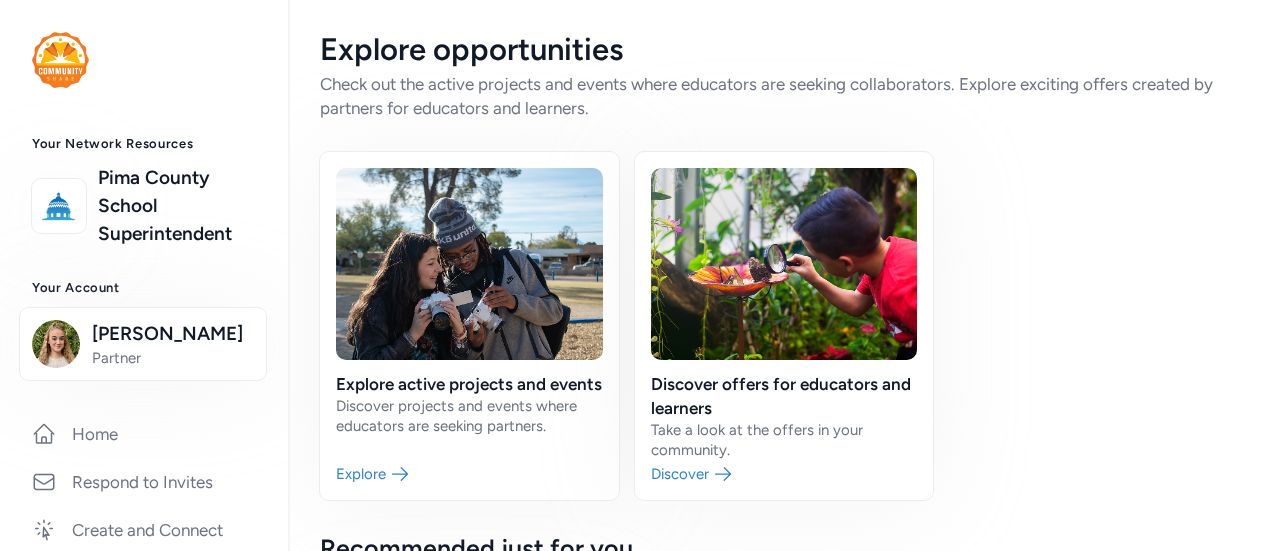 click at bounding box center [60, 60] 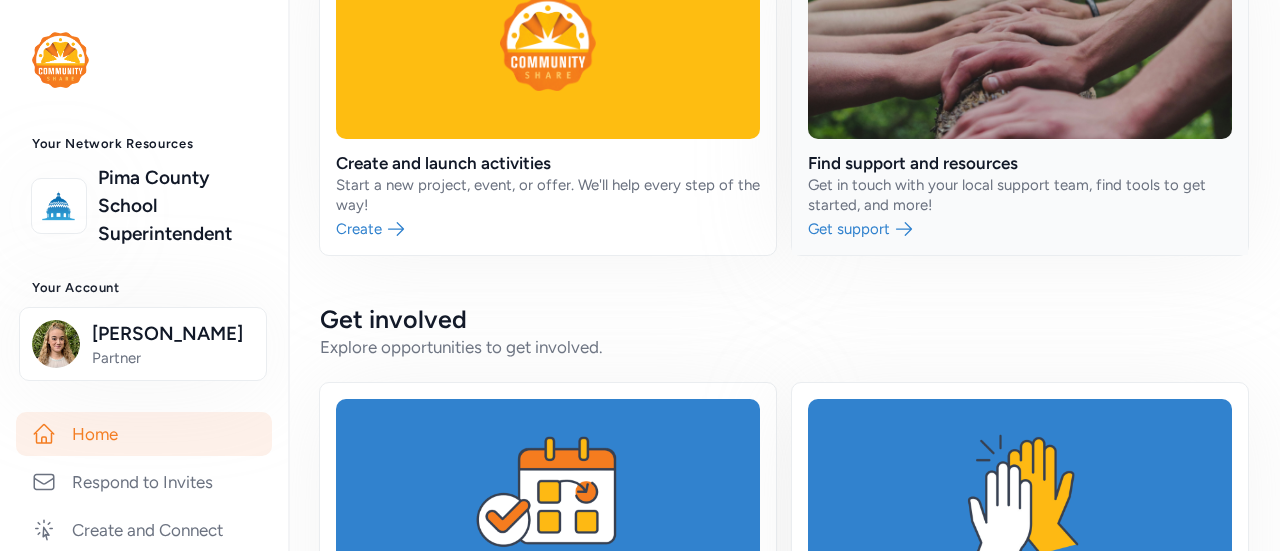 scroll, scrollTop: 0, scrollLeft: 0, axis: both 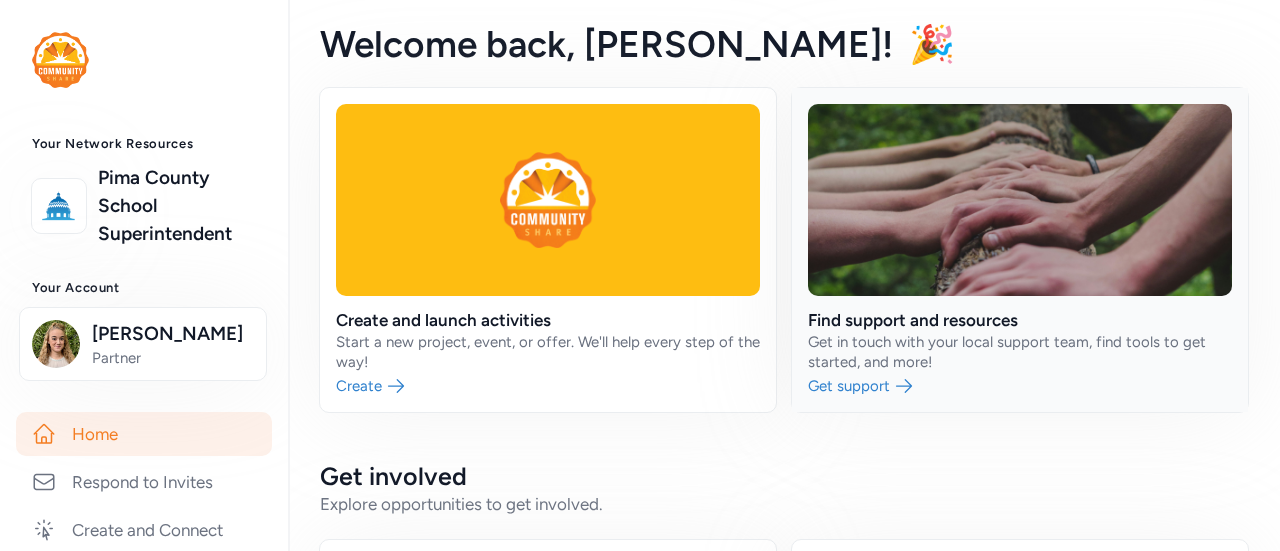 click at bounding box center [1020, 250] 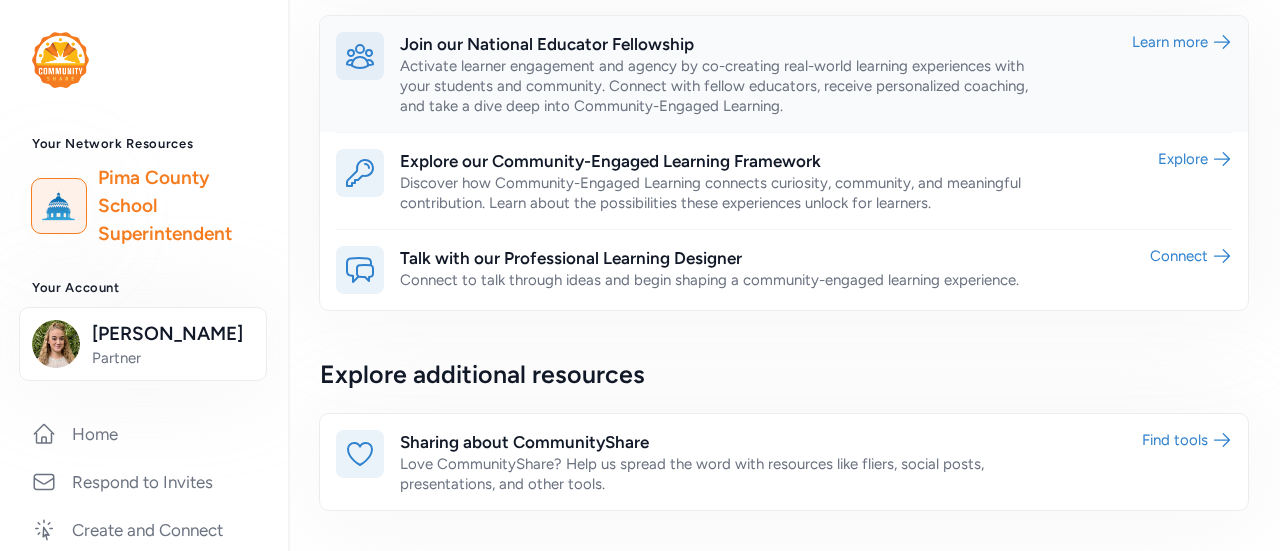 scroll, scrollTop: 968, scrollLeft: 0, axis: vertical 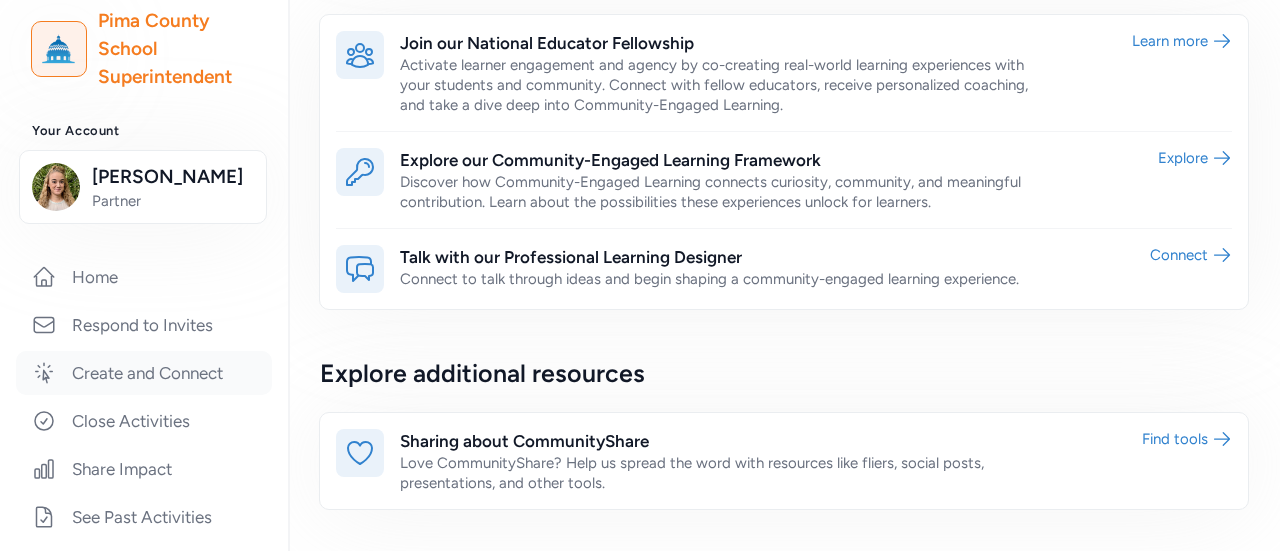 click on "Create and Connect" at bounding box center [144, 373] 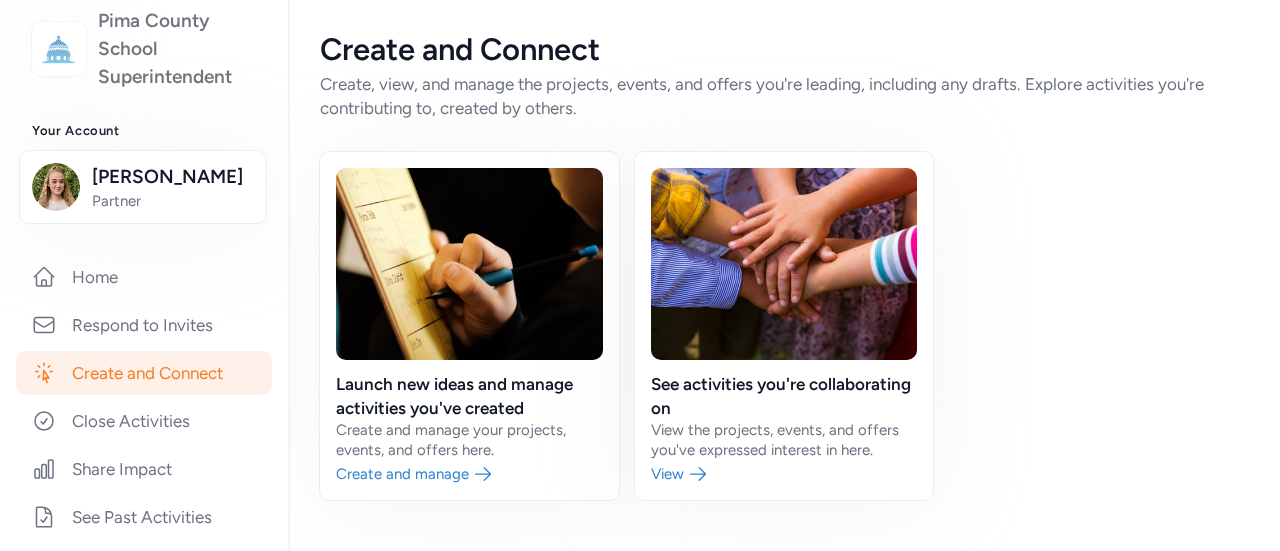 click on "Pima County School Superintendent" at bounding box center [177, 49] 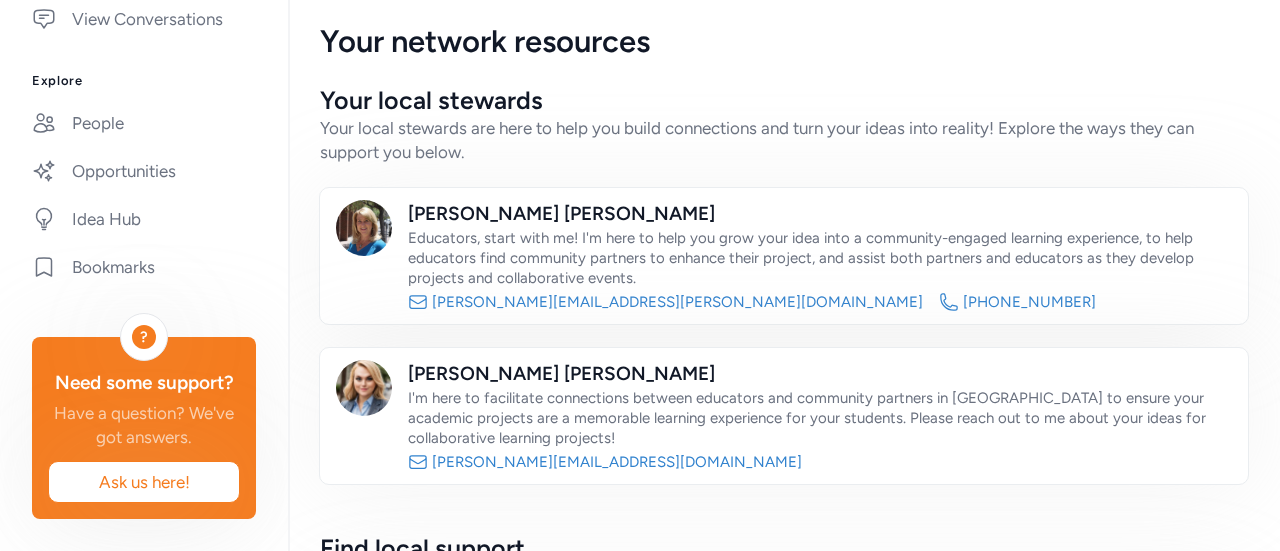 scroll, scrollTop: 257, scrollLeft: 0, axis: vertical 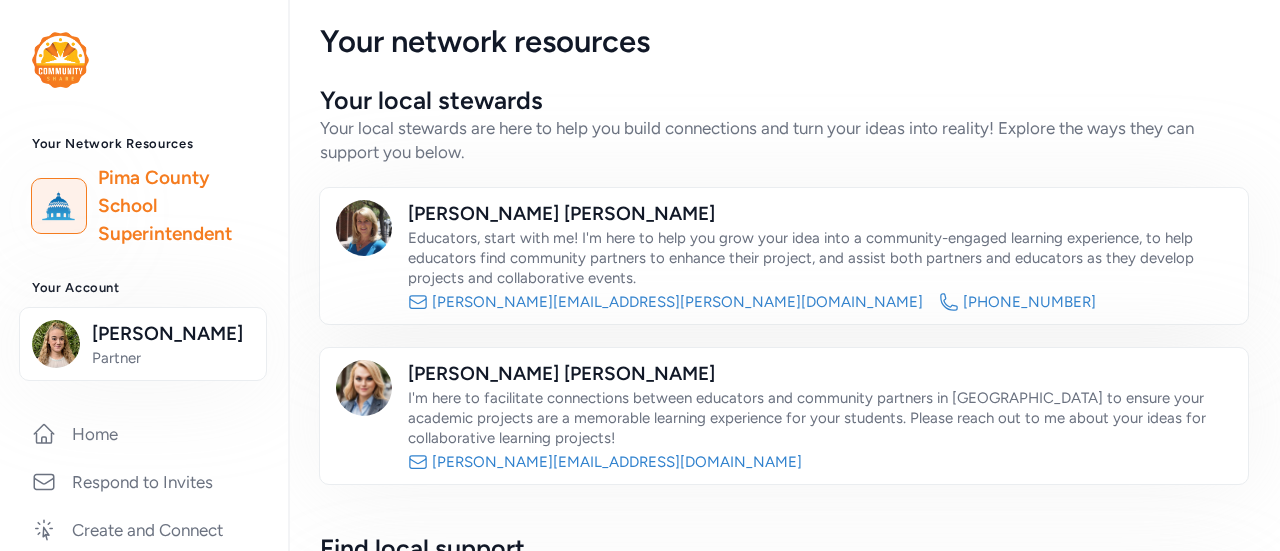 click on "Your Network Resources" at bounding box center [144, 144] 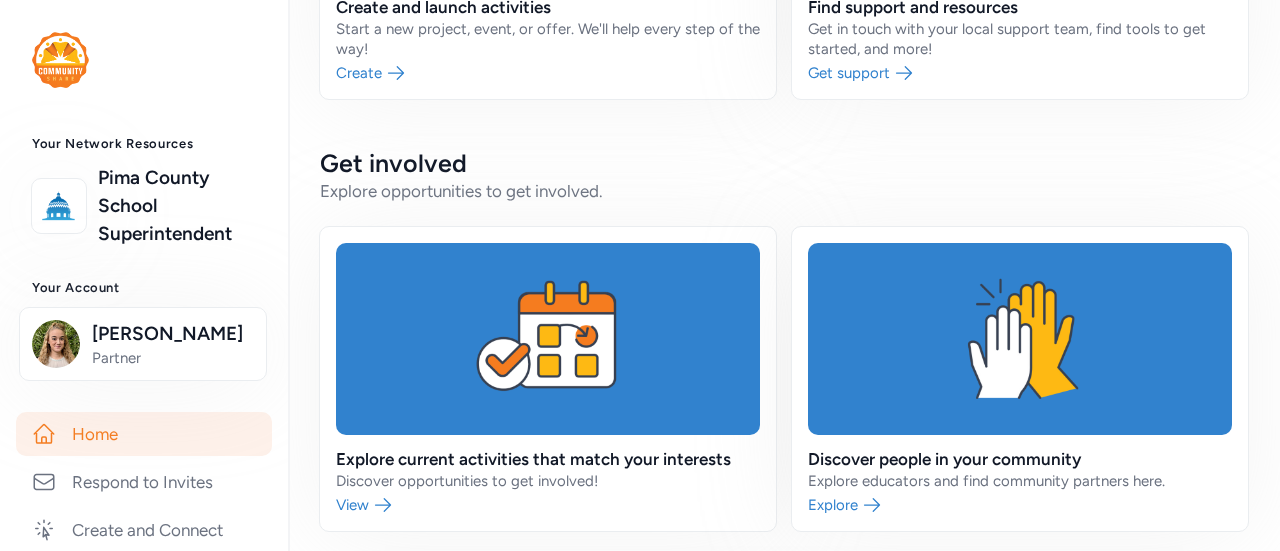 scroll, scrollTop: 500, scrollLeft: 0, axis: vertical 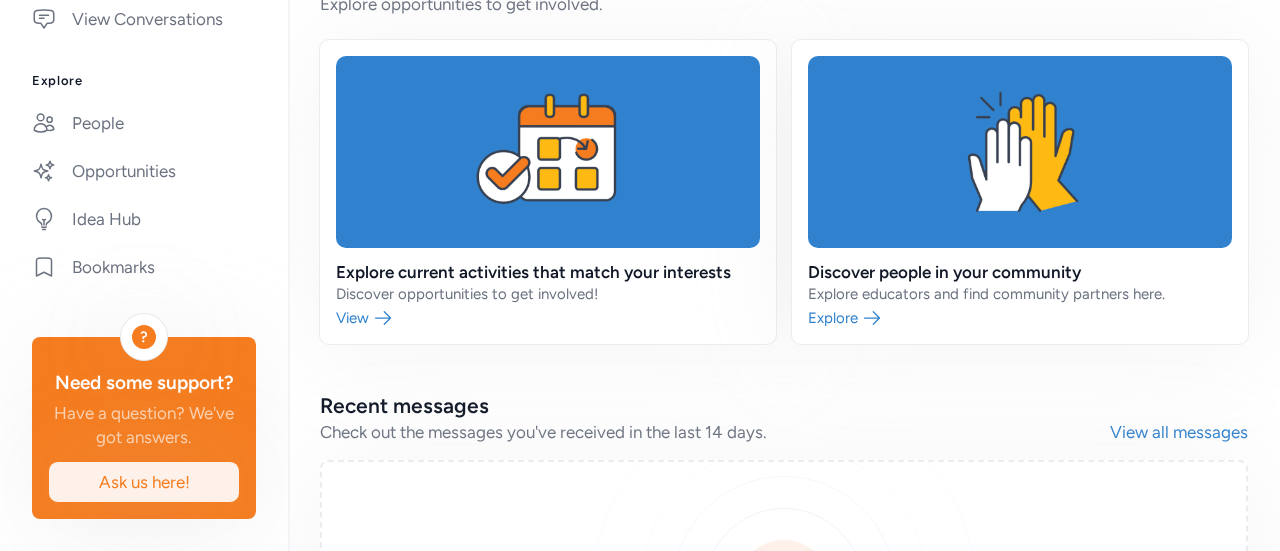 click on "Ask us here!" at bounding box center (144, 482) 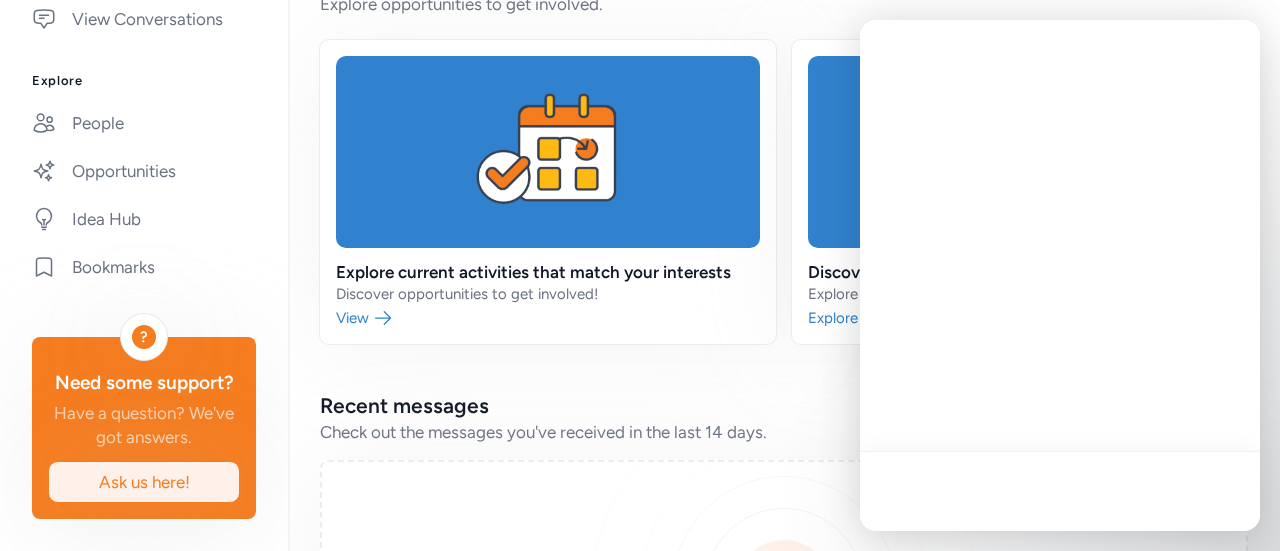 scroll, scrollTop: 0, scrollLeft: 0, axis: both 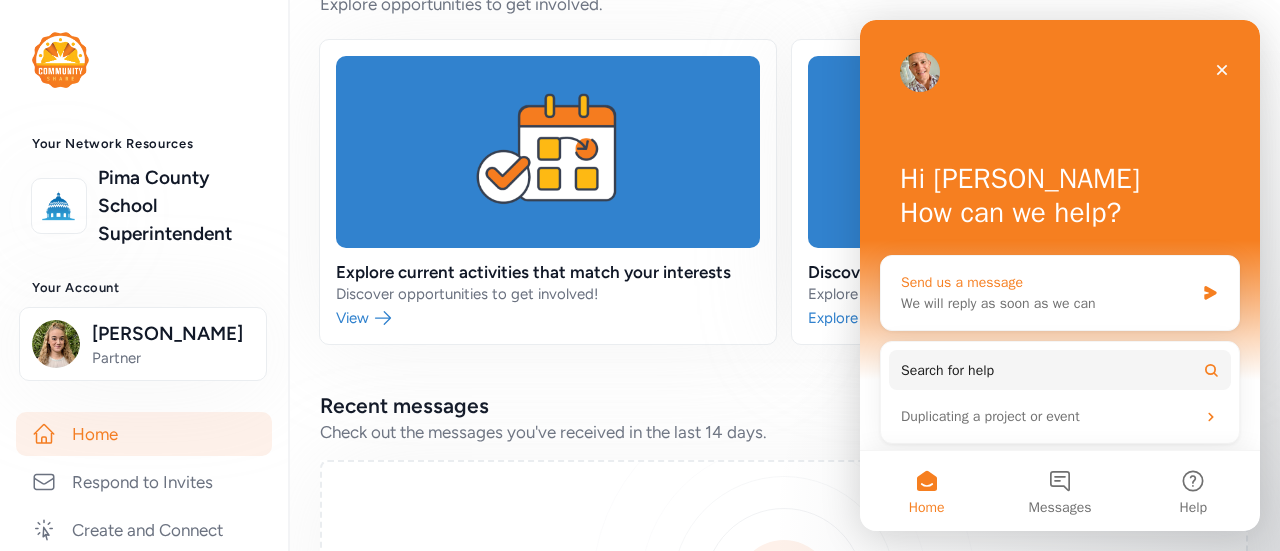 click on "Send us a message" at bounding box center (1047, 282) 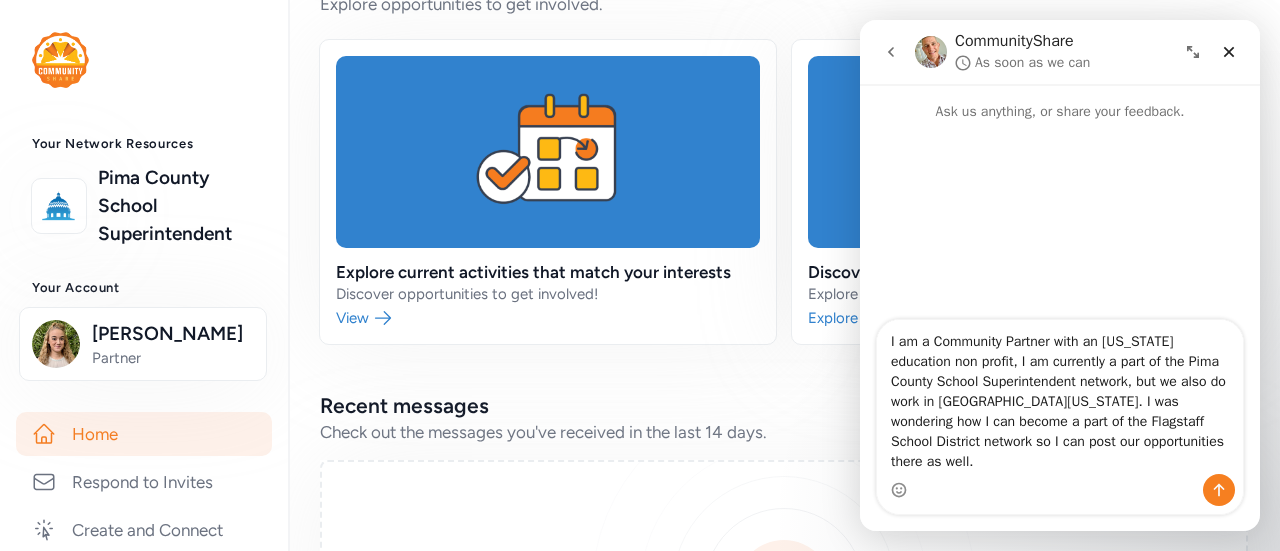 type on "I am a Community Partner with an [US_STATE] education non profit, I am currently a part of the Pima County School Superintendent network, but we also do work in [GEOGRAPHIC_DATA][US_STATE]. I was wondering how I can become a part of the Flagstaff School District network so I can post our opportunities there as well." 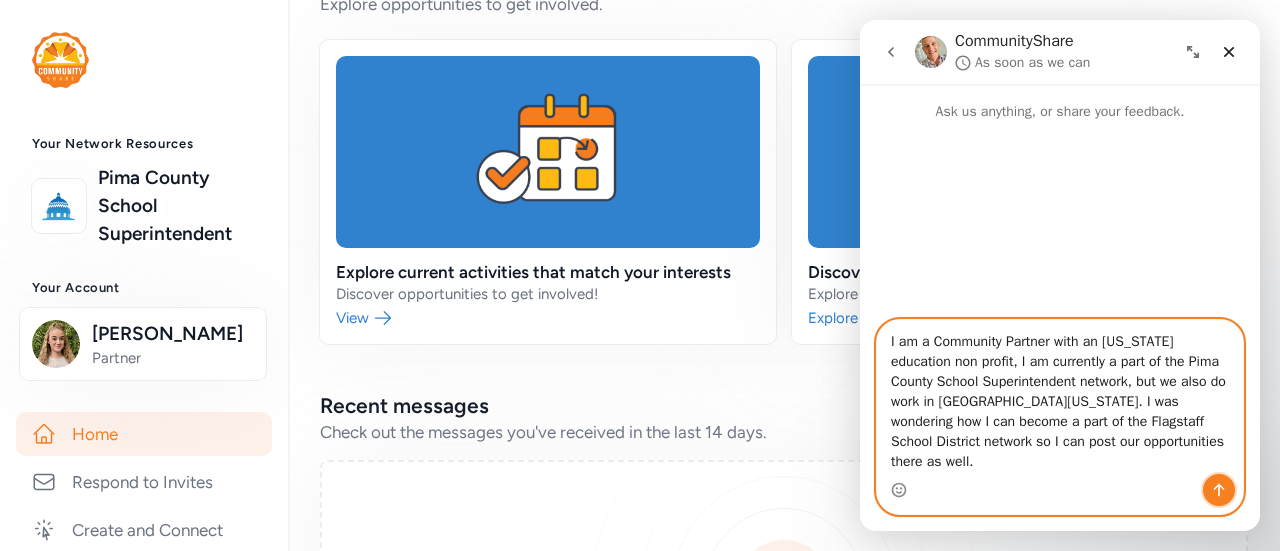 click at bounding box center [1219, 490] 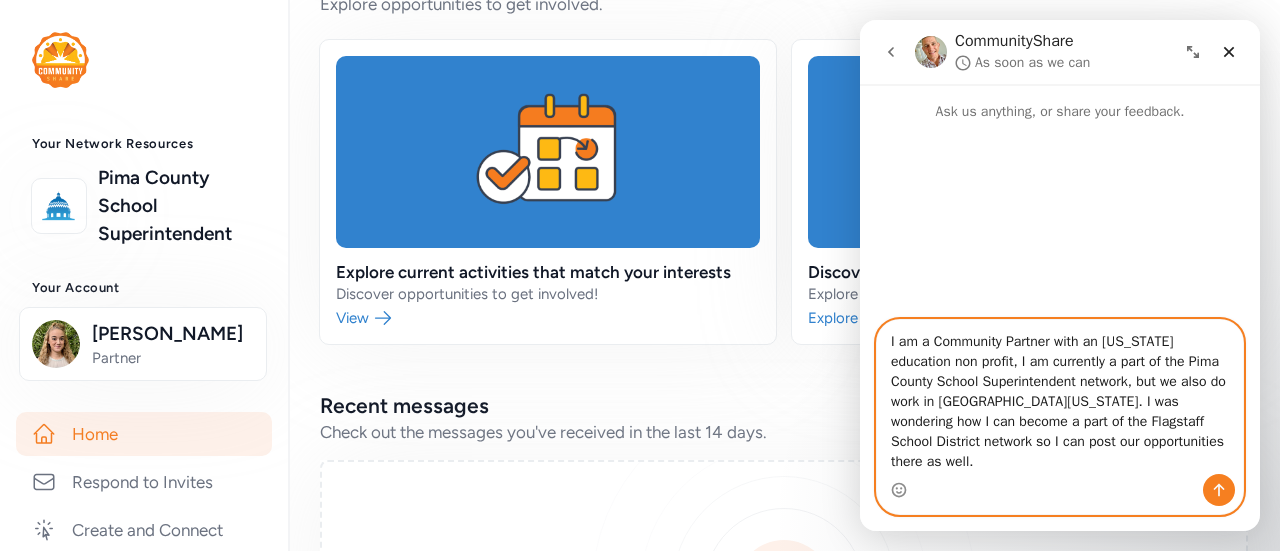 type 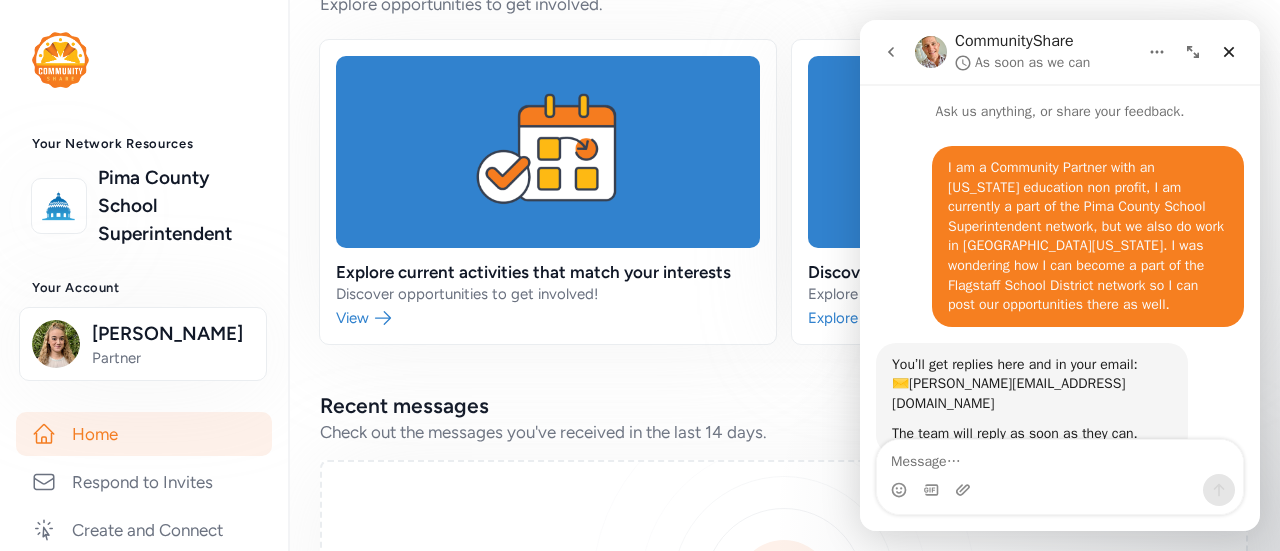 scroll, scrollTop: 72, scrollLeft: 0, axis: vertical 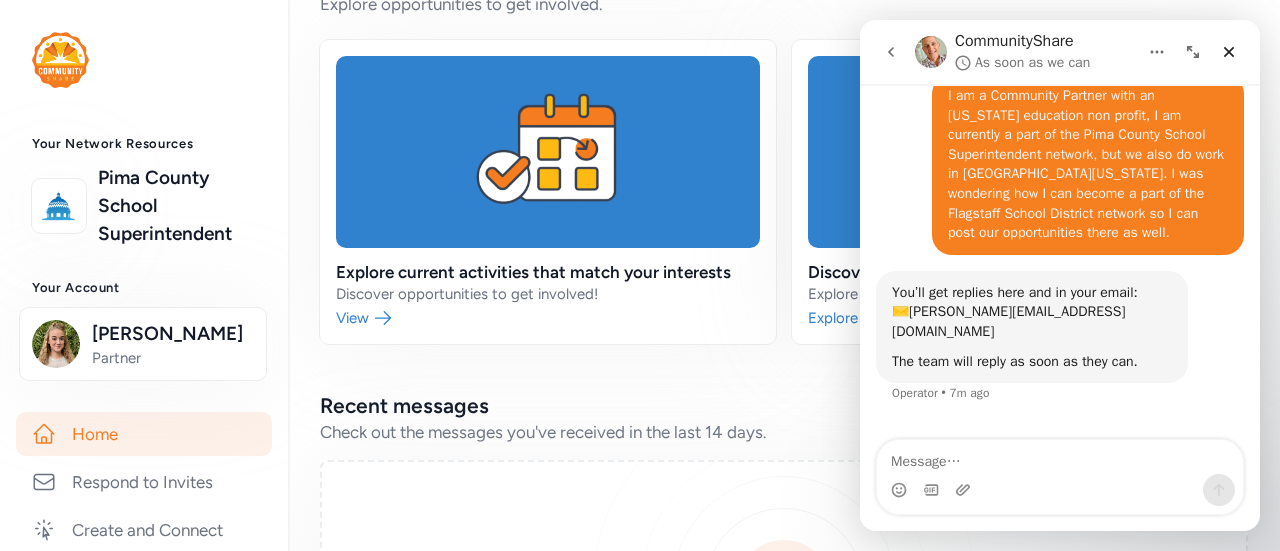 click on "Explore opportunities to get involved." at bounding box center (784, 4) 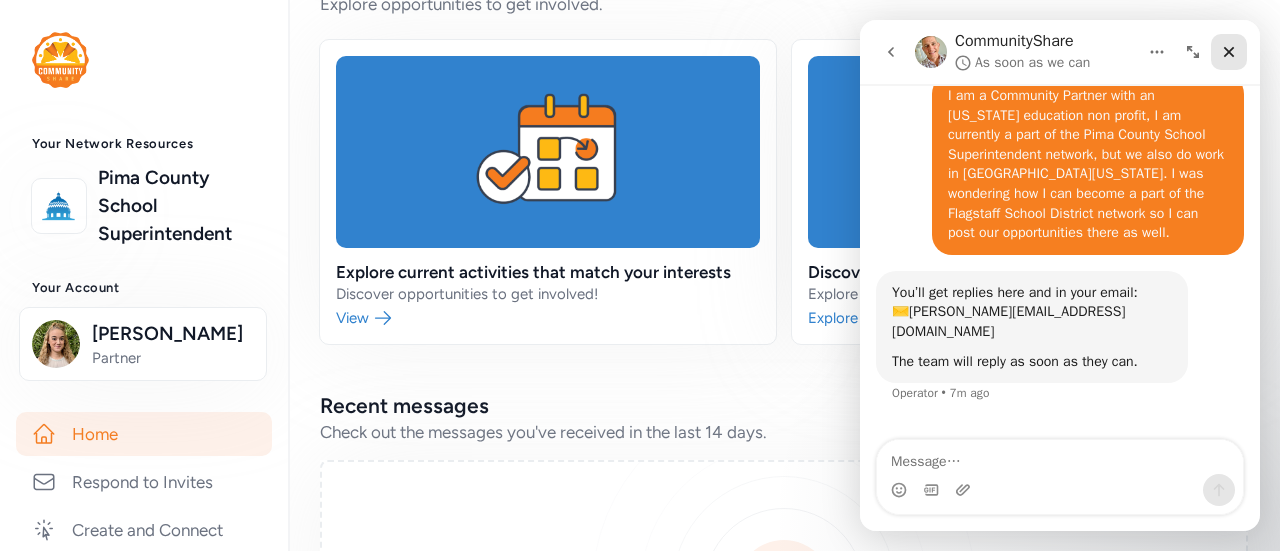 click at bounding box center [1229, 52] 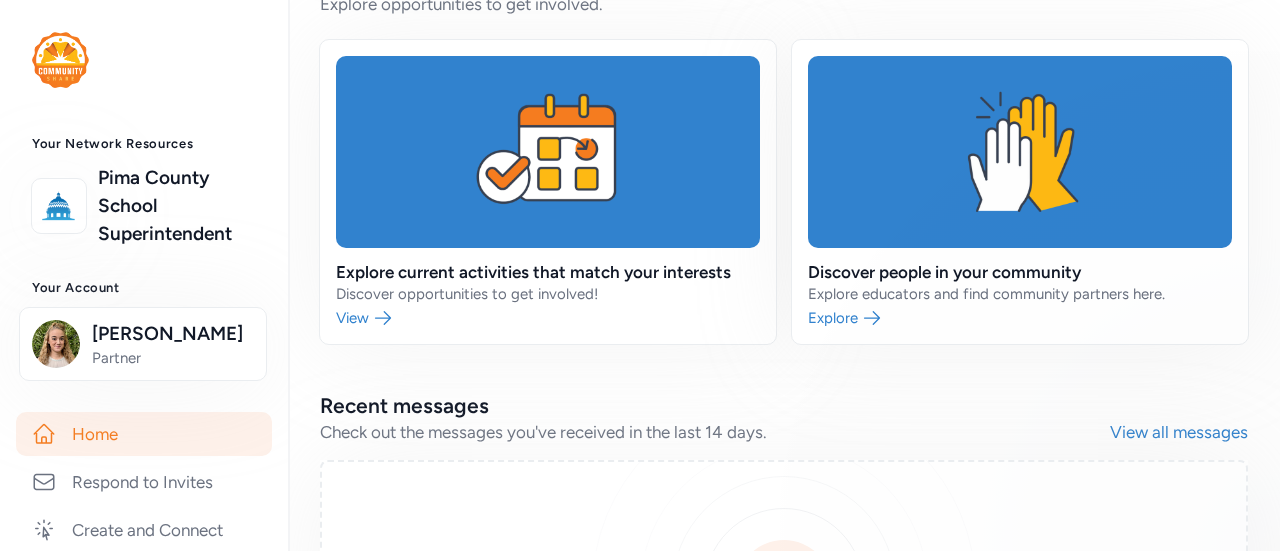 scroll, scrollTop: 0, scrollLeft: 0, axis: both 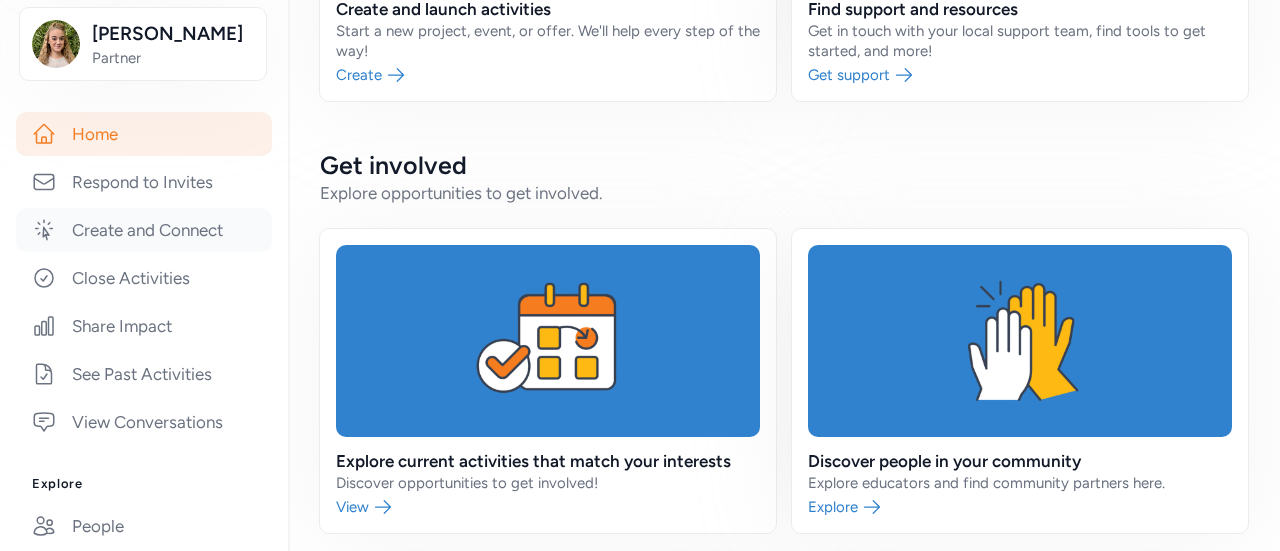 click on "Create and Connect" at bounding box center (144, 230) 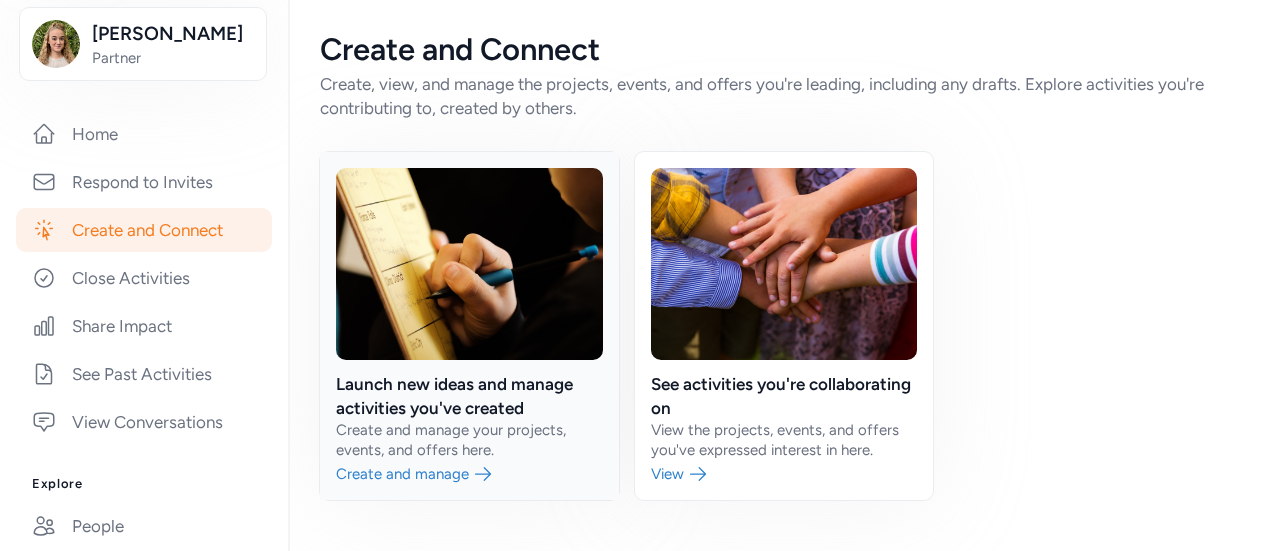 click at bounding box center [469, 326] 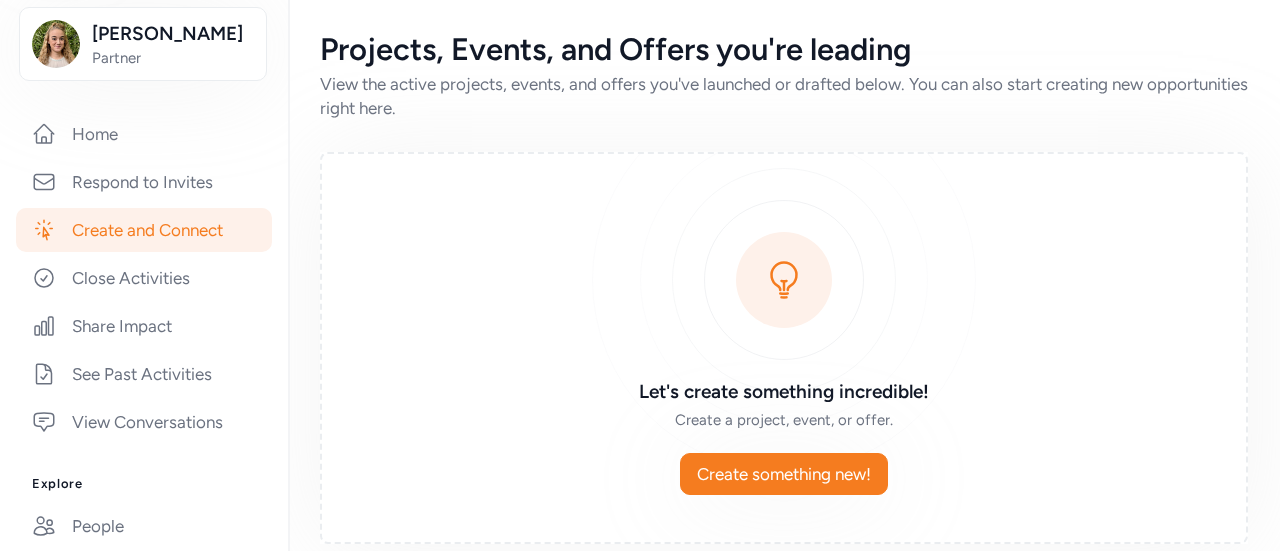 scroll, scrollTop: 24, scrollLeft: 0, axis: vertical 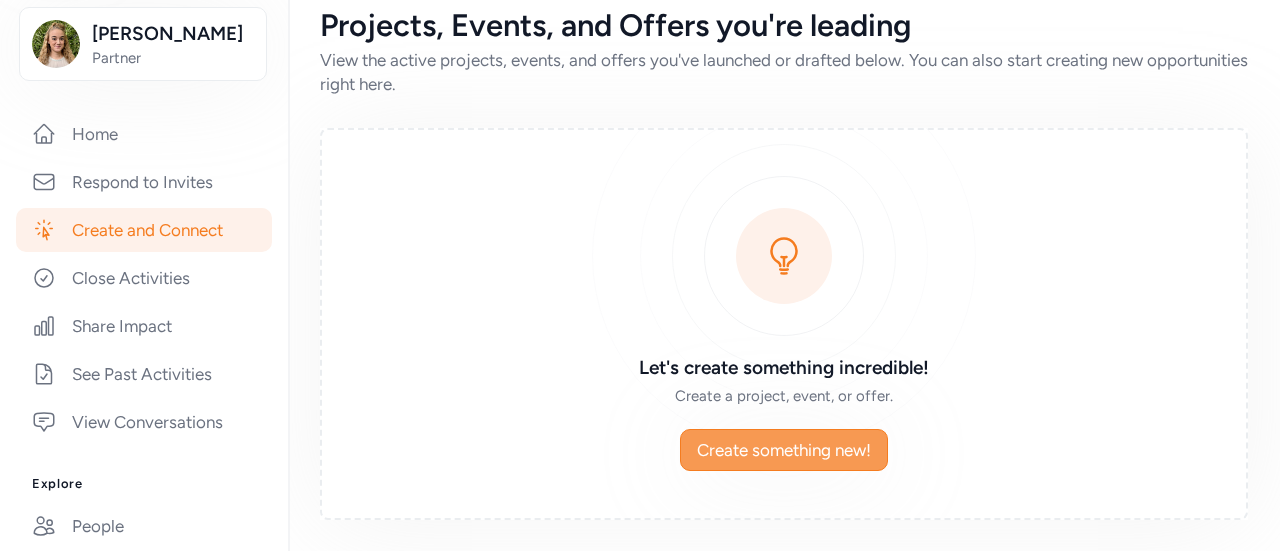 click on "Create something new!" at bounding box center (784, 450) 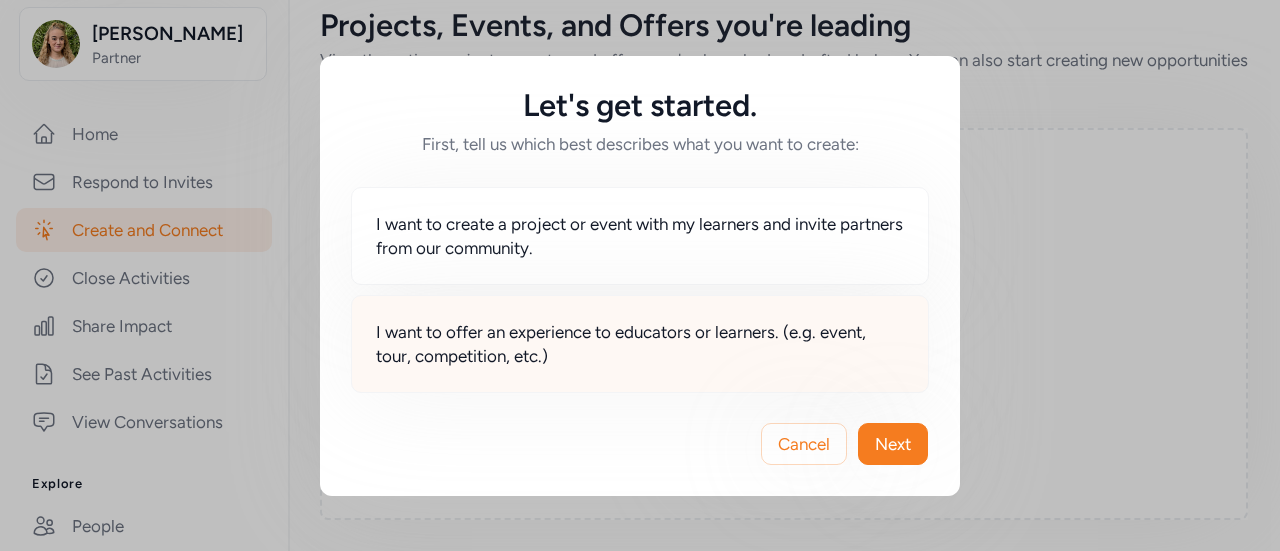 click on "I want to offer an experience to educators or learners. (e.g. event, tour, competition, etc.)" at bounding box center [640, 344] 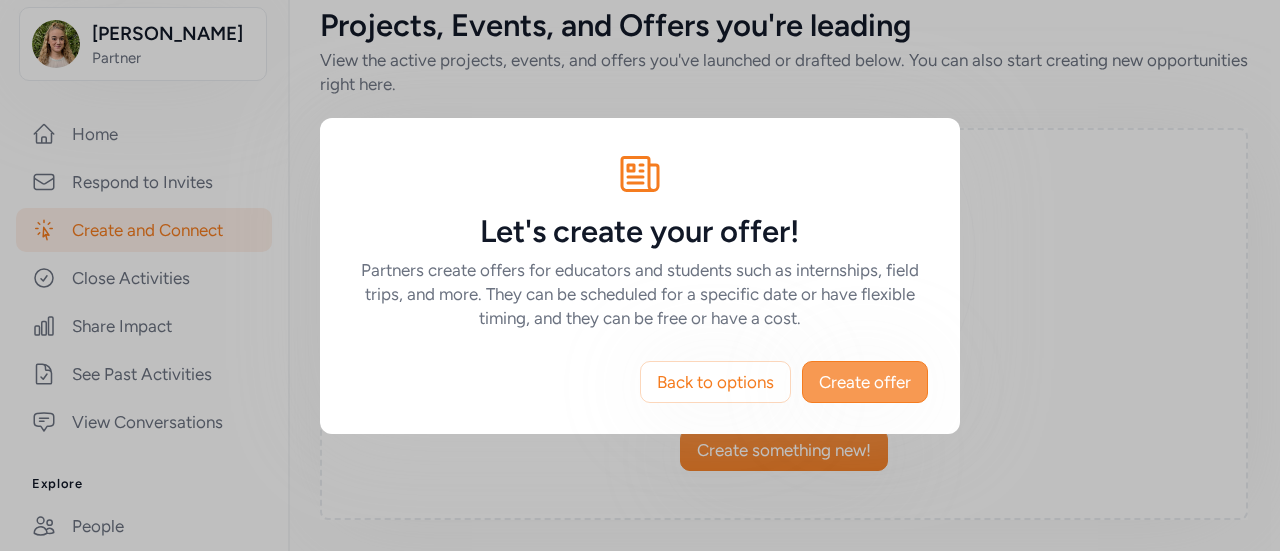 click on "Create offer" at bounding box center [865, 382] 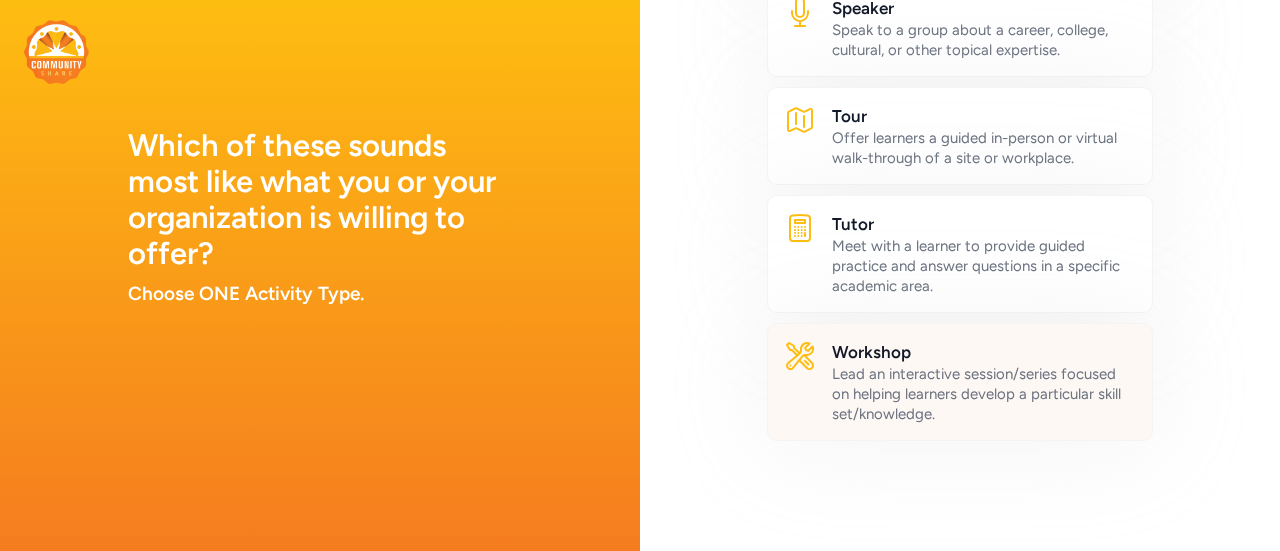 scroll, scrollTop: 1395, scrollLeft: 0, axis: vertical 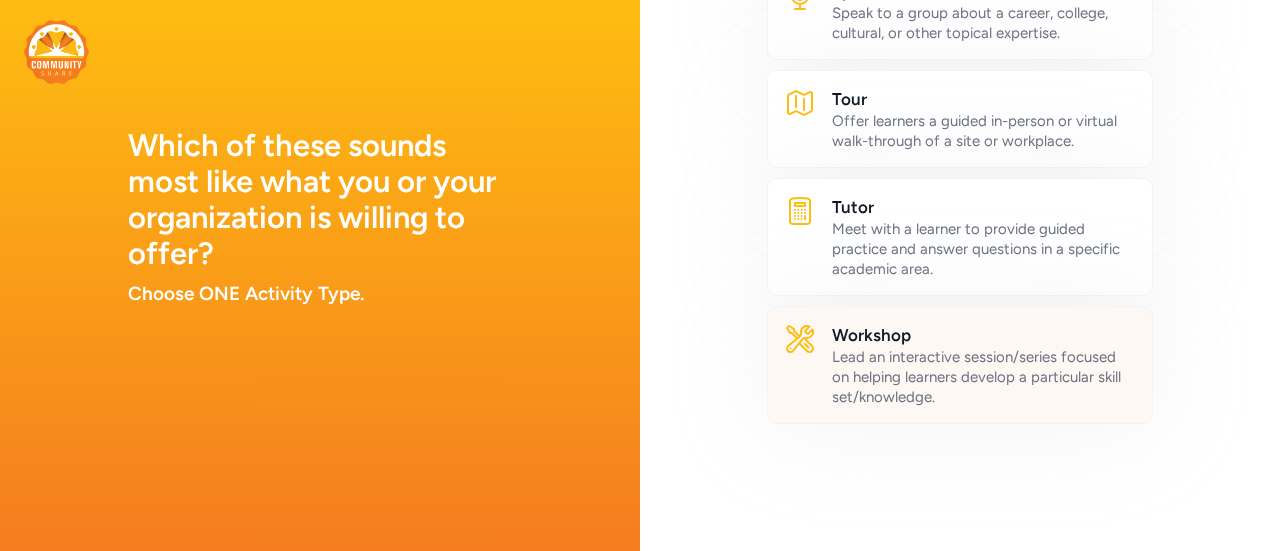 click on "Lead an interactive session/series focused on helping learners develop a particular skill set/knowledge." at bounding box center (984, 377) 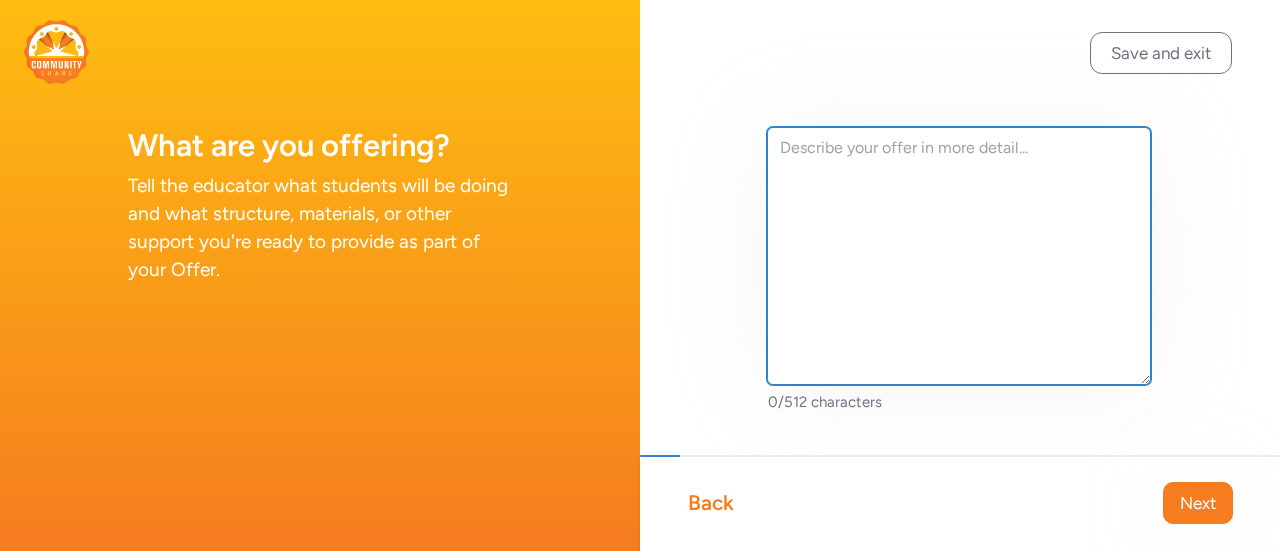 click at bounding box center (959, 256) 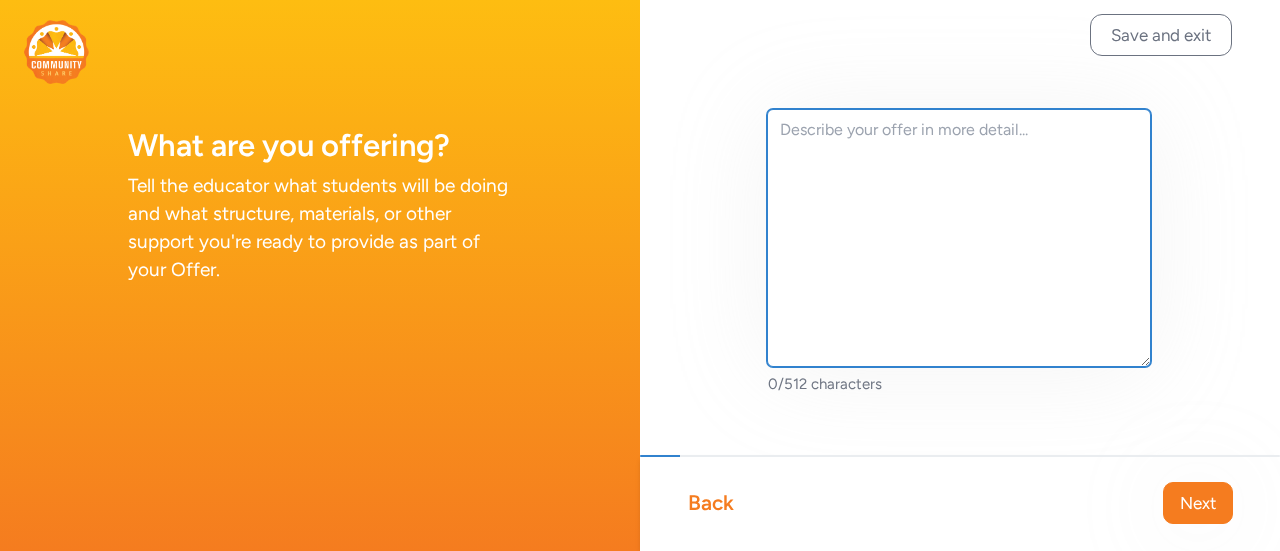 scroll, scrollTop: 0, scrollLeft: 0, axis: both 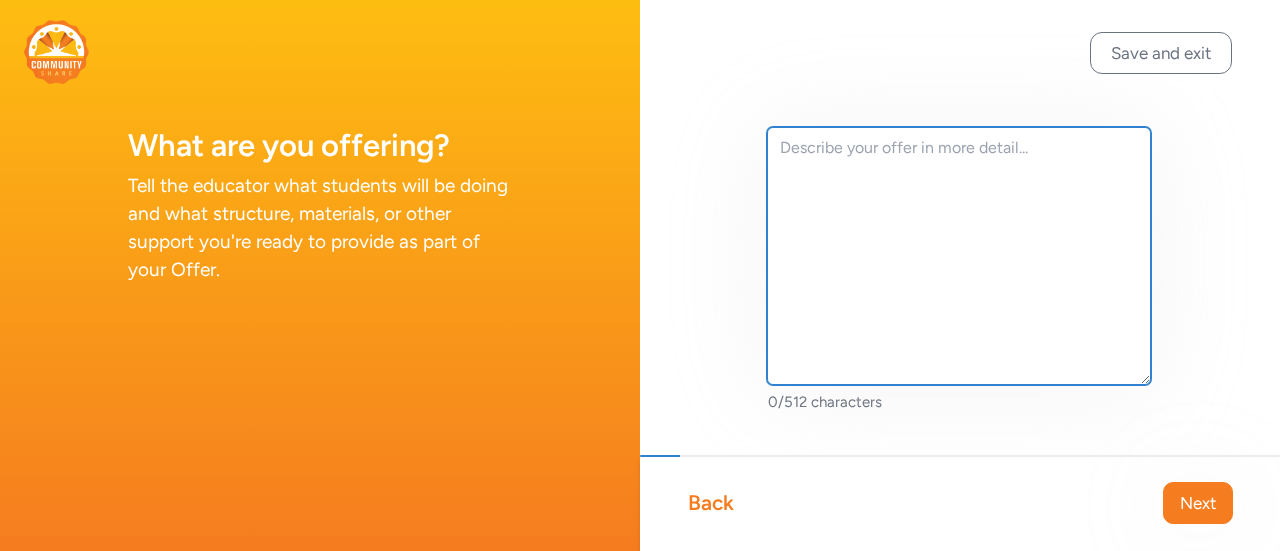 paste on "Everything you've ever wanted to know about Science Fair.
Whether you are new to science and engineering fairs or a seasoned alumni, attend workshops that will increase your ability to confidently and easily encourage authentic research opportunities in the classroom. Workshop topics include project basics, data visualization strategies, digital literacy, judging tips, inquiry-based learning ideas, and more!
Attend workshops addressing common teacher, student, and parent questions
Learn how to support student research
Encourage children noticing and wondering
Integrate teaching Science Standards with real-world investigations
Network with other administrators and educators committed to integrating science and engineering practices into the classroom
Earn 5 hours of professional development
Lunch and light refreshments will be served." 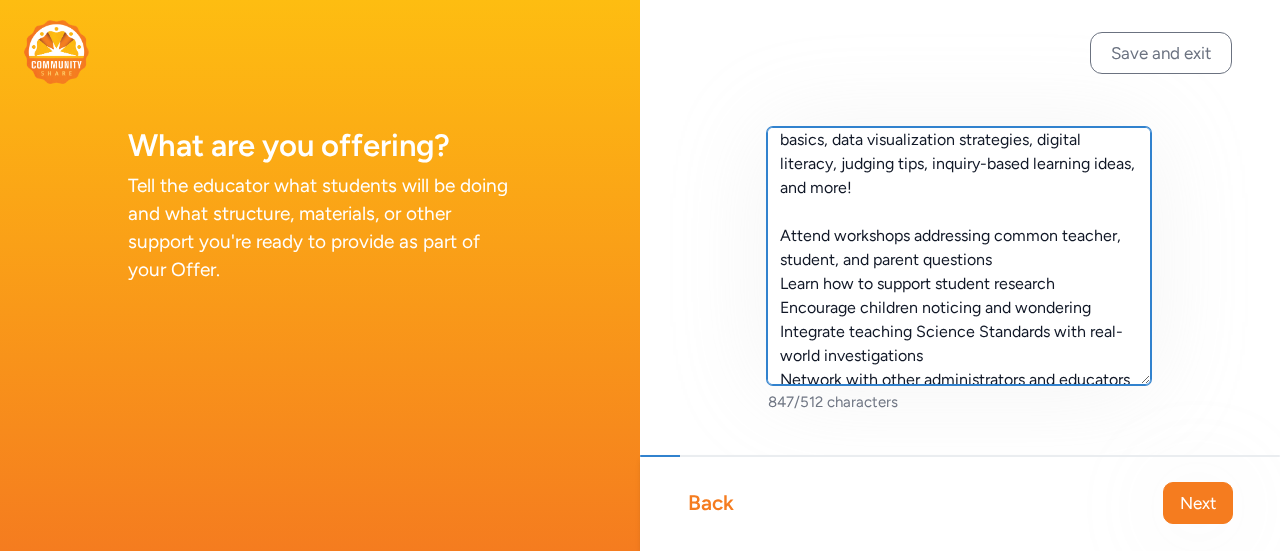 scroll, scrollTop: 300, scrollLeft: 0, axis: vertical 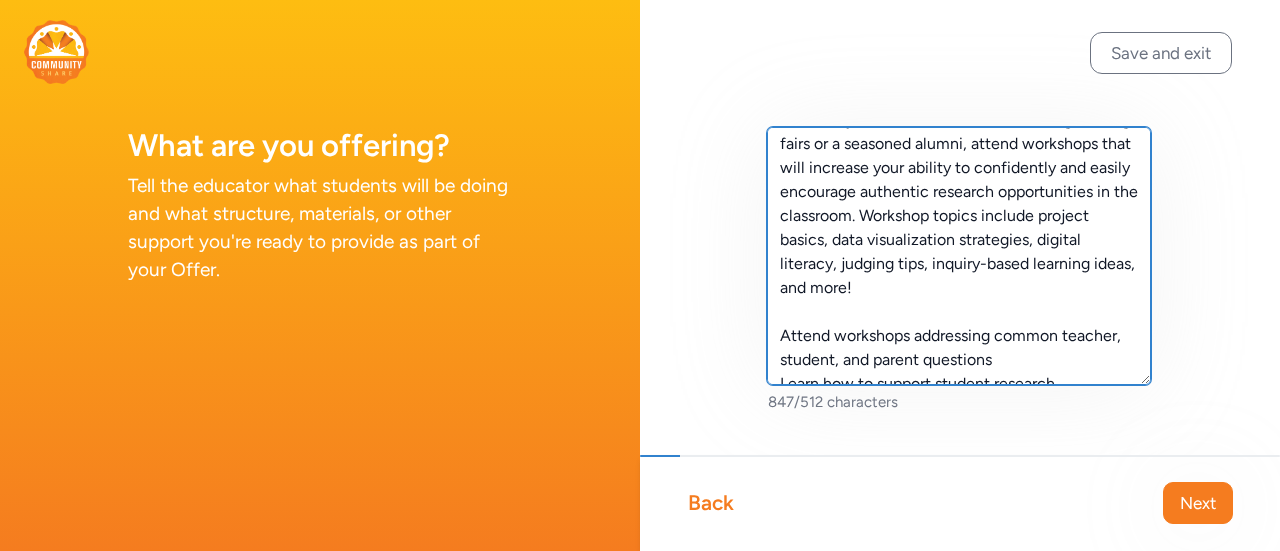 click on "Everything you've ever wanted to know about Science Fair.
Whether you are new to science and engineering fairs or a seasoned alumni, attend workshops that will increase your ability to confidently and easily encourage authentic research opportunities in the classroom. Workshop topics include project basics, data visualization strategies, digital literacy, judging tips, inquiry-based learning ideas, and more!
Attend workshops addressing common teacher, student, and parent questions
Learn how to support student research
Encourage children noticing and wondering
Integrate teaching Science Standards with real-world investigations
Network with other administrators and educators committed to integrating science and engineering practices into the classroom
Earn 5 hours of professional development
Lunch and light refreshments will be served." at bounding box center (959, 256) 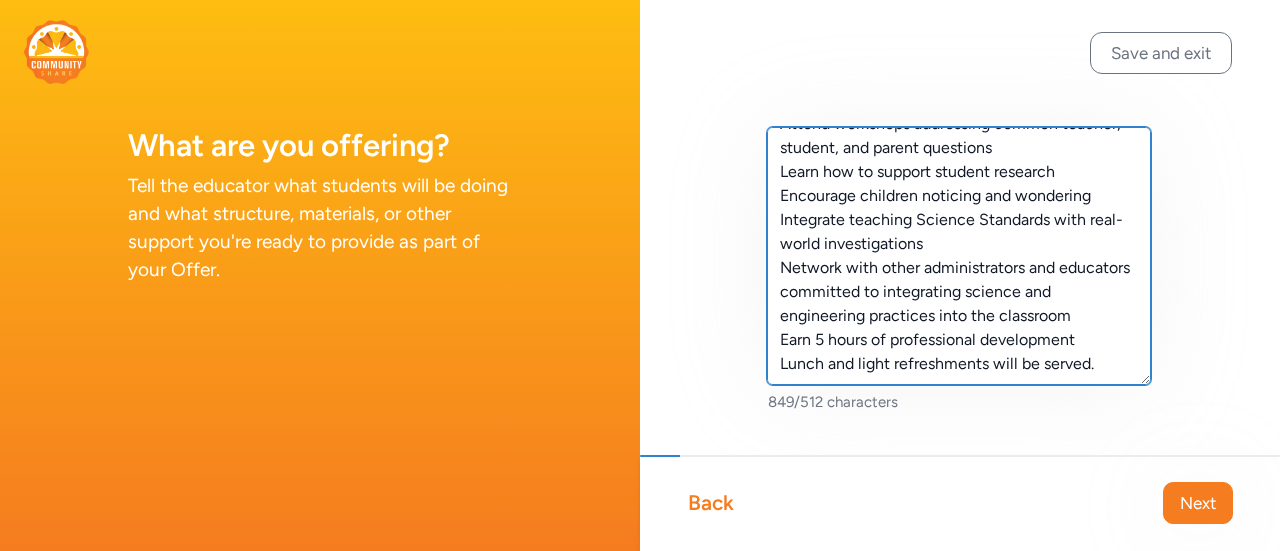 scroll, scrollTop: 360, scrollLeft: 0, axis: vertical 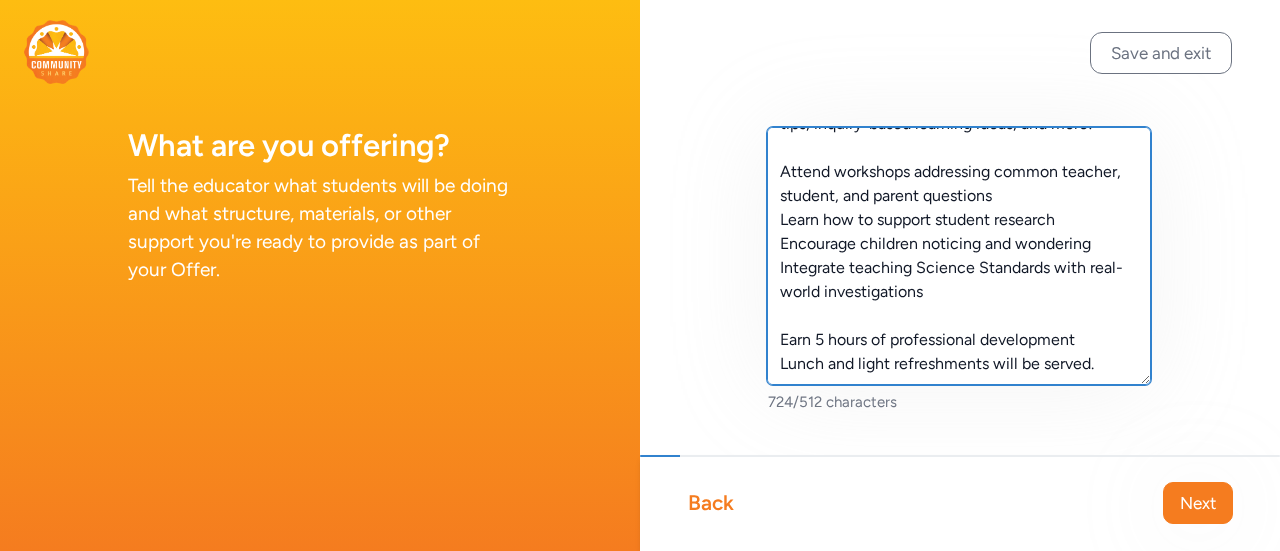 drag, startPoint x: 783, startPoint y: 251, endPoint x: 1116, endPoint y: 251, distance: 333 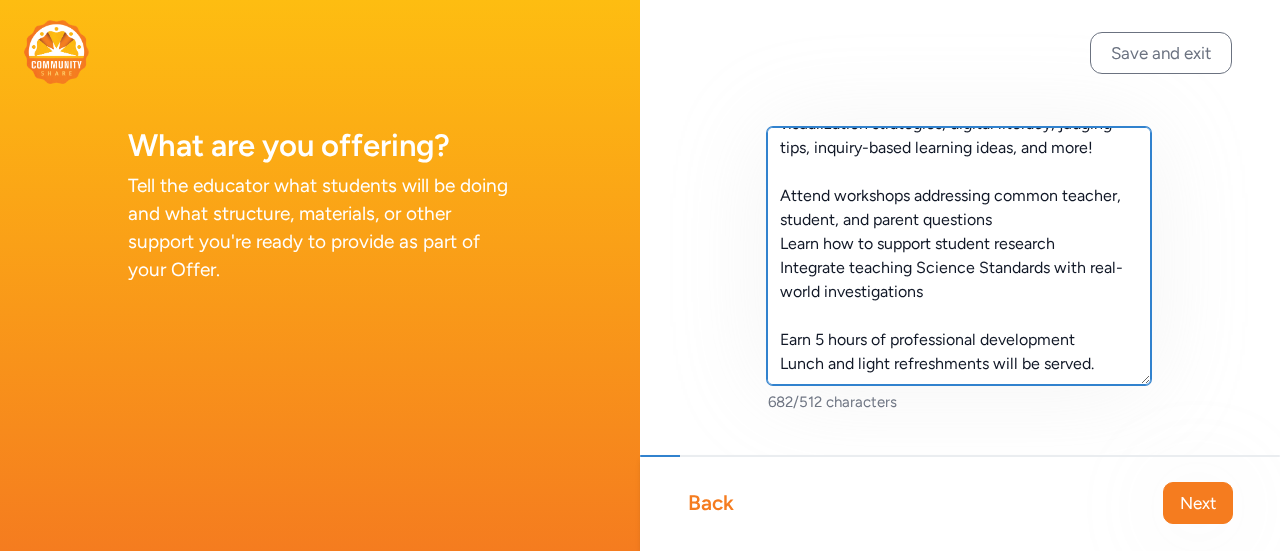 scroll, scrollTop: 288, scrollLeft: 0, axis: vertical 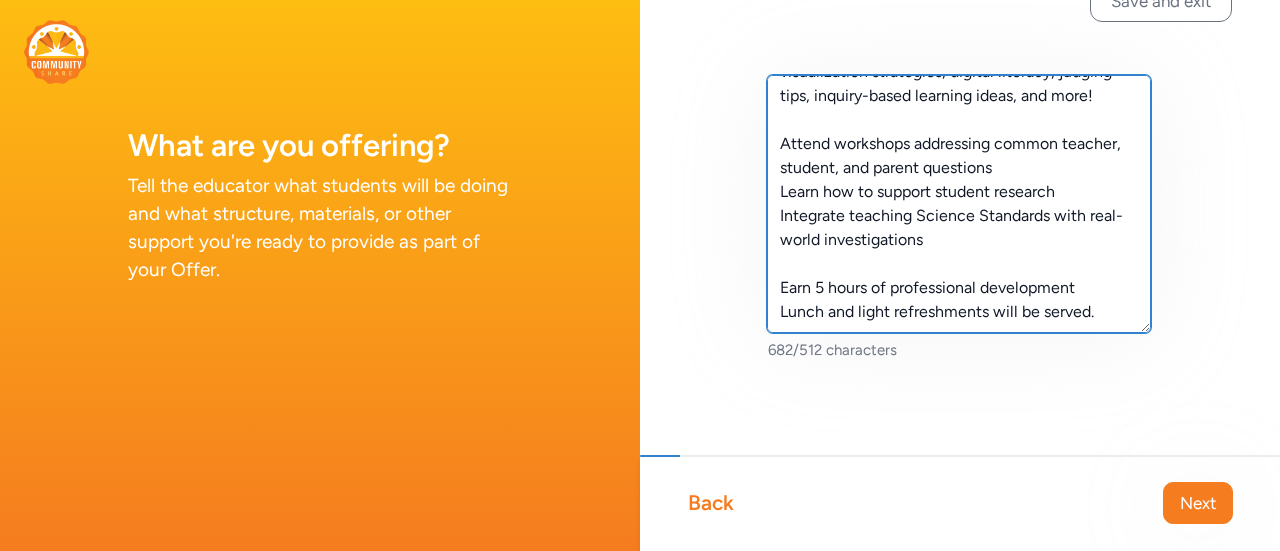 drag, startPoint x: 779, startPoint y: 285, endPoint x: 1092, endPoint y: 297, distance: 313.22995 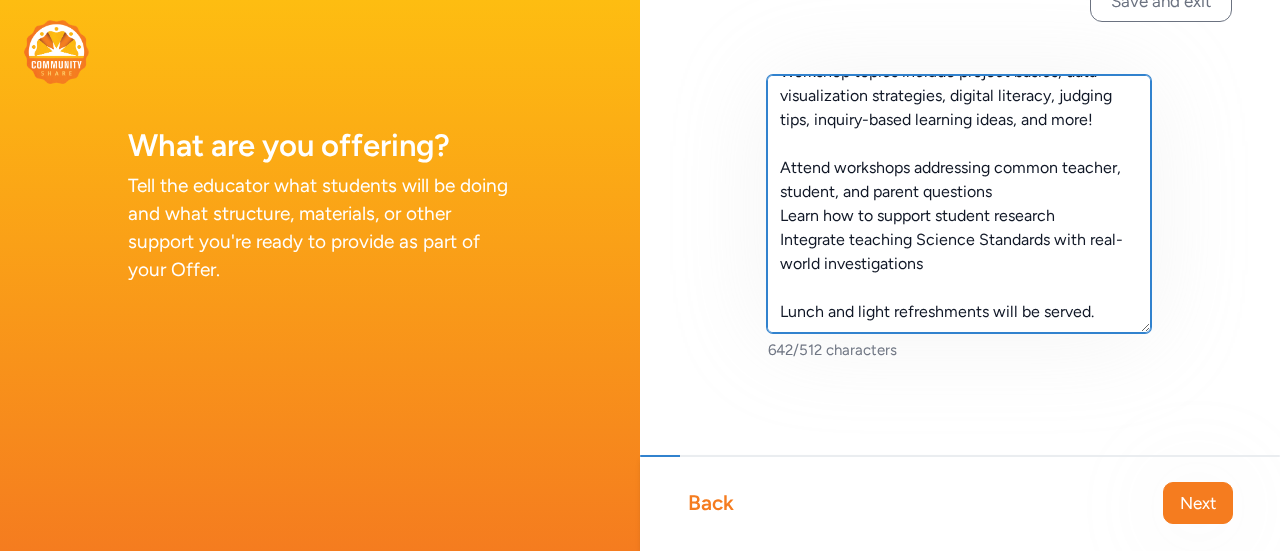 scroll, scrollTop: 264, scrollLeft: 0, axis: vertical 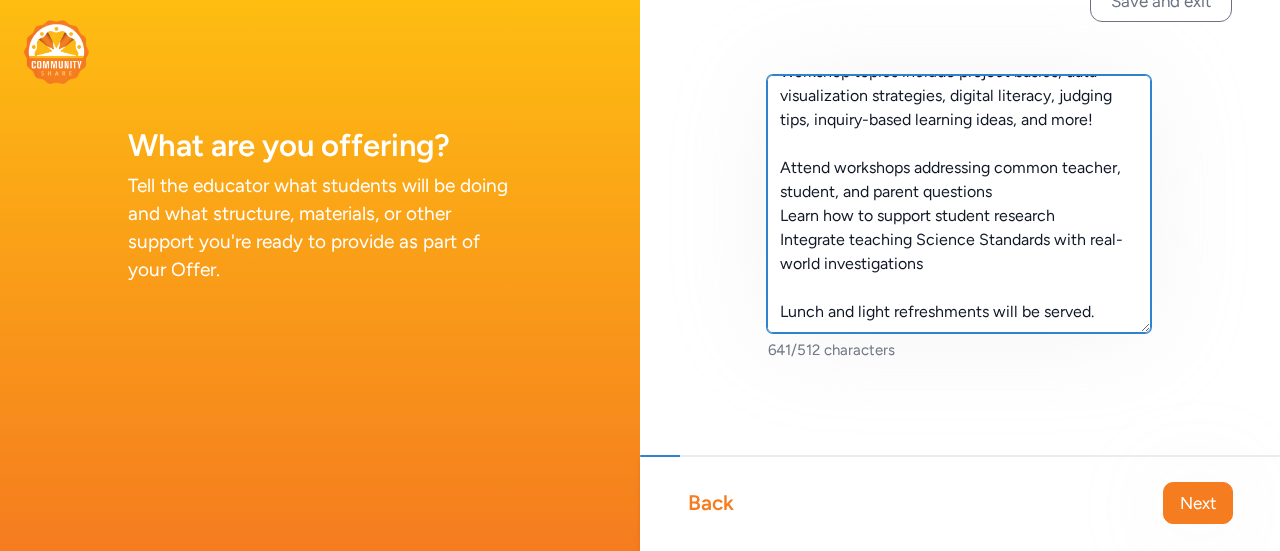 click on "Everything you've ever wanted to know about Science Fair.
Whether you are new to science and engineering fairs or a seasoned alumni, attend workshops that will increase your ability to confidently and easily encourage authentic research opportunities in the classroom.
Workshop topics include project basics, data visualization strategies, digital literacy, judging tips, inquiry-based learning ideas, and more!
Attend workshops addressing common teacher, student, and parent questions
Learn how to support student research
Integrate teaching Science Standards with real-world investigations
Lunch and light refreshments will be served." at bounding box center (959, 204) 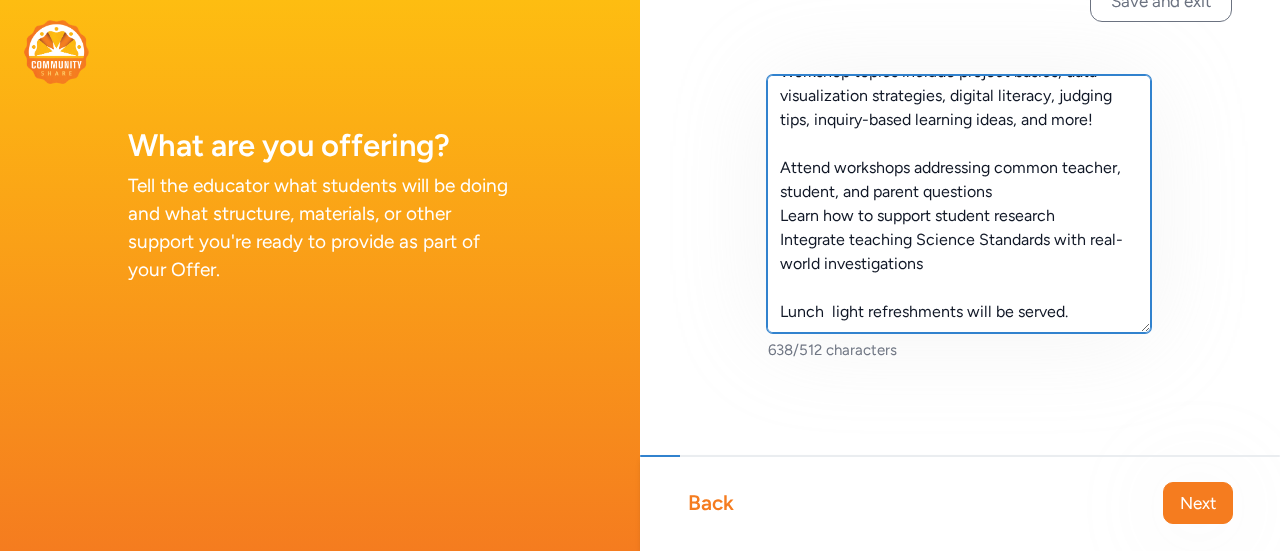 drag, startPoint x: 1074, startPoint y: 311, endPoint x: 724, endPoint y: 289, distance: 350.69073 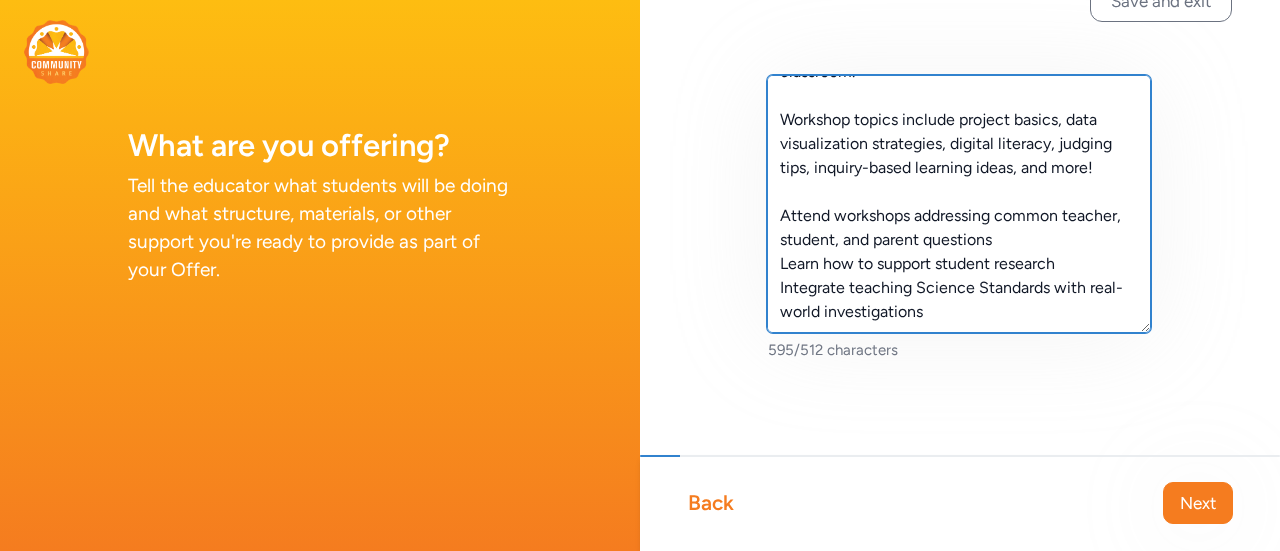 scroll, scrollTop: 0, scrollLeft: 0, axis: both 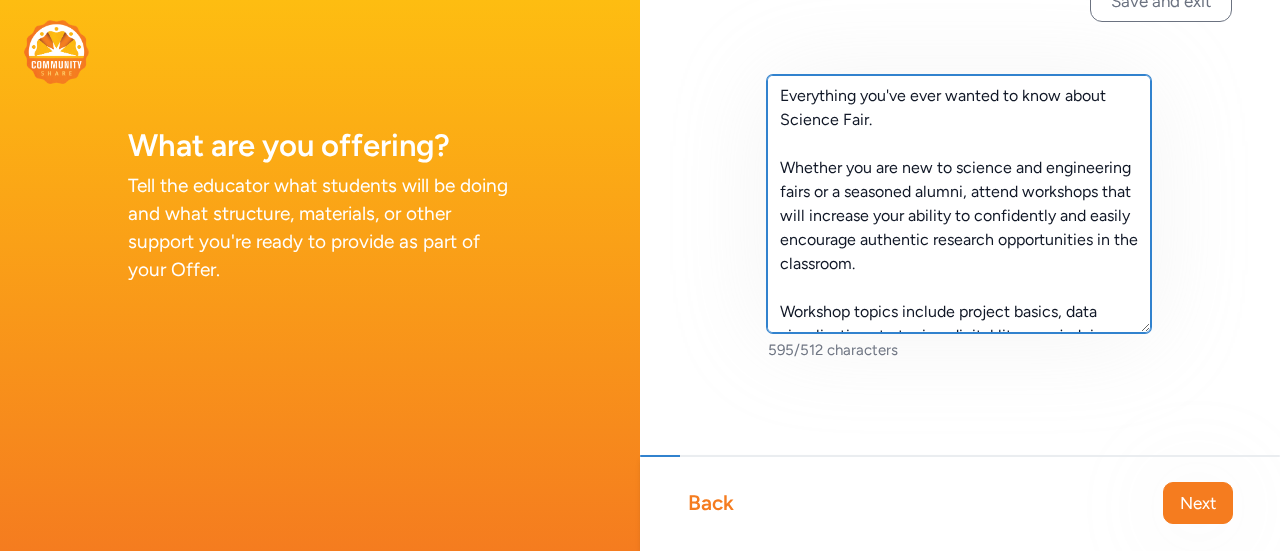 click on "Everything you've ever wanted to know about Science Fair.
Whether you are new to science and engineering fairs or a seasoned alumni, attend workshops that will increase your ability to confidently and easily encourage authentic research opportunities in the classroom.
Workshop topics include project basics, data visualization strategies, digital literacy, judging tips, inquiry-based learning ideas, and more!
Attend workshops addressing common teacher, student, and parent questions
Learn how to support student research
Integrate teaching Science Standards with real-world investigations" at bounding box center (959, 204) 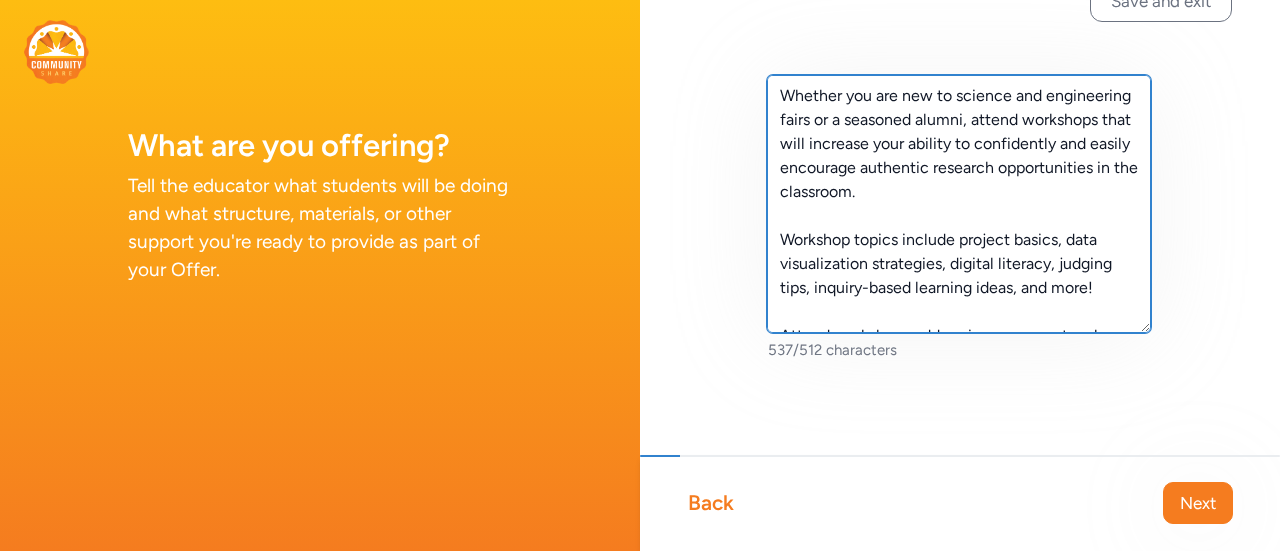 click on "Whether you are new to science and engineering fairs or a seasoned alumni, attend workshops that will increase your ability to confidently and easily encourage authentic research opportunities in the classroom.
Workshop topics include project basics, data visualization strategies, digital literacy, judging tips, inquiry-based learning ideas, and more!
Attend workshops addressing common teacher, student, and parent questions
Learn how to support student research
Integrate teaching Science Standards with real-world investigations" at bounding box center (959, 204) 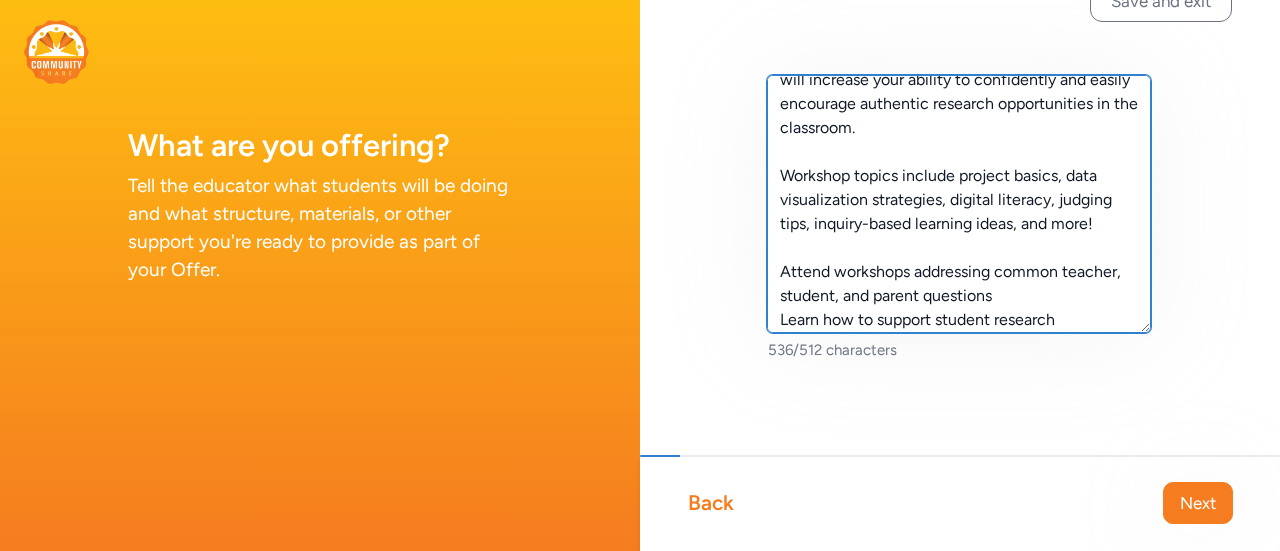 scroll, scrollTop: 0, scrollLeft: 0, axis: both 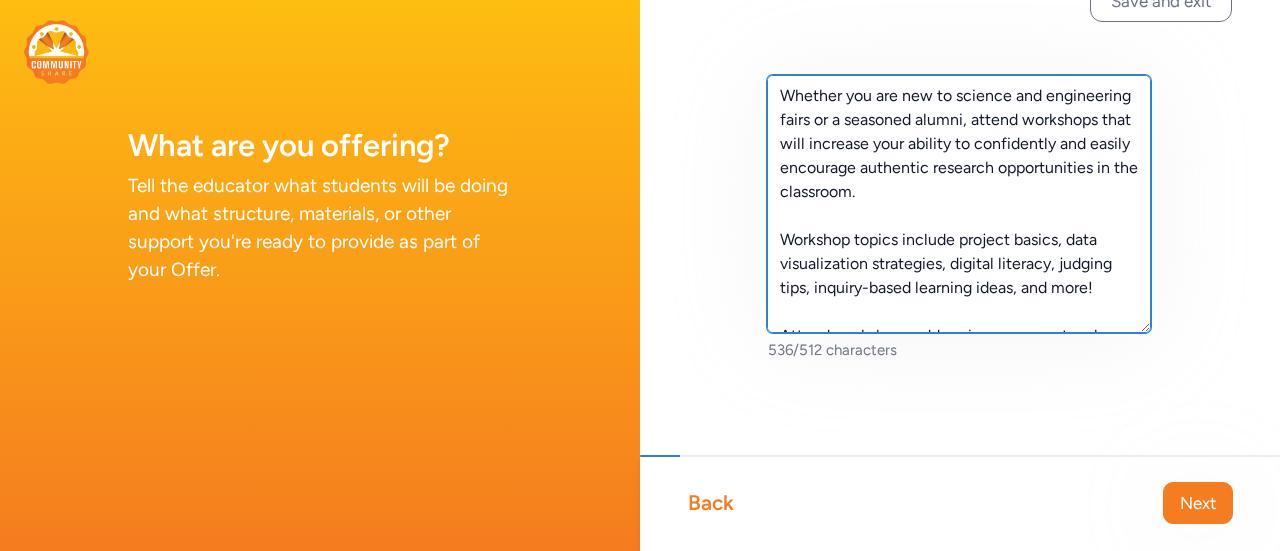 drag, startPoint x: 1014, startPoint y: 98, endPoint x: 867, endPoint y: 118, distance: 148.35431 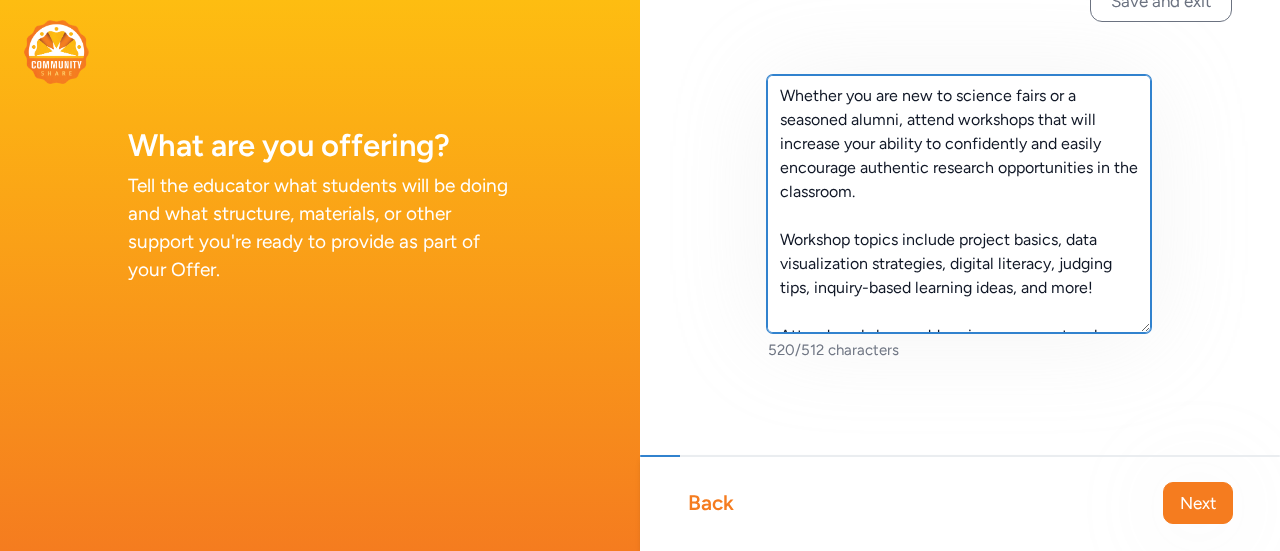 click on "Whether you are new to science fairs or a seasoned alumni, attend workshops that will increase your ability to confidently and easily encourage authentic research opportunities in the classroom.
Workshop topics include project basics, data visualization strategies, digital literacy, judging tips, inquiry-based learning ideas, and more!
Attend workshops addressing common teacher, student, and parent questions
Learn how to support student research
Integrate teaching Science Standards with real-world investigations" at bounding box center (959, 204) 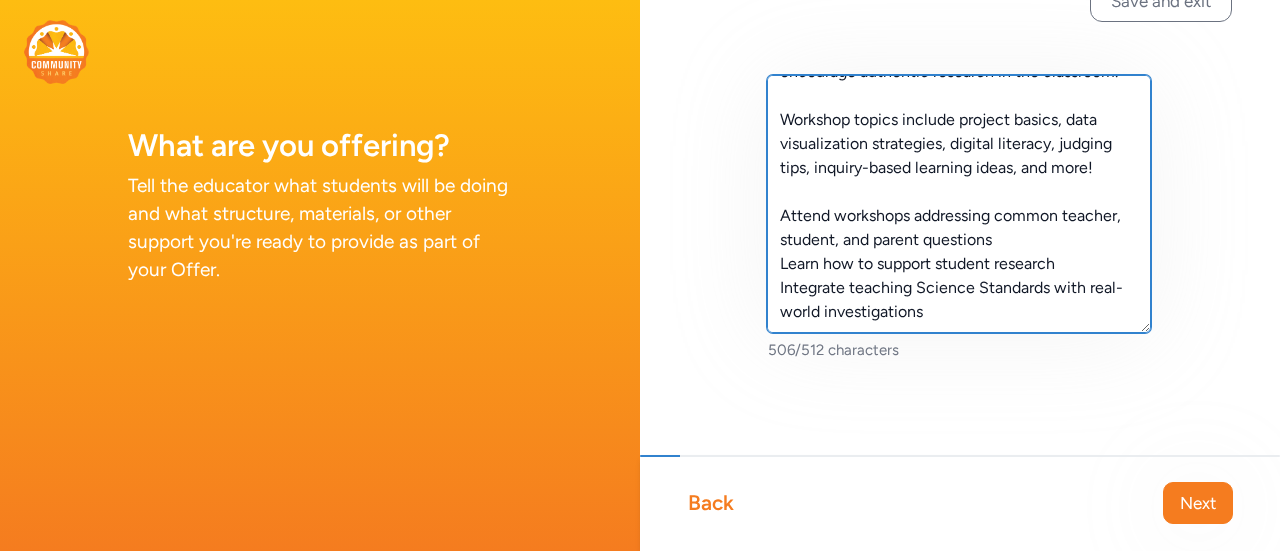 scroll, scrollTop: 144, scrollLeft: 0, axis: vertical 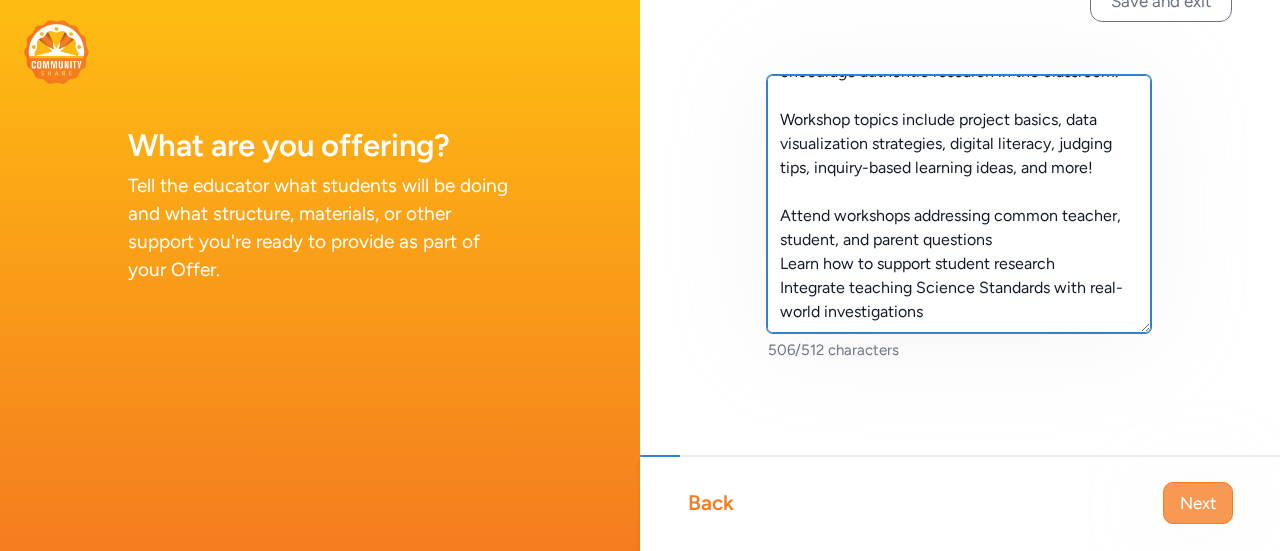 type on "Whether you are new to science fairs or a seasoned alumni, attend workshops that will increase your ability to confidently and easily encourage authentic research in the classroom.
Workshop topics include project basics, data visualization strategies, digital literacy, judging tips, inquiry-based learning ideas, and more!
Attend workshops addressing common teacher, student, and parent questions
Learn how to support student research
Integrate teaching Science Standards with real-world investigations" 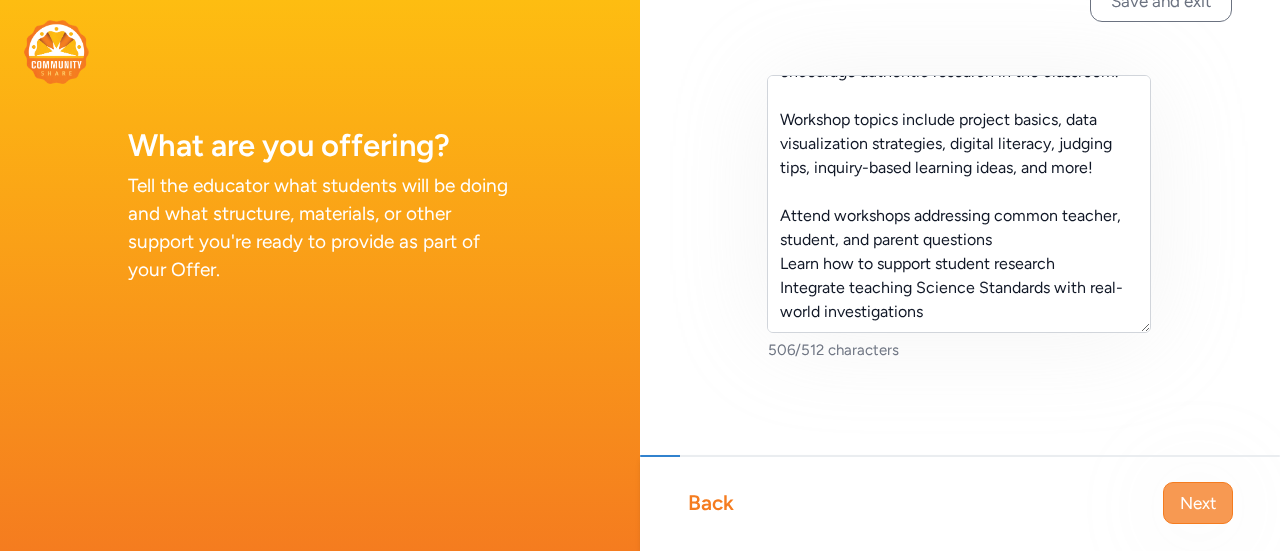 click on "Next" at bounding box center (1198, 503) 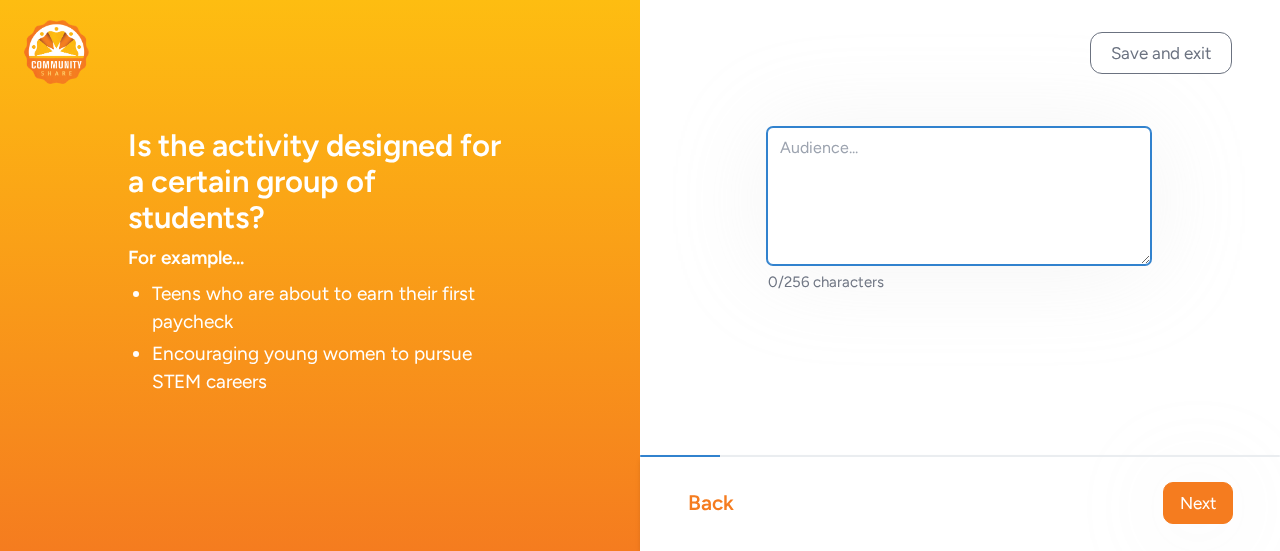 click at bounding box center (959, 196) 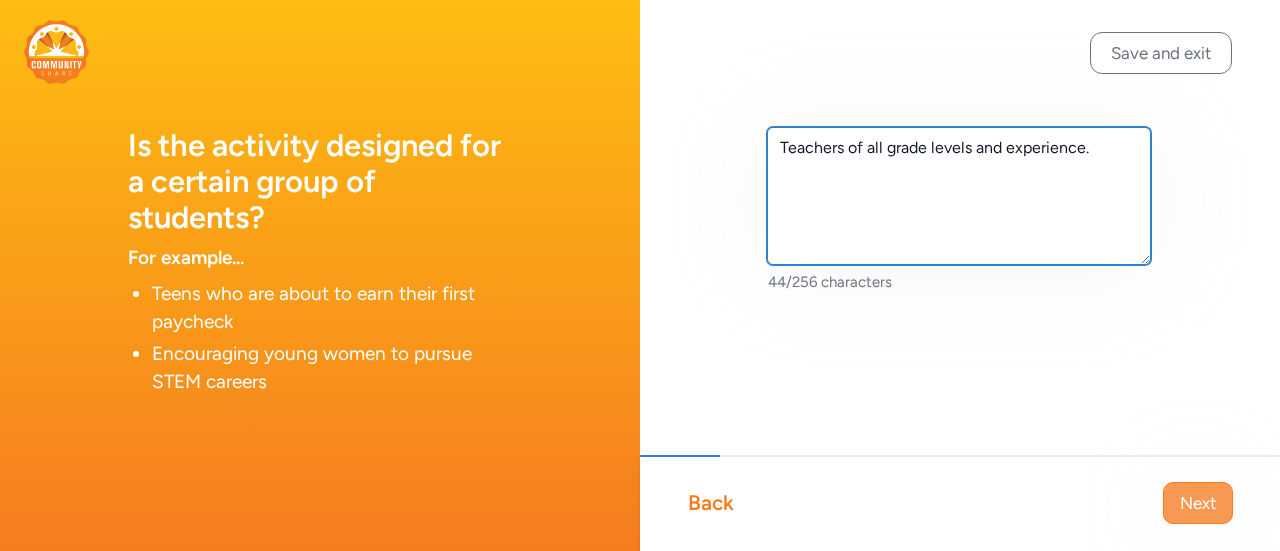 type on "Teachers of all grade levels and experience." 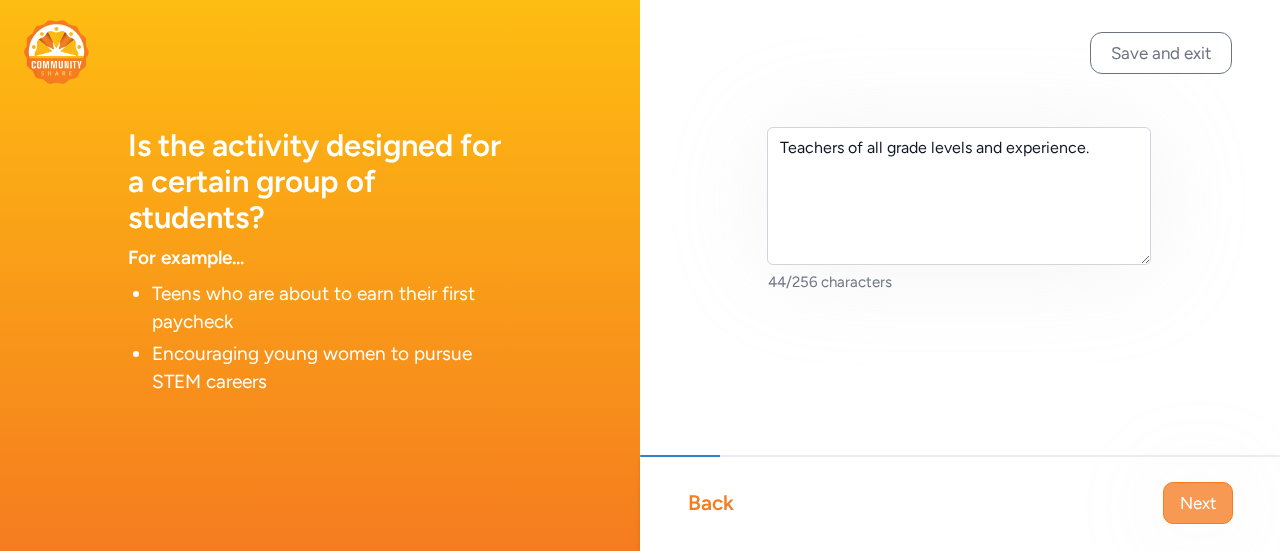 click on "Next" at bounding box center (1198, 503) 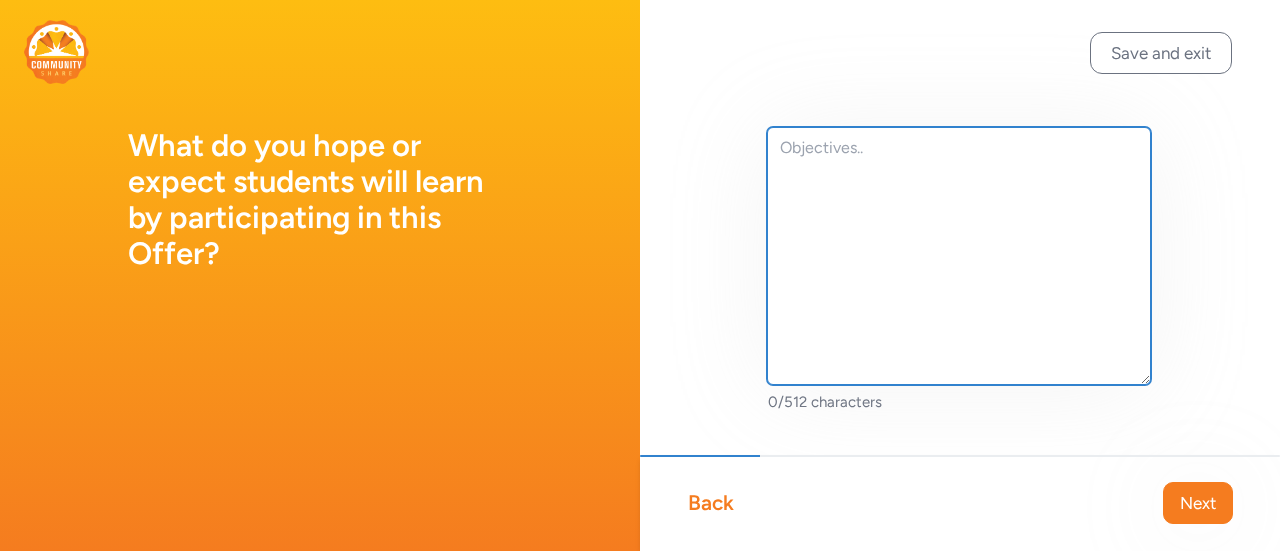 click at bounding box center (959, 256) 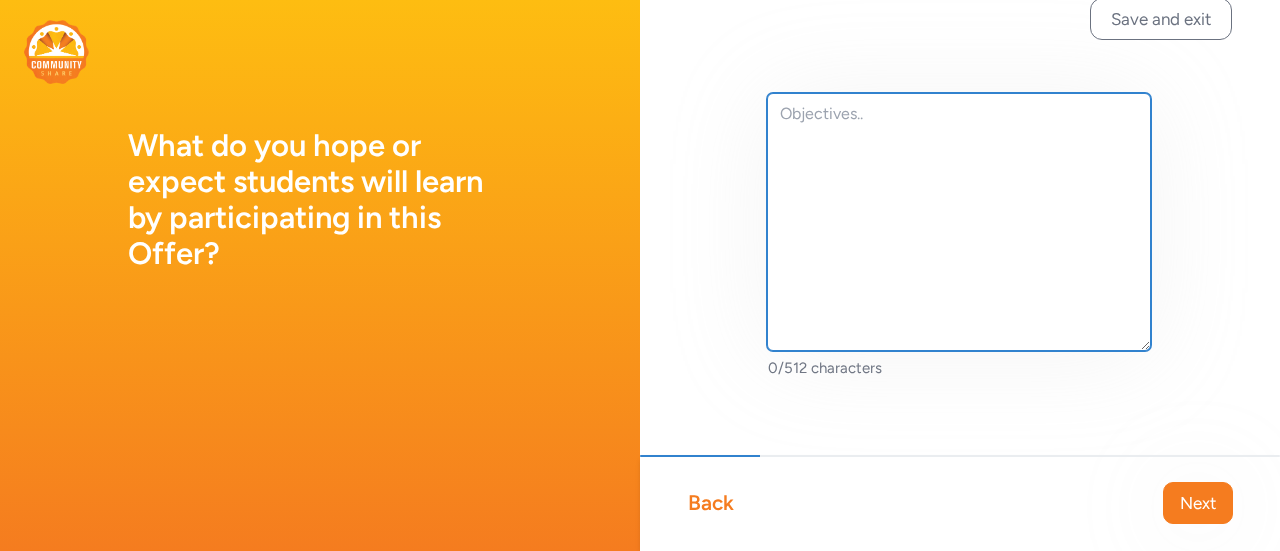 scroll, scrollTop: 52, scrollLeft: 0, axis: vertical 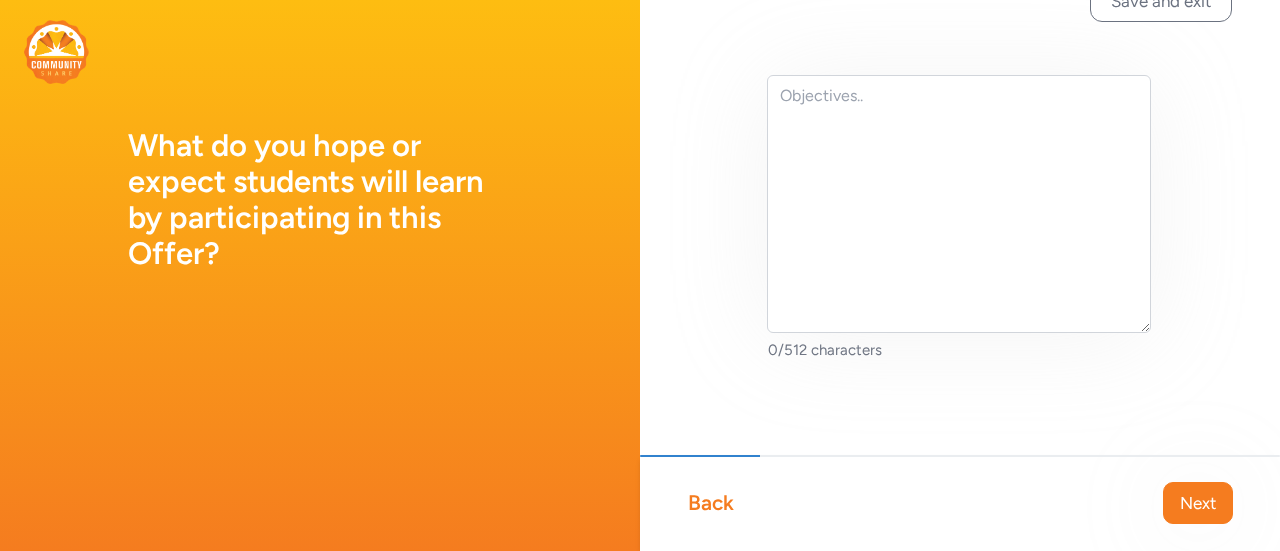 click on "Back" at bounding box center (711, 503) 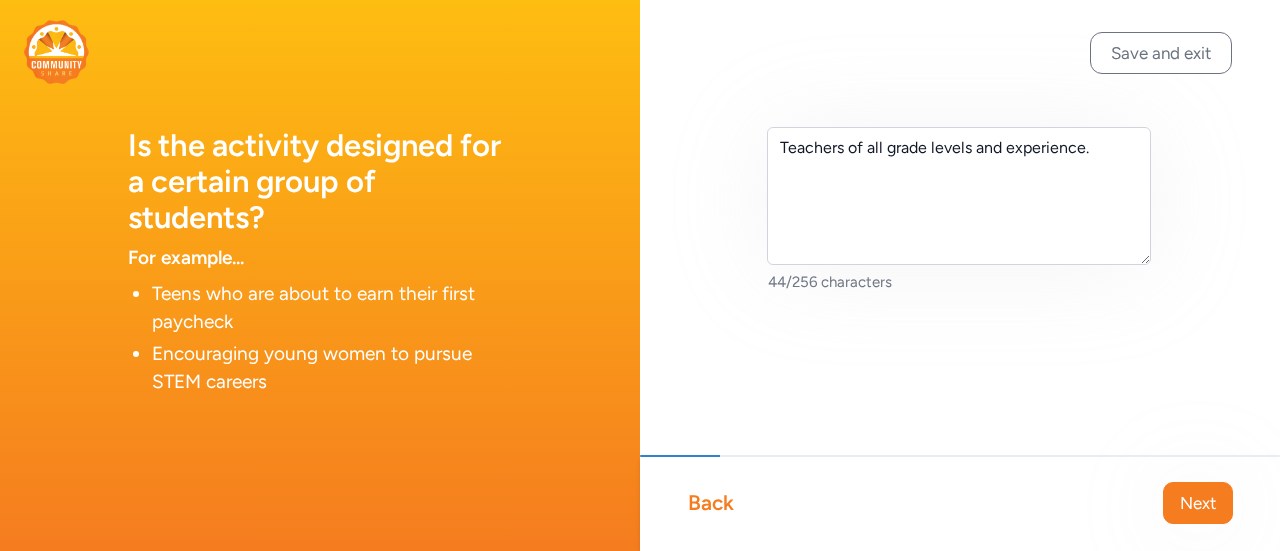 click on "Back" at bounding box center [711, 503] 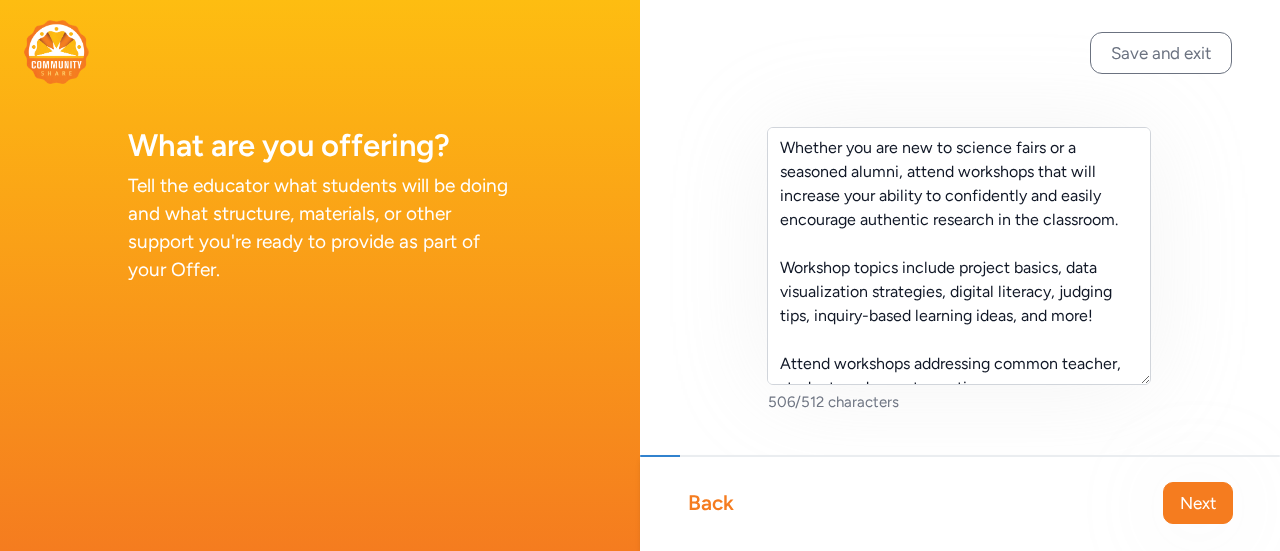 click on "Back" at bounding box center (711, 503) 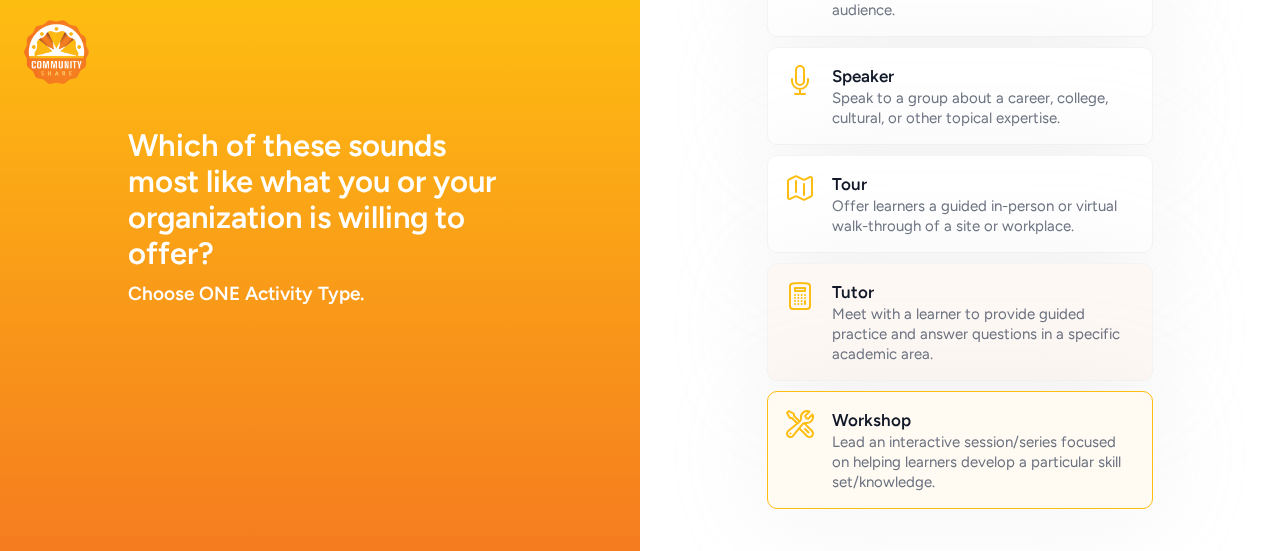 scroll, scrollTop: 1395, scrollLeft: 0, axis: vertical 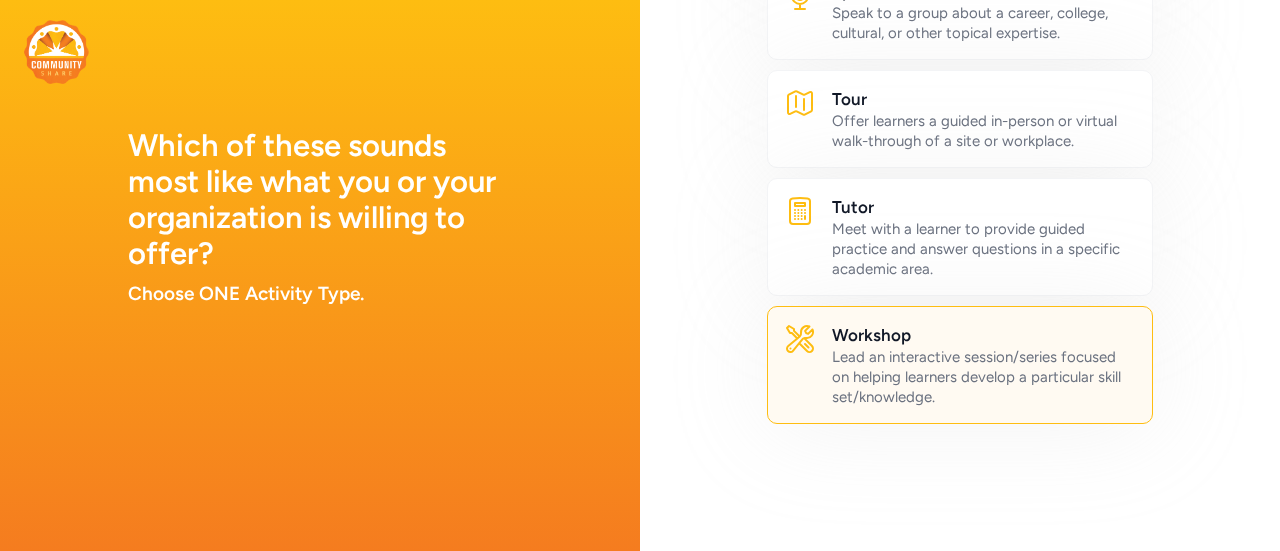 click on "Lead an interactive session/series focused on helping learners develop a particular skill set/knowledge." at bounding box center [984, 377] 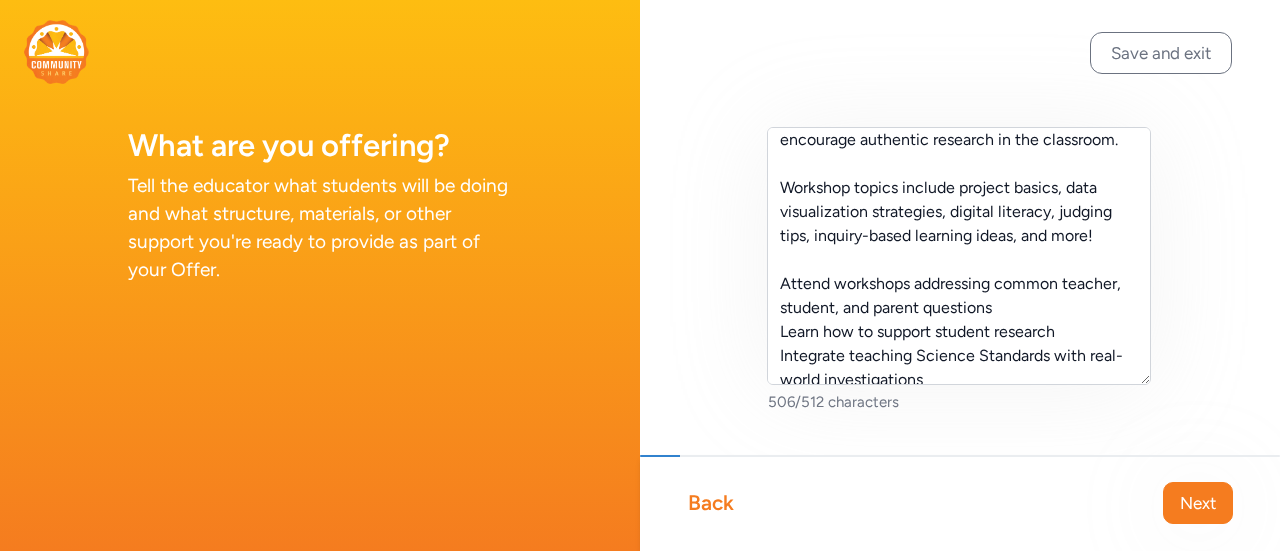scroll, scrollTop: 144, scrollLeft: 0, axis: vertical 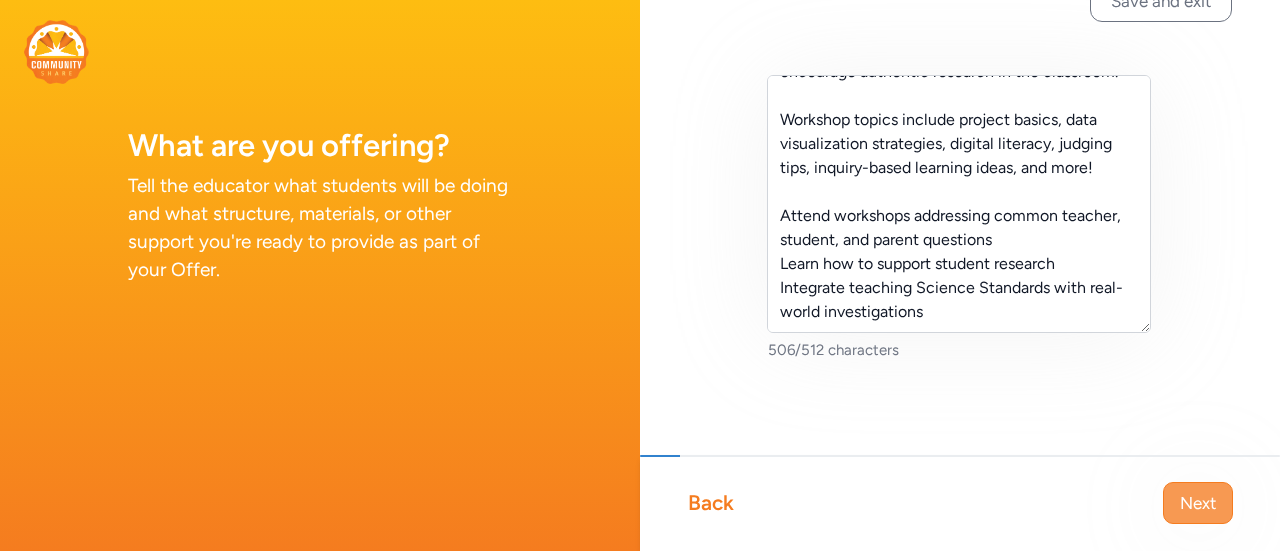 click on "Next" at bounding box center [1198, 503] 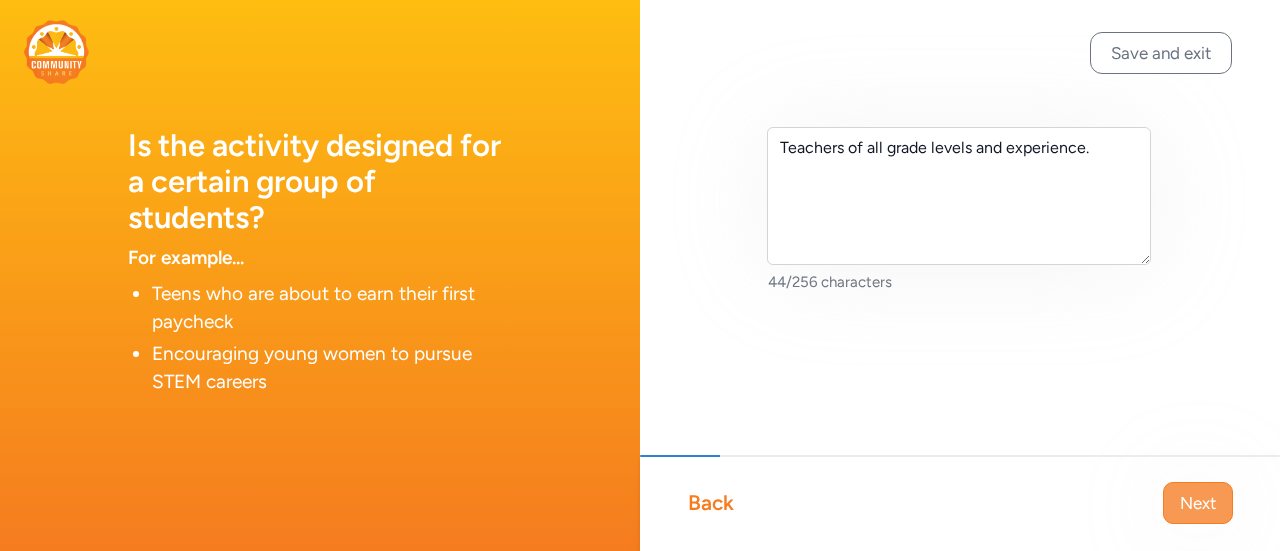 click on "Next" at bounding box center (1198, 503) 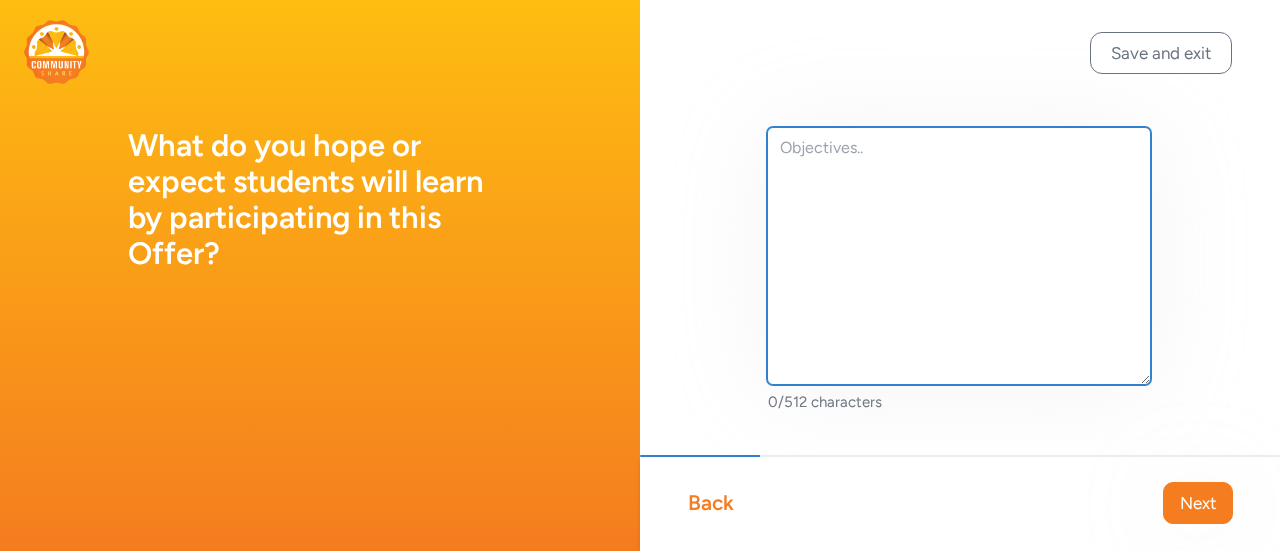 click at bounding box center [959, 256] 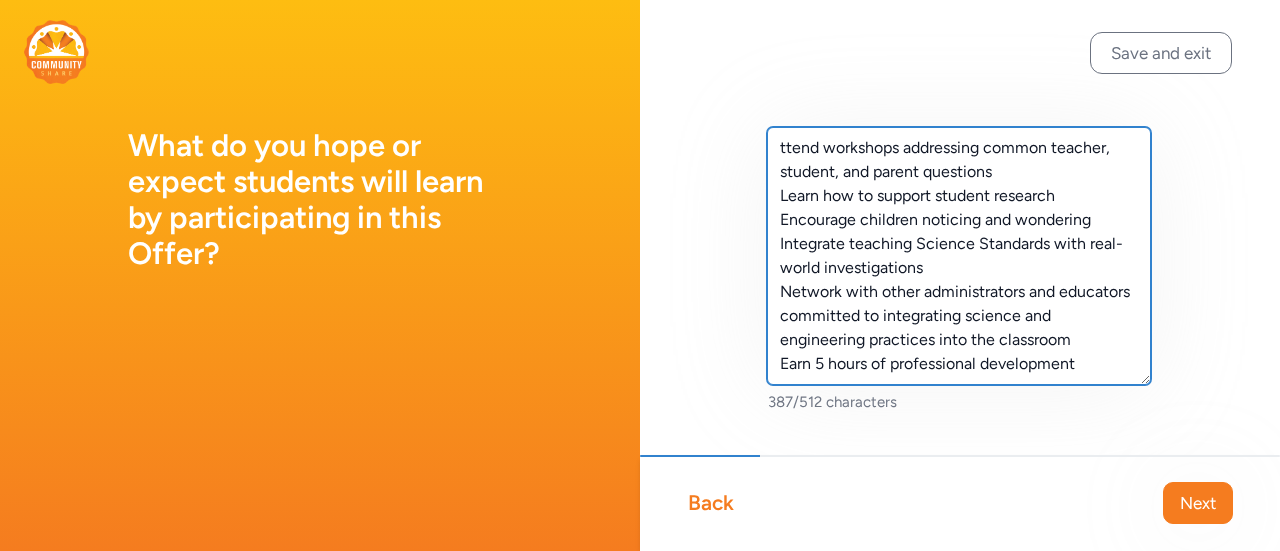 drag, startPoint x: 780, startPoint y: 151, endPoint x: 794, endPoint y: 150, distance: 14.035668 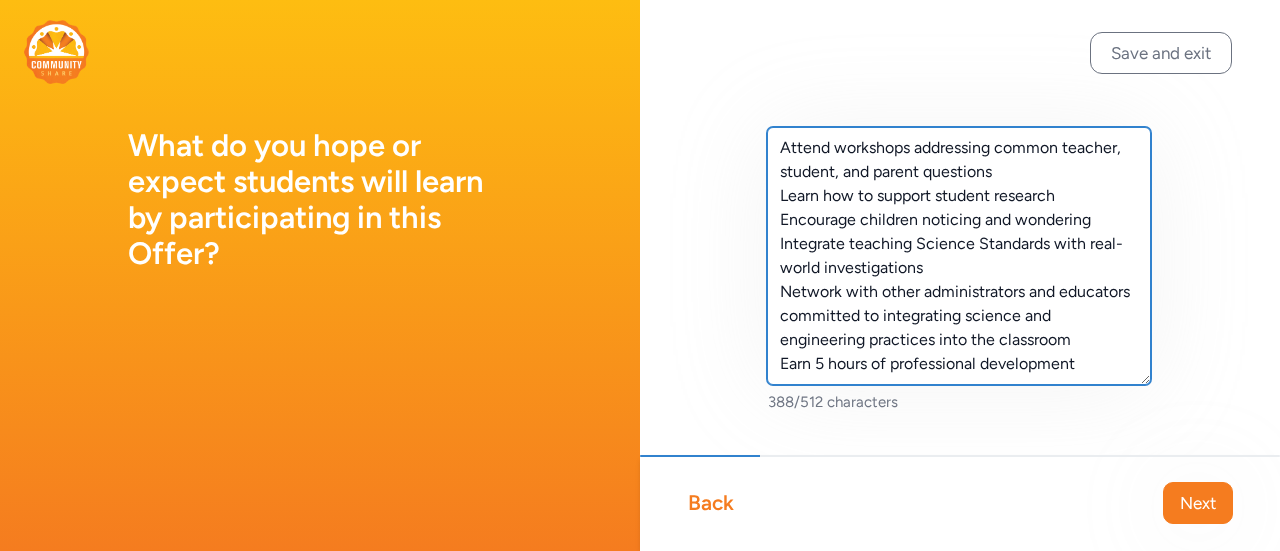 click on "Attend workshops addressing common teacher, student, and parent questions
Learn how to support student research
Encourage children noticing and wondering
Integrate teaching Science Standards with real-world investigations
Network with other administrators and educators committed to integrating science and engineering practices into the classroom
Earn 5 hours of professional development" at bounding box center (959, 256) 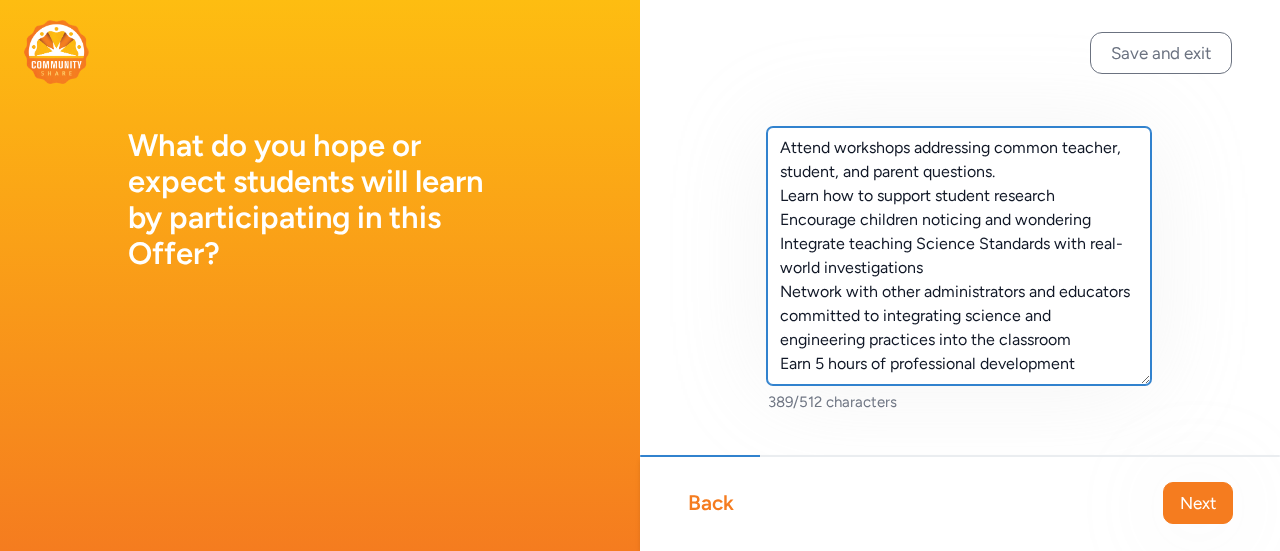 click on "Attend workshops addressing common teacher, student, and parent questions.
Learn how to support student research
Encourage children noticing and wondering
Integrate teaching Science Standards with real-world investigations
Network with other administrators and educators committed to integrating science and engineering practices into the classroom
Earn 5 hours of professional development" at bounding box center (959, 256) 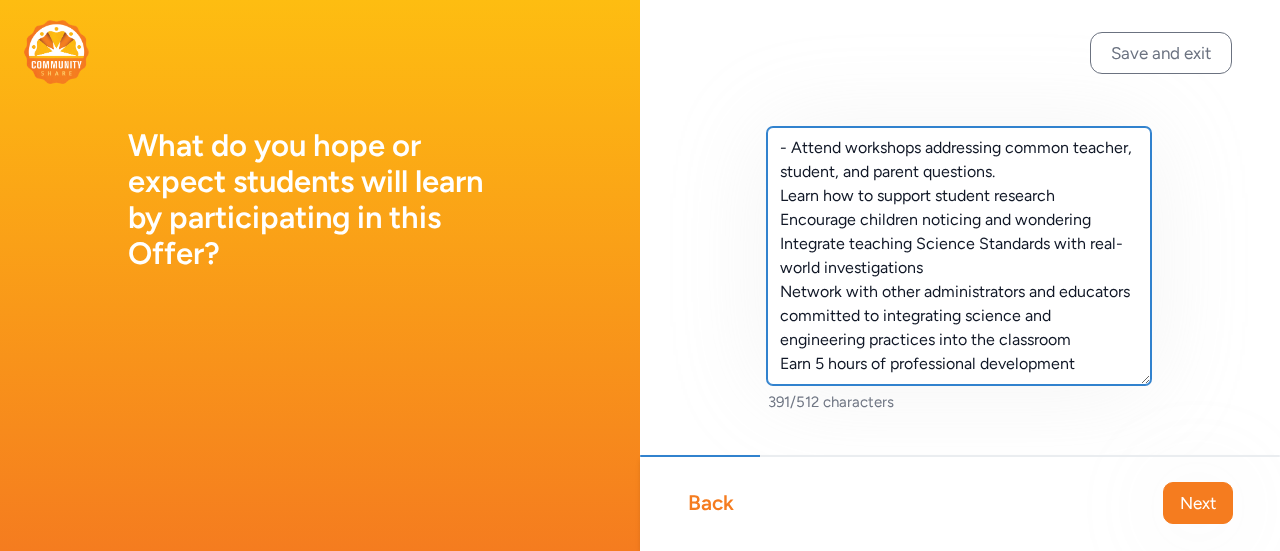 click on "- Attend workshops addressing common teacher, student, and parent questions.
Learn how to support student research
Encourage children noticing and wondering
Integrate teaching Science Standards with real-world investigations
Network with other administrators and educators committed to integrating science and engineering practices into the classroom
Earn 5 hours of professional development" at bounding box center (959, 256) 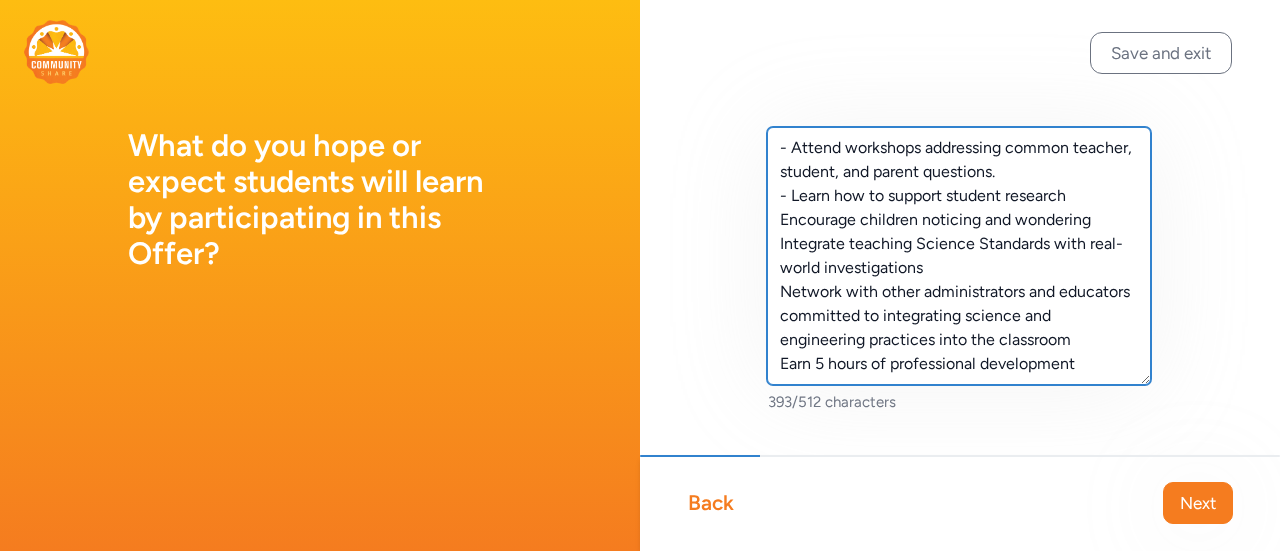 click on "- Attend workshops addressing common teacher, student, and parent questions.
- Learn how to support student research
Encourage children noticing and wondering
Integrate teaching Science Standards with real-world investigations
Network with other administrators and educators committed to integrating science and engineering practices into the classroom
Earn 5 hours of professional development" at bounding box center [959, 256] 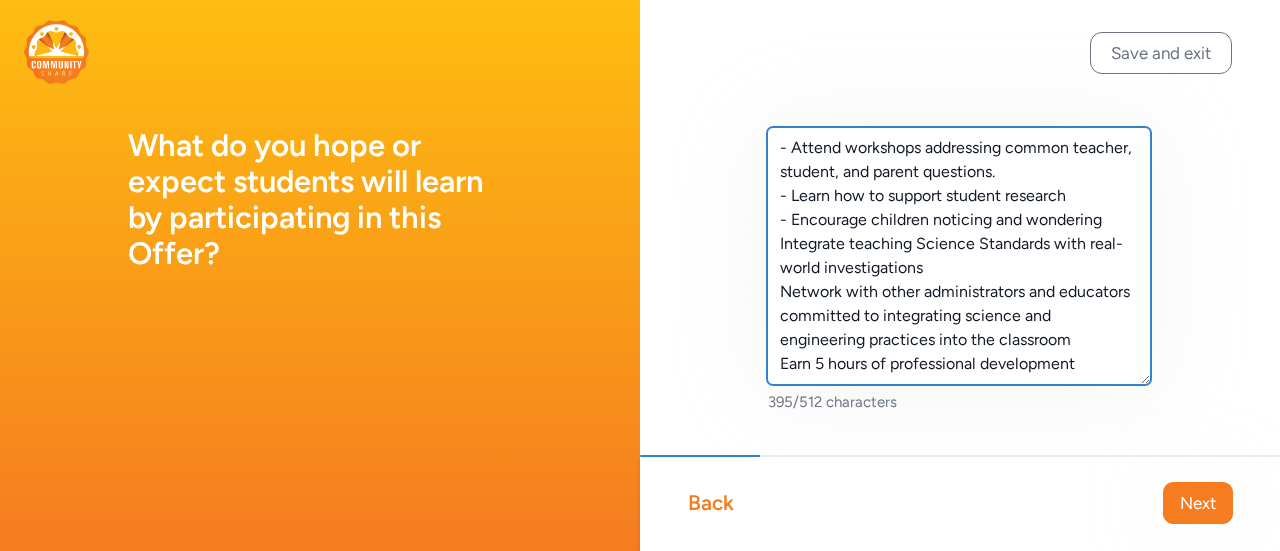 click on "- Attend workshops addressing common teacher, student, and parent questions.
- Learn how to support student research
- Encourage children noticing and wondering
Integrate teaching Science Standards with real-world investigations
Network with other administrators and educators committed to integrating science and engineering practices into the classroom
Earn 5 hours of professional development" at bounding box center [959, 256] 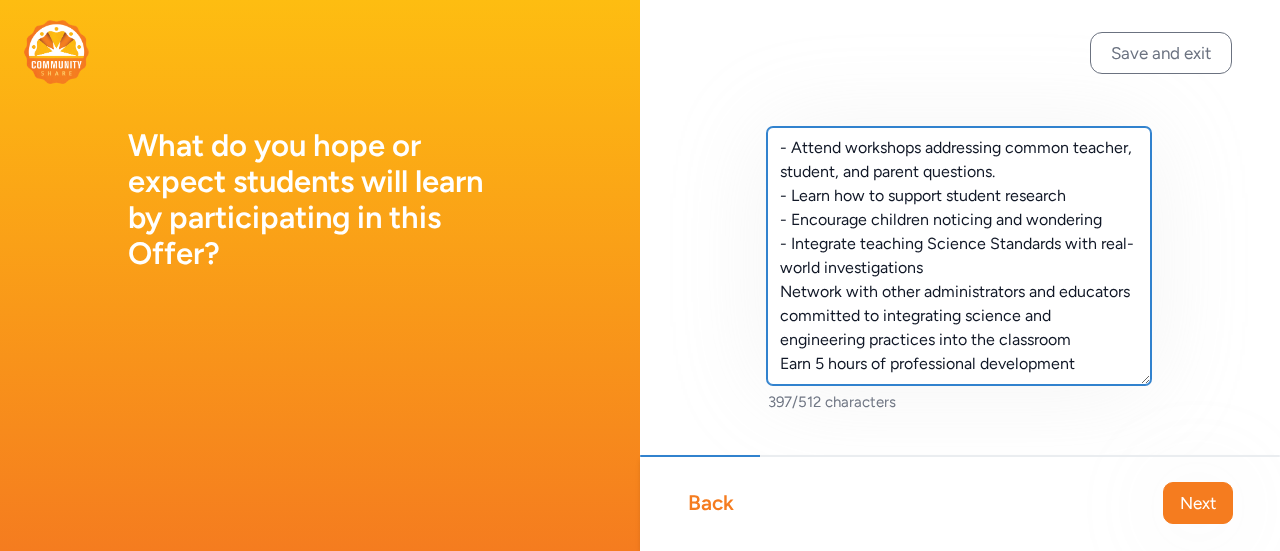 click on "- Attend workshops addressing common teacher, student, and parent questions.
- Learn how to support student research
- Encourage children noticing and wondering
- Integrate teaching Science Standards with real-world investigations
Network with other administrators and educators committed to integrating science and engineering practices into the classroom
Earn 5 hours of professional development" at bounding box center (959, 256) 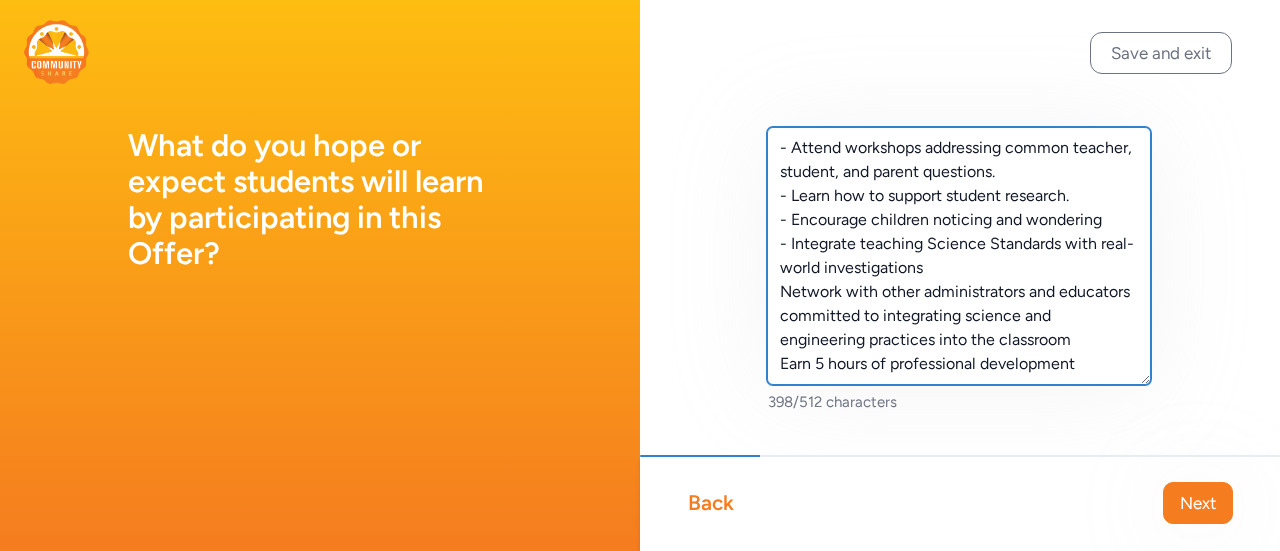click on "- Attend workshops addressing common teacher, student, and parent questions.
- Learn how to support student research.
- Encourage children noticing and wondering
- Integrate teaching Science Standards with real-world investigations
Network with other administrators and educators committed to integrating science and engineering practices into the classroom
Earn 5 hours of professional development" at bounding box center [959, 256] 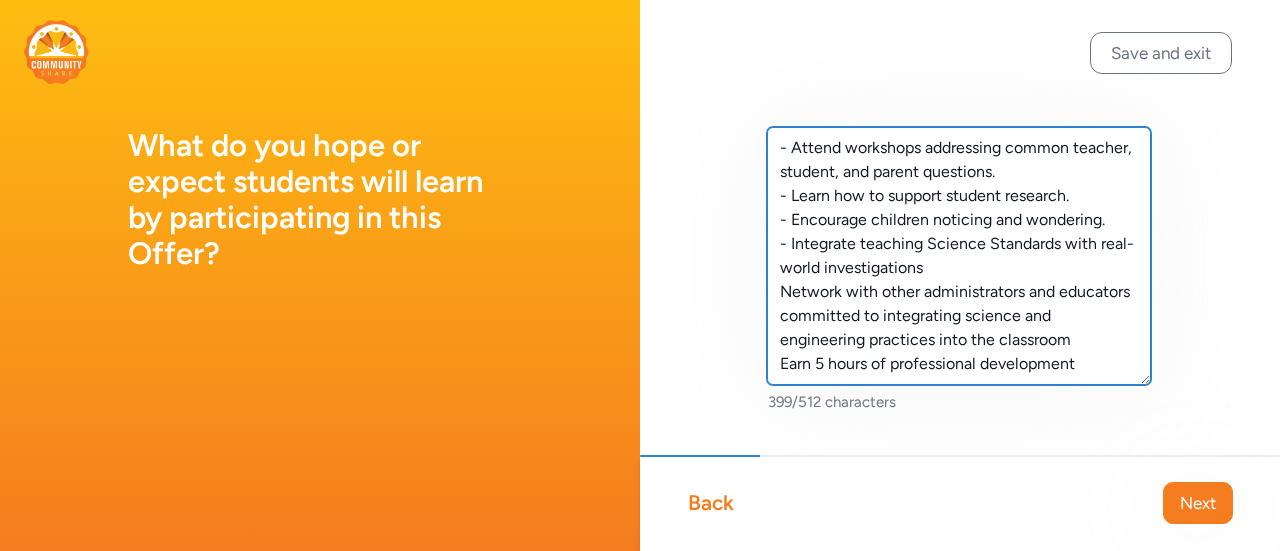 click on "- Attend workshops addressing common teacher, student, and parent questions.
- Learn how to support student research.
- Encourage children noticing and wondering.
- Integrate teaching Science Standards with real-world investigations
Network with other administrators and educators committed to integrating science and engineering practices into the classroom
Earn 5 hours of professional development" at bounding box center (959, 256) 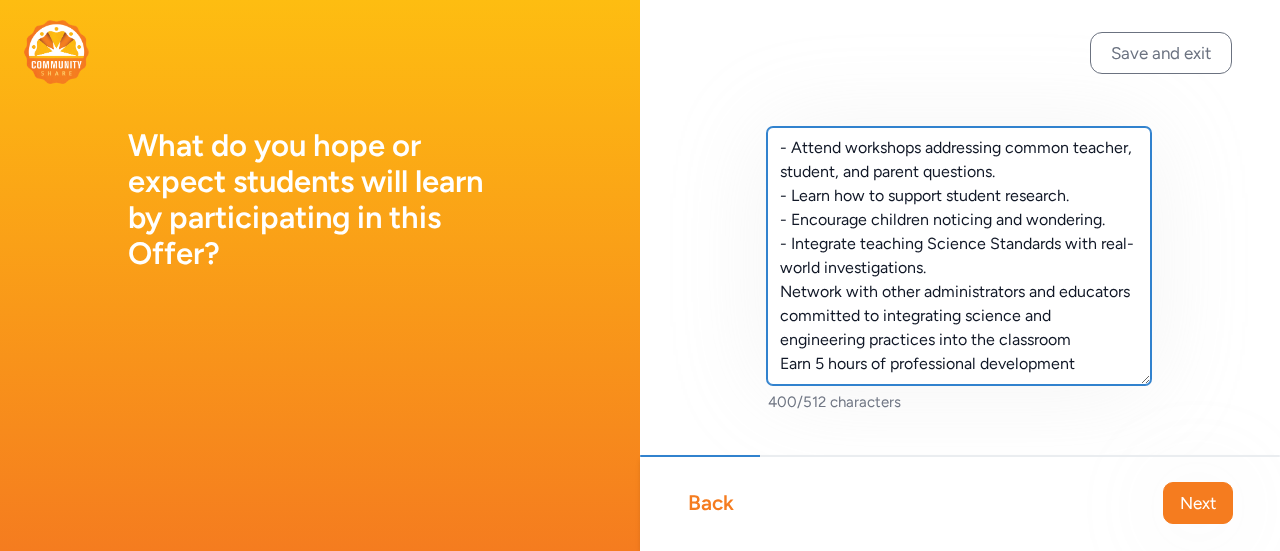 click on "- Attend workshops addressing common teacher, student, and parent questions.
- Learn how to support student research.
- Encourage children noticing and wondering.
- Integrate teaching Science Standards with real-world investigations.
Network with other administrators and educators committed to integrating science and engineering practices into the classroom
Earn 5 hours of professional development" at bounding box center [959, 256] 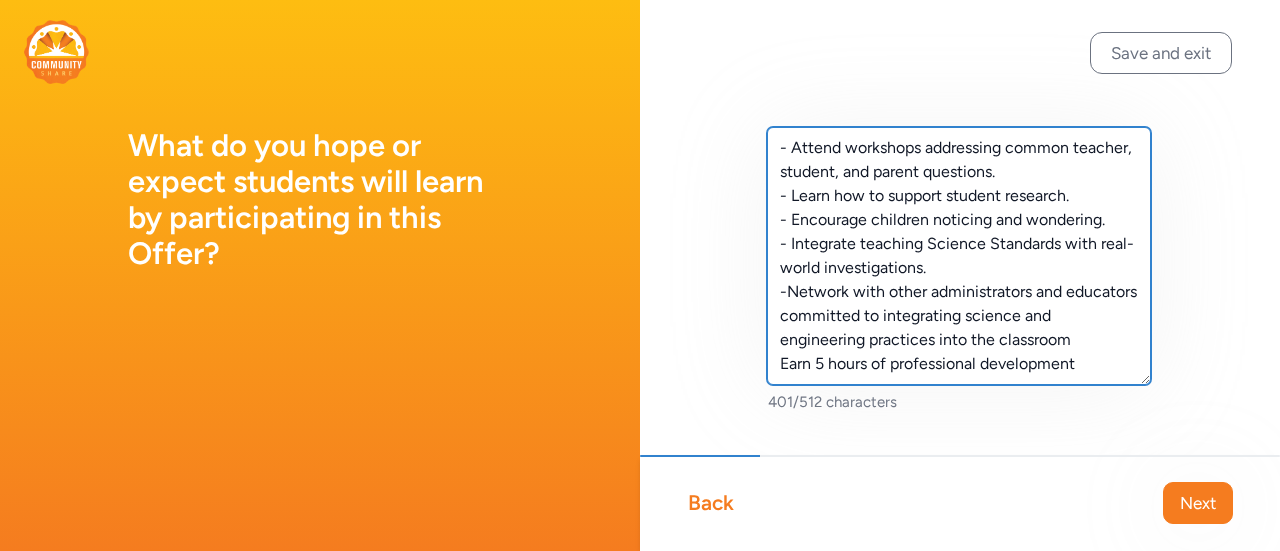 click on "- Attend workshops addressing common teacher, student, and parent questions.
- Learn how to support student research.
- Encourage children noticing and wondering.
- Integrate teaching Science Standards with real-world investigations.
-Network with other administrators and educators committed to integrating science and engineering practices into the classroom
Earn 5 hours of professional development" at bounding box center (959, 256) 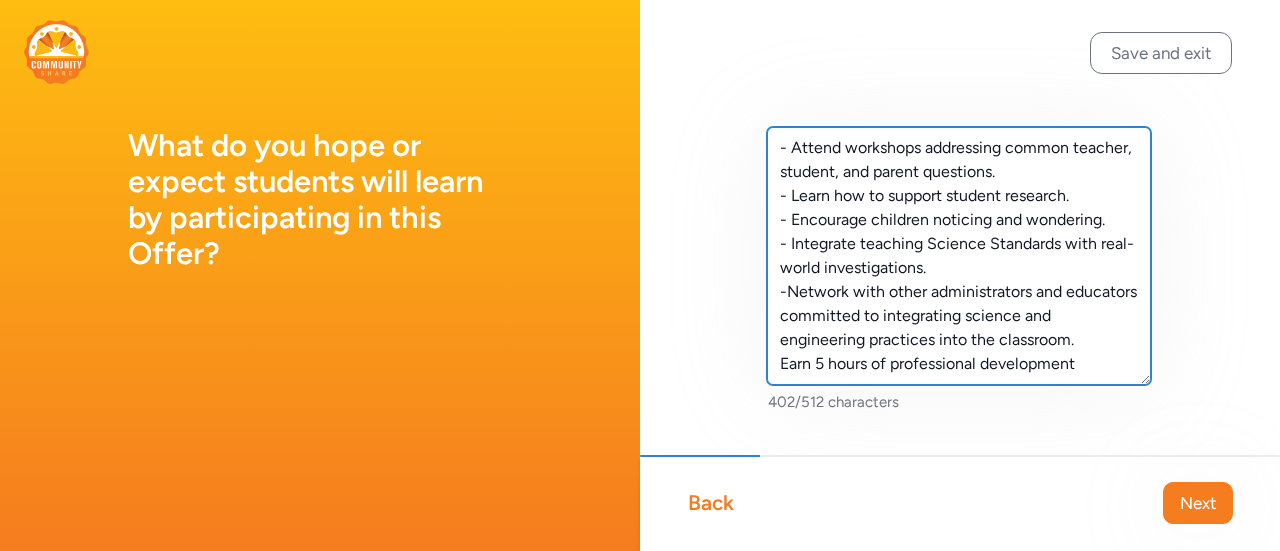 click on "- Attend workshops addressing common teacher, student, and parent questions.
- Learn how to support student research.
- Encourage children noticing and wondering.
- Integrate teaching Science Standards with real-world investigations.
-Network with other administrators and educators committed to integrating science and engineering practices into the classroom.
Earn 5 hours of professional development" at bounding box center [959, 256] 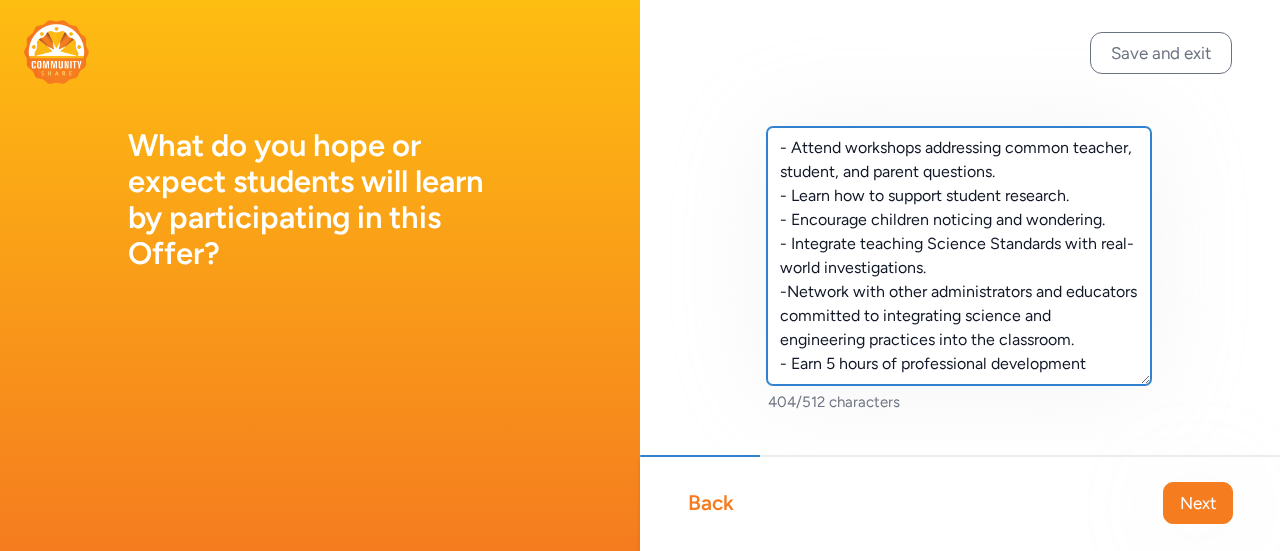 drag, startPoint x: 788, startPoint y: 301, endPoint x: 829, endPoint y: 320, distance: 45.188496 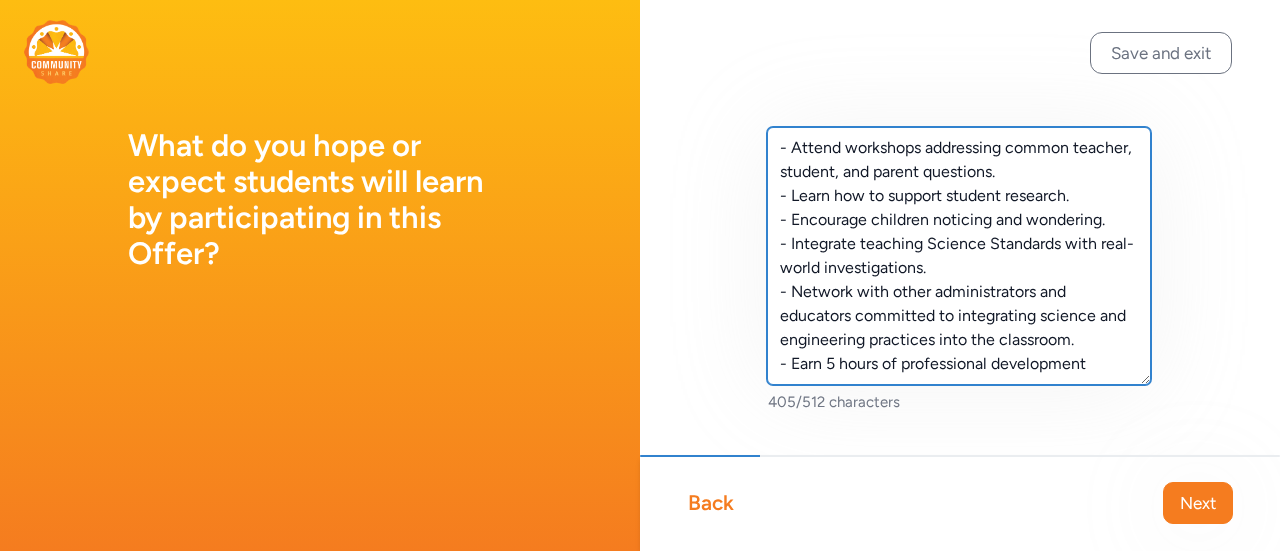 click on "- Attend workshops addressing common teacher, student, and parent questions.
- Learn how to support student research.
- Encourage children noticing and wondering.
- Integrate teaching Science Standards with real-world investigations.
- Network with other administrators and educators committed to integrating science and engineering practices into the classroom.
- Earn 5 hours of professional development" at bounding box center [959, 256] 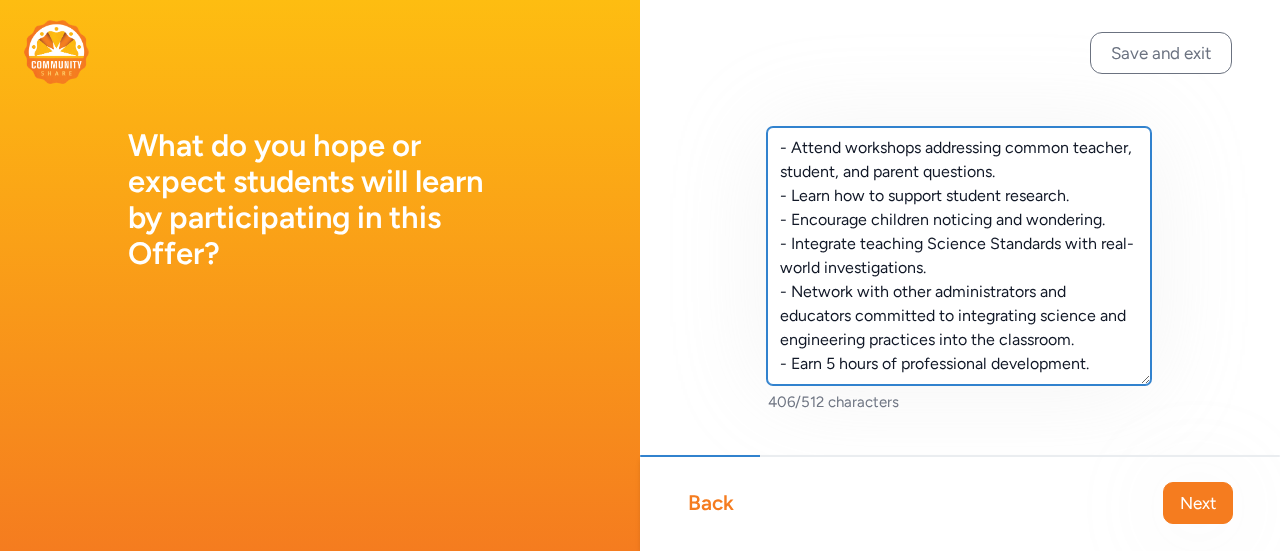 type on "- Attend workshops addressing common teacher, student, and parent questions.
- Learn how to support student research.
- Encourage children noticing and wondering.
- Integrate teaching Science Standards with real-world investigations.
- Network with other administrators and educators committed to integrating science and engineering practices into the classroom.
- Earn 5 hours of professional development." 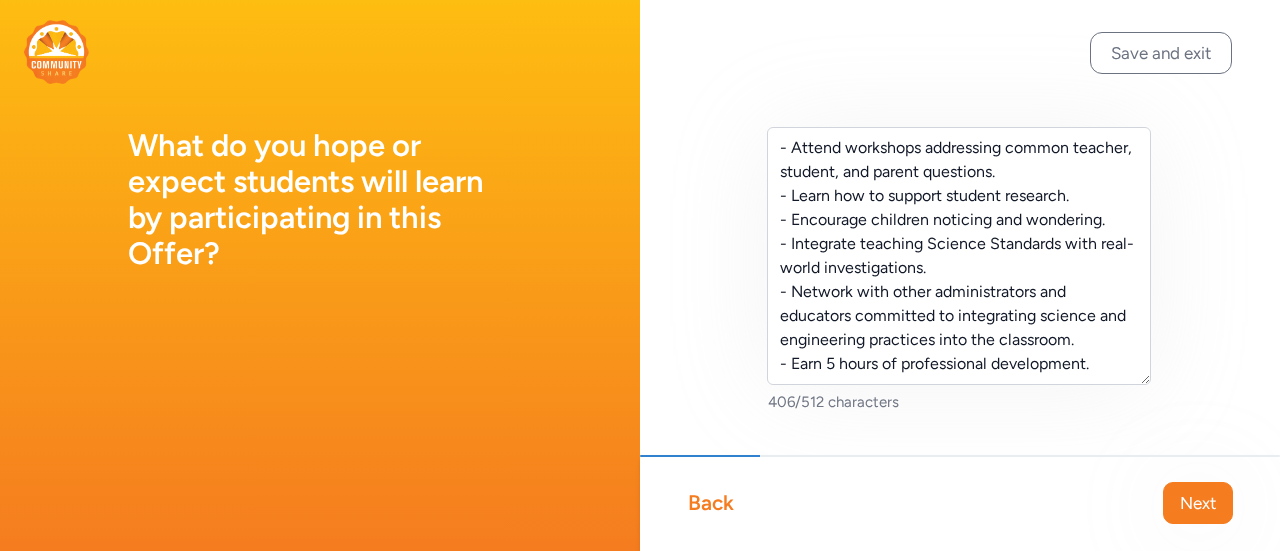click on "Back" at bounding box center (711, 503) 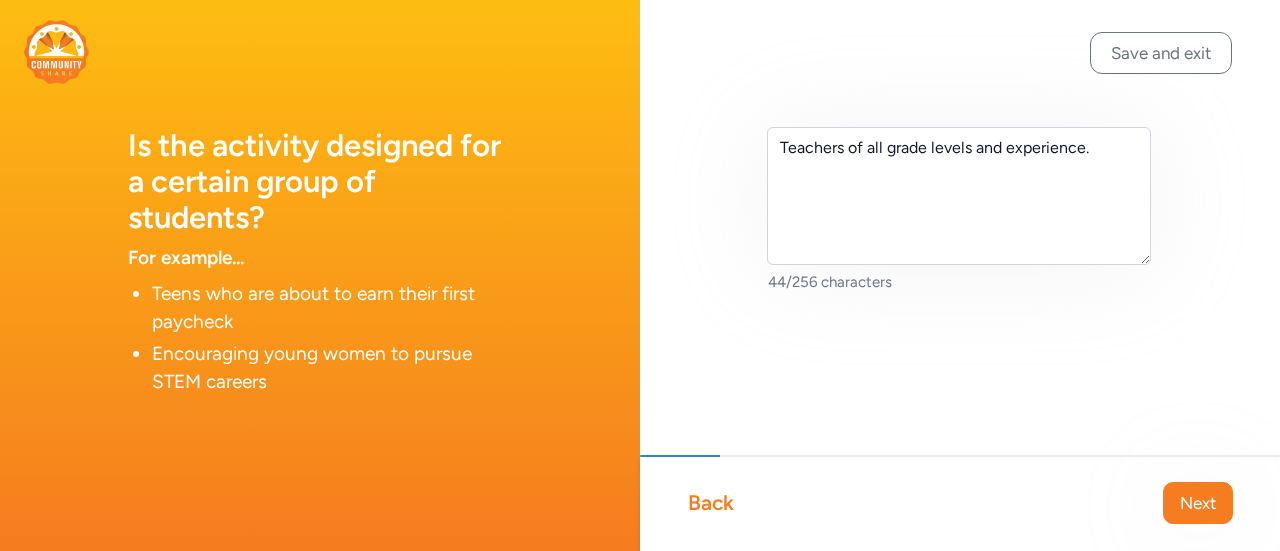click on "Back" at bounding box center [711, 503] 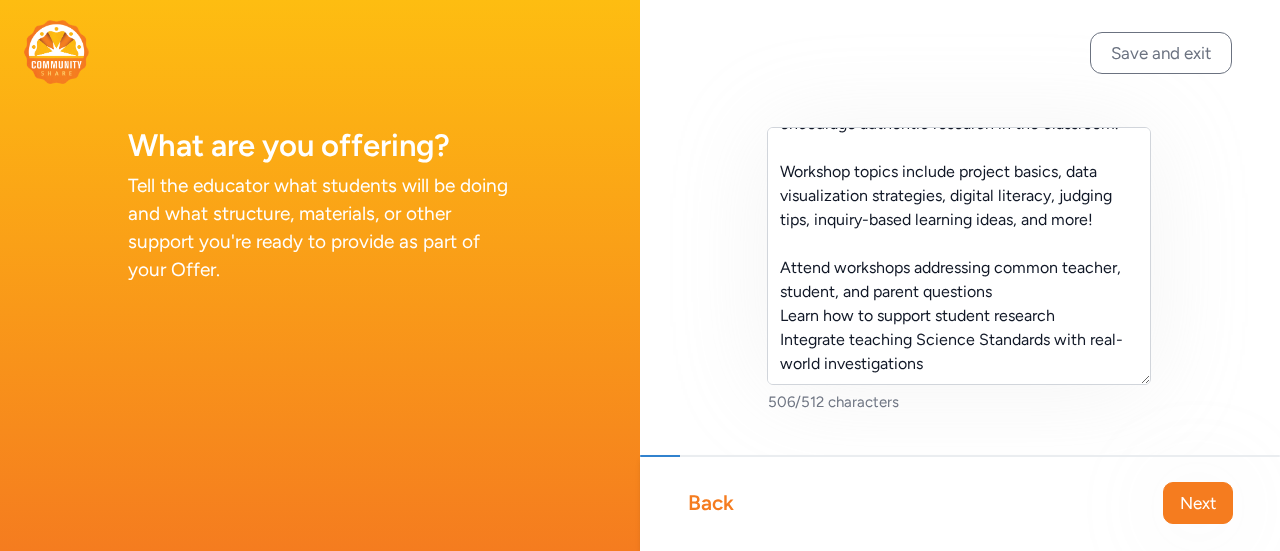 scroll, scrollTop: 0, scrollLeft: 0, axis: both 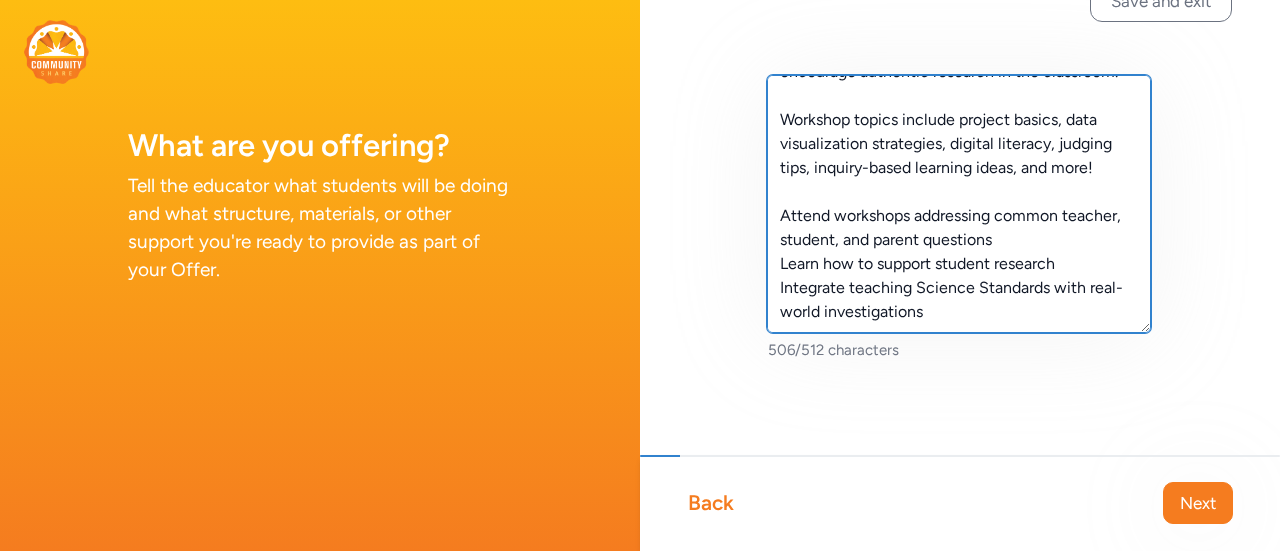 drag, startPoint x: 794, startPoint y: 152, endPoint x: 990, endPoint y: 317, distance: 256.205 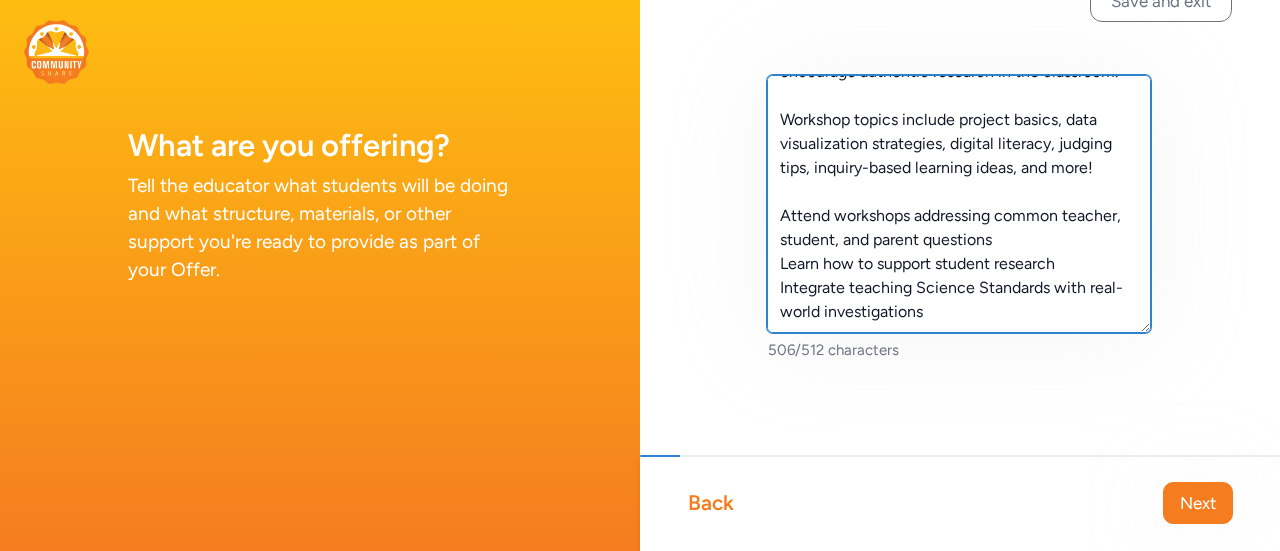 paste on "Everything you've ever wanted to know about Science Fair.
Whether you are new to science and engineering fairs or a seasoned alumni, attend workshops that will increase your ability to confidently and easily encourage authentic research opportunities in the classroom. Workshop topics include project basics, data visualization strategies, digital literacy, judging tips, inquiry-based learning ideas, and more!" 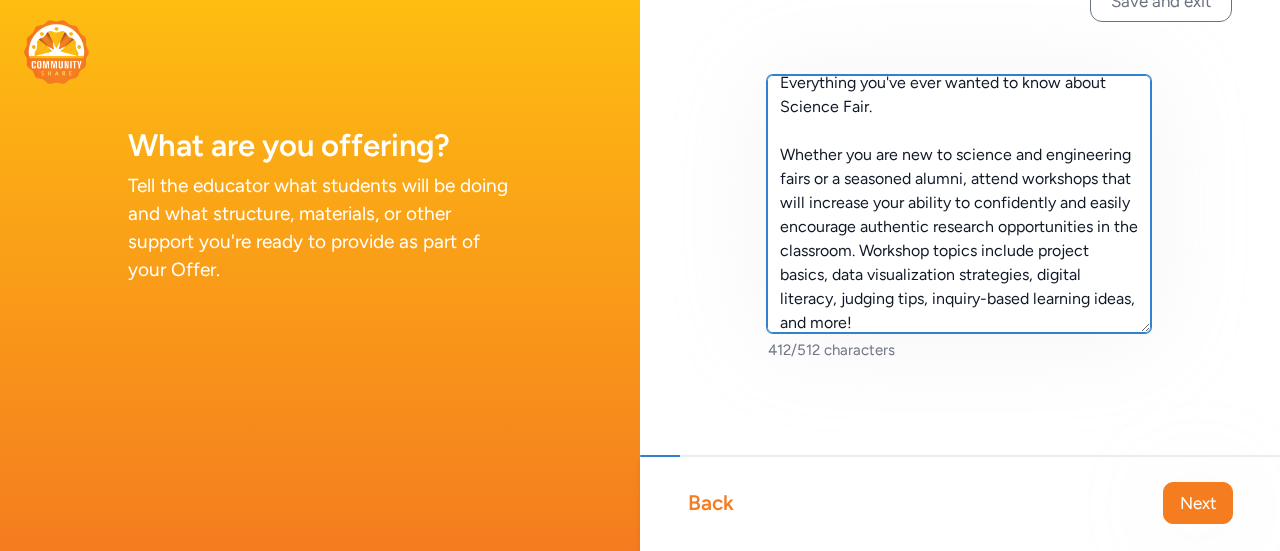 scroll, scrollTop: 0, scrollLeft: 0, axis: both 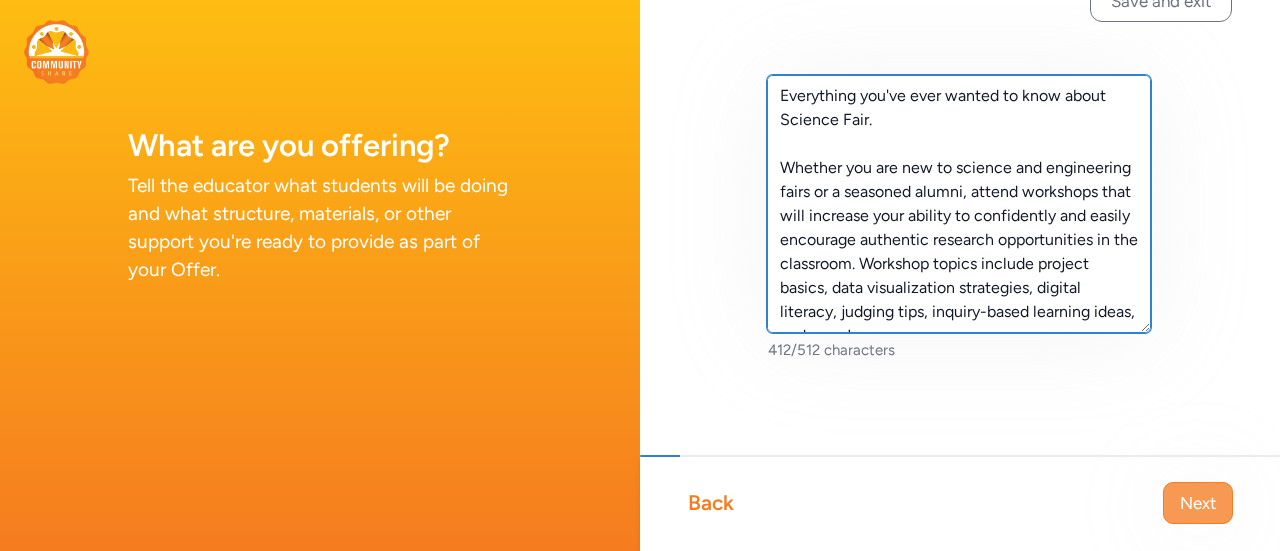 type on "Everything you've ever wanted to know about Science Fair.
Whether you are new to science and engineering fairs or a seasoned alumni, attend workshops that will increase your ability to confidently and easily encourage authentic research opportunities in the classroom. Workshop topics include project basics, data visualization strategies, digital literacy, judging tips, inquiry-based learning ideas, and more!" 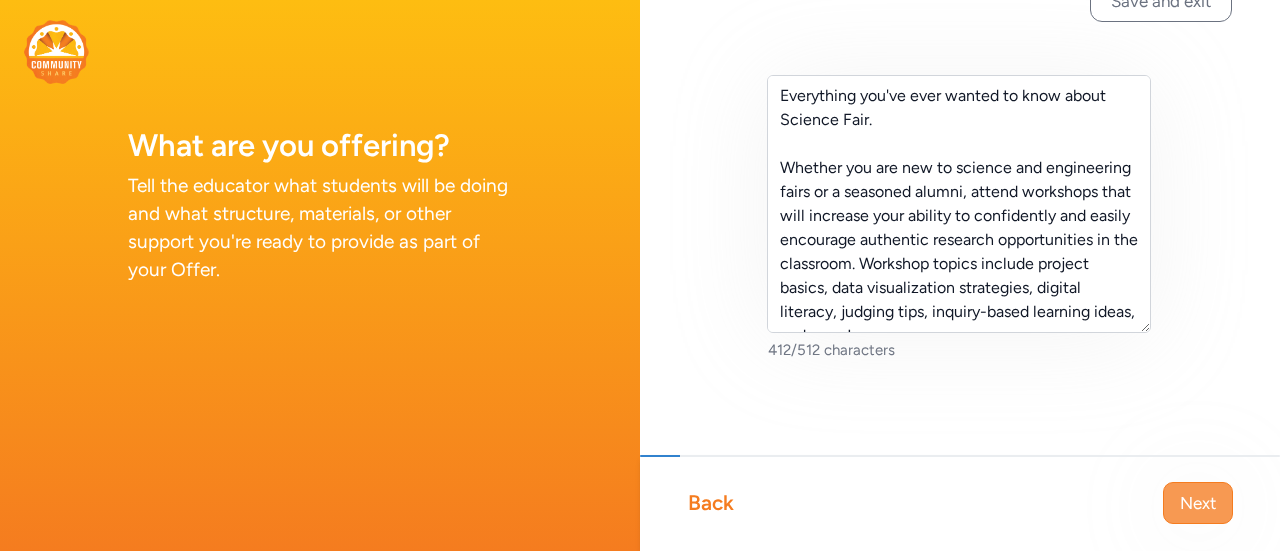click on "Next" at bounding box center (1198, 503) 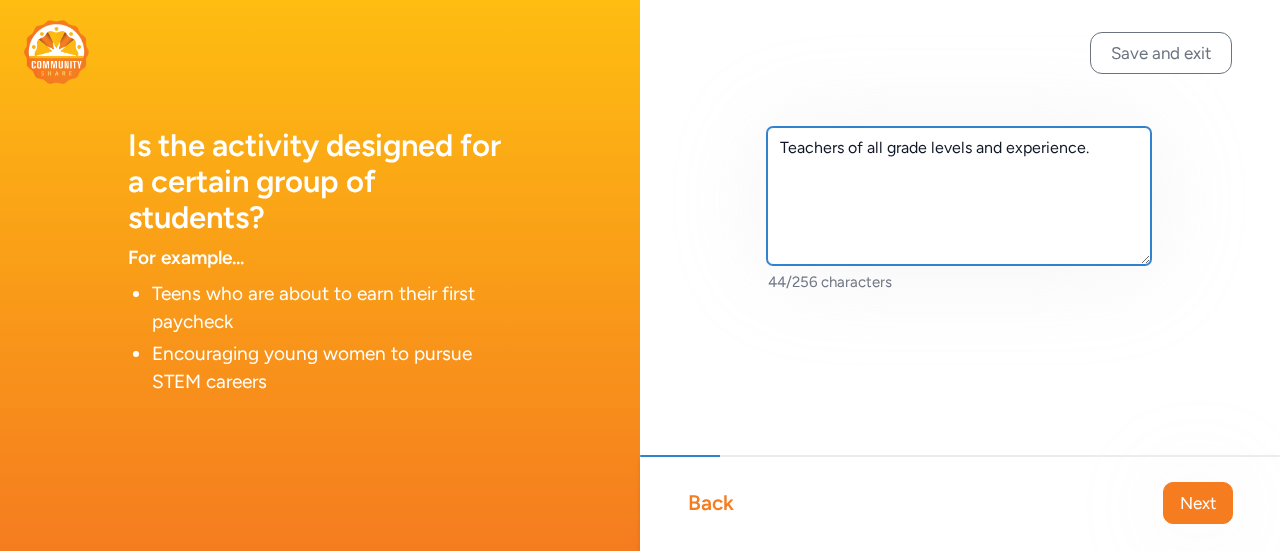 click on "Teachers of all grade levels and experience." at bounding box center [959, 196] 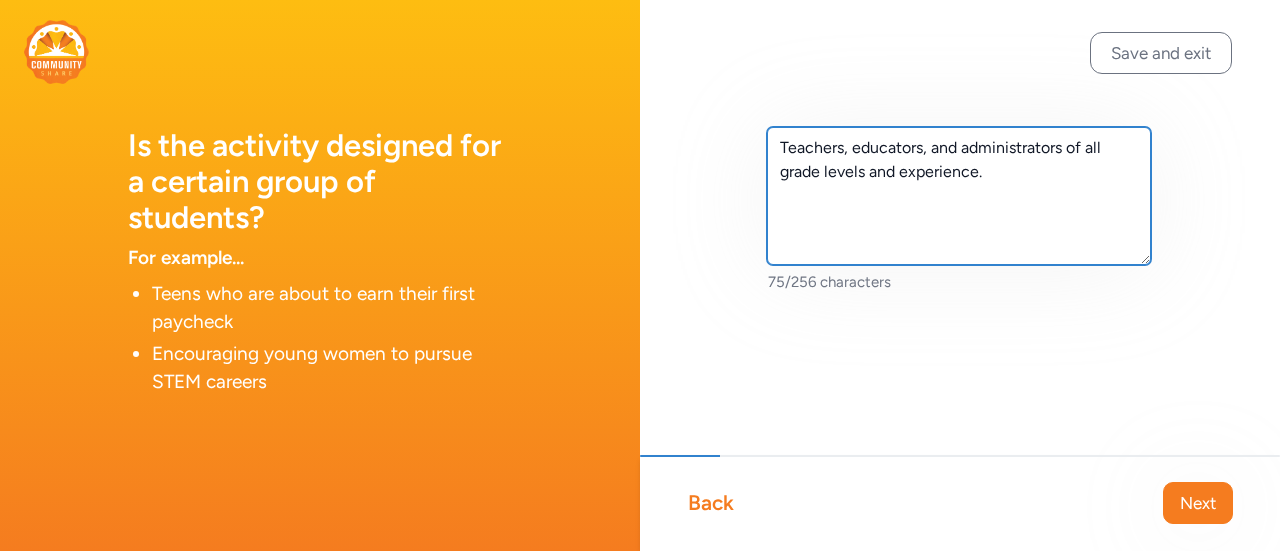 click on "Teachers, educators, and administrators of all grade levels and experience." at bounding box center [959, 196] 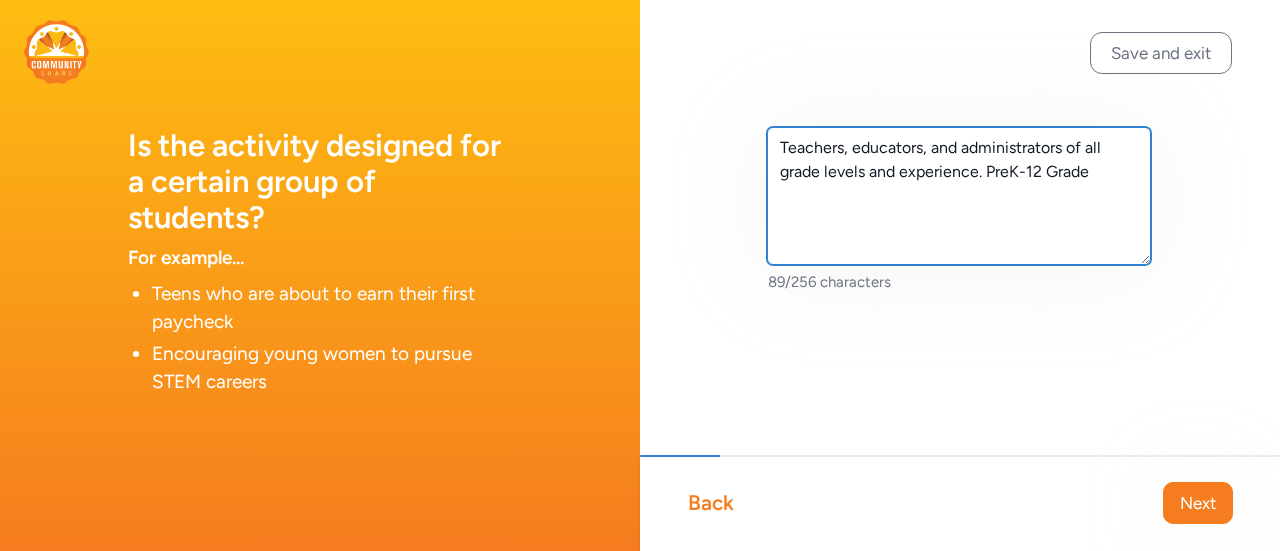 drag, startPoint x: 1110, startPoint y: 173, endPoint x: 988, endPoint y: 176, distance: 122.03688 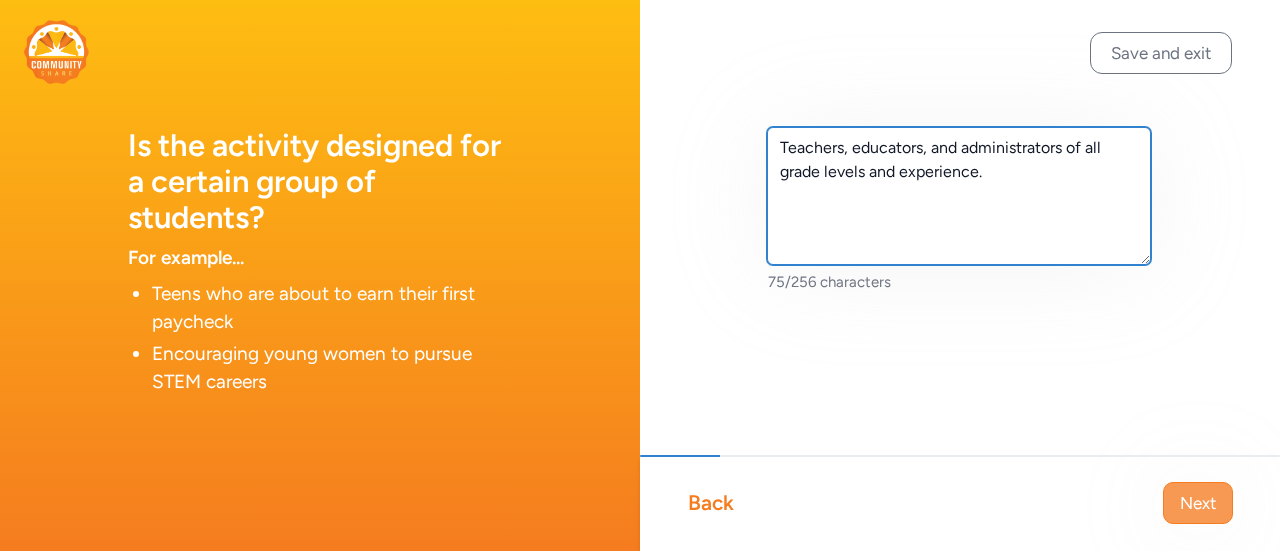 type on "Teachers, educators, and administrators of all grade levels and experience." 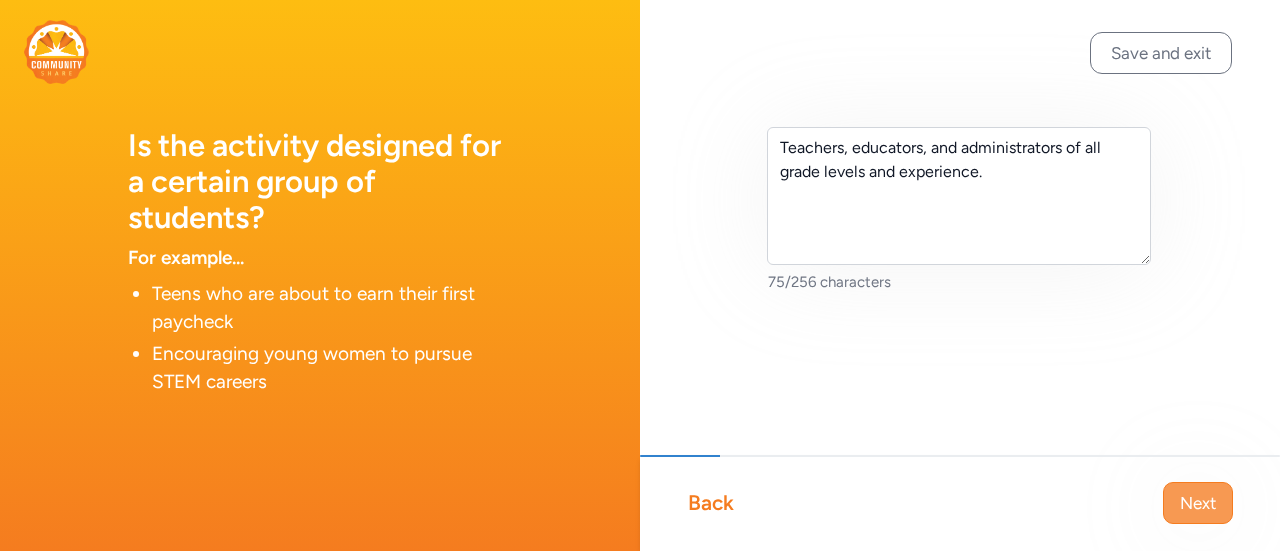 click on "Next" at bounding box center (1198, 503) 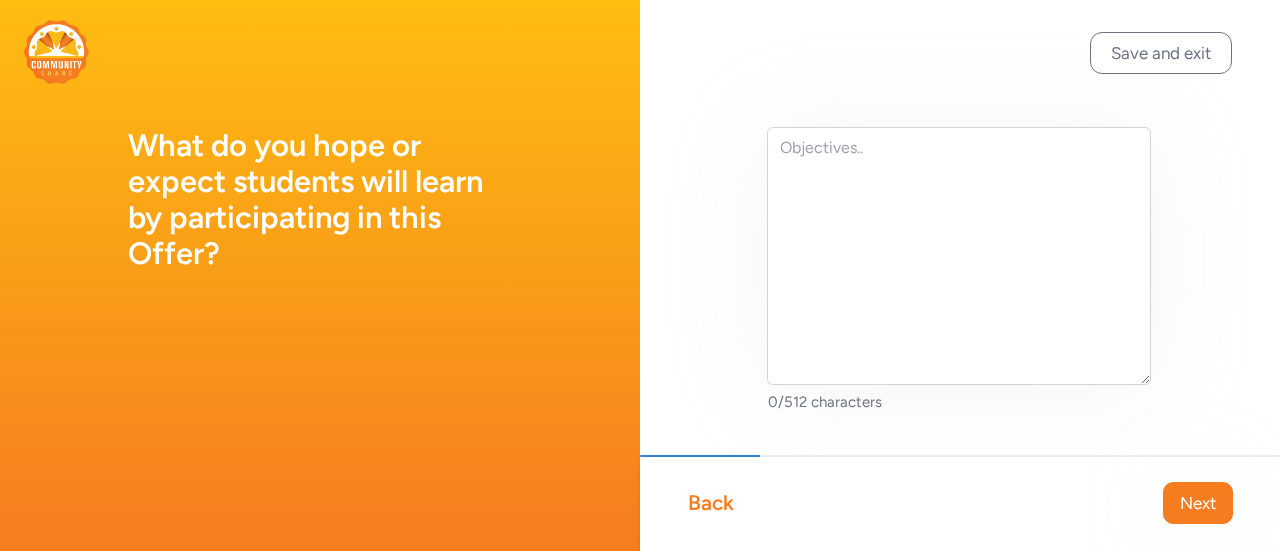 click on "Next" at bounding box center [1198, 503] 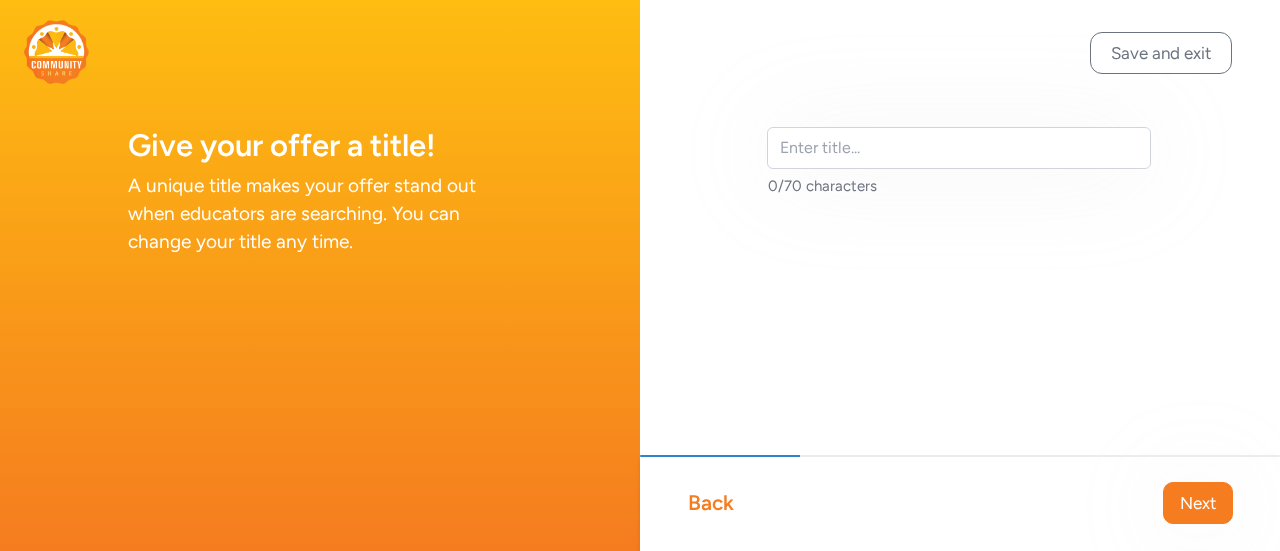 click on "Back Next" at bounding box center (960, 503) 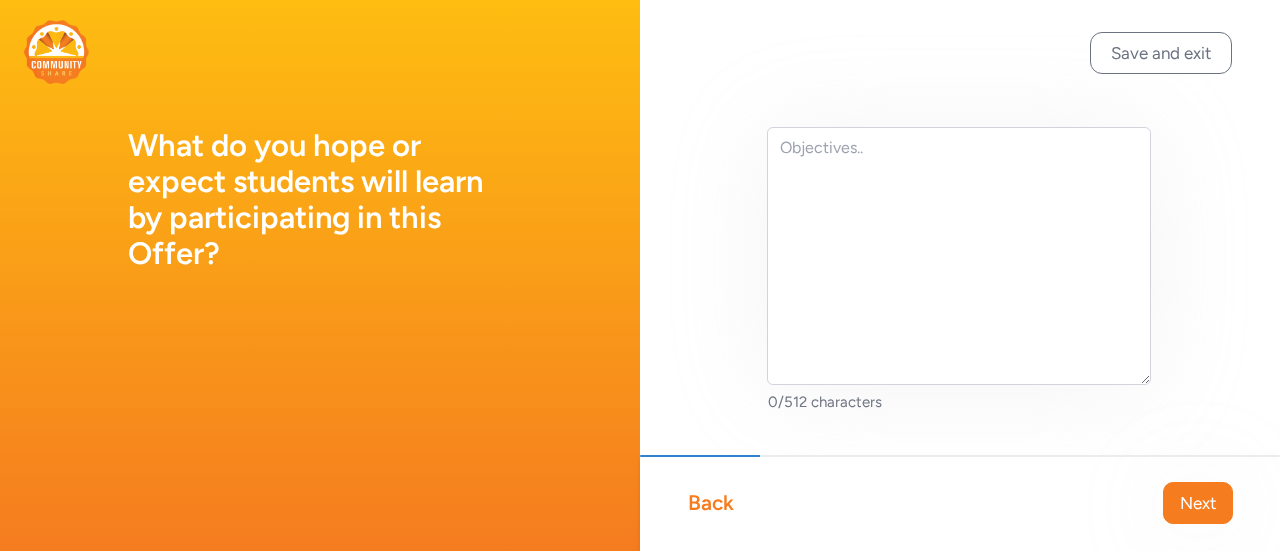 click on "Back" at bounding box center [711, 503] 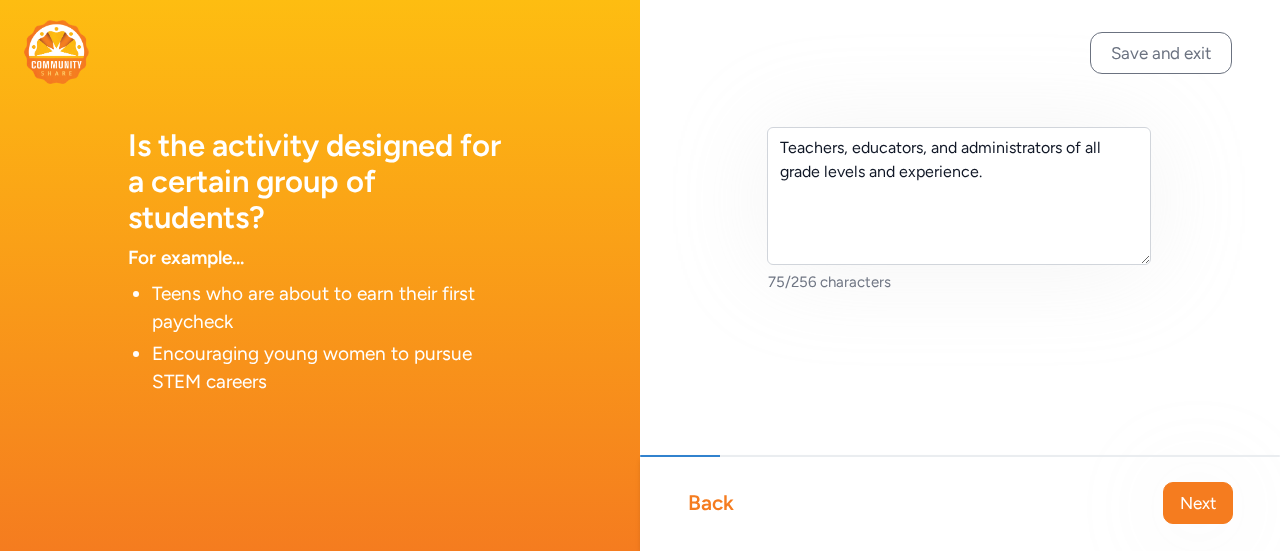click on "Back" at bounding box center (711, 503) 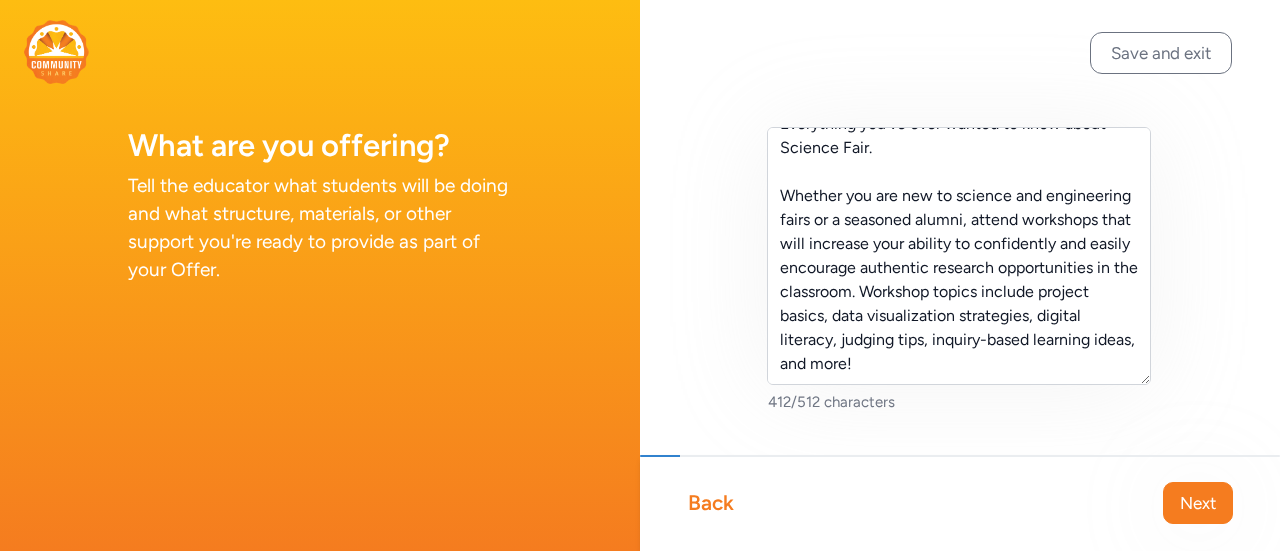 scroll, scrollTop: 48, scrollLeft: 0, axis: vertical 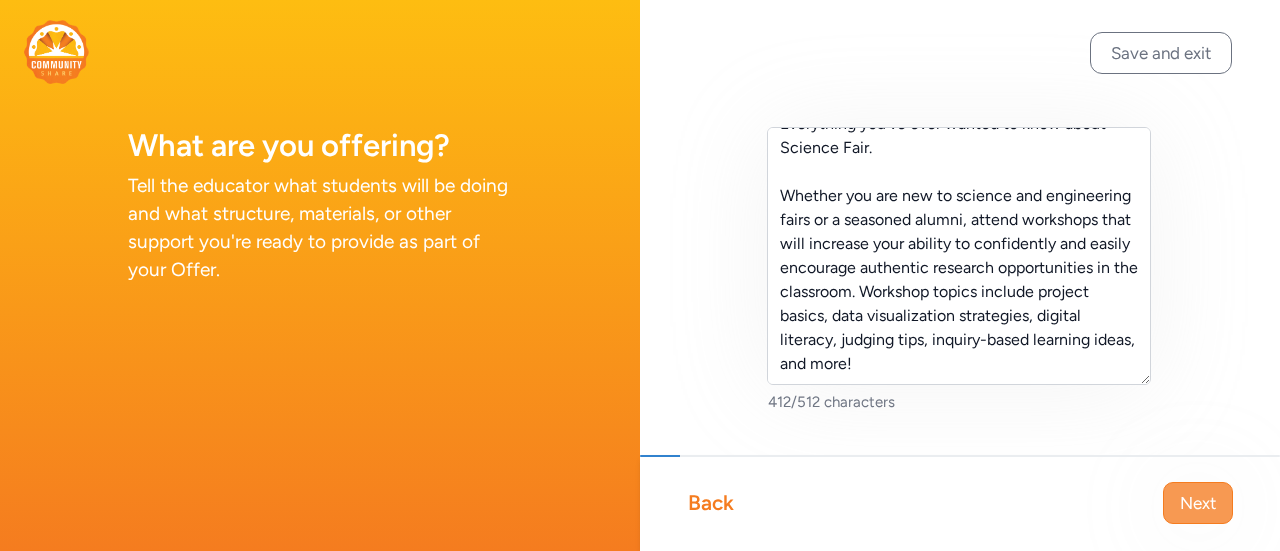 click on "Next" at bounding box center (1198, 503) 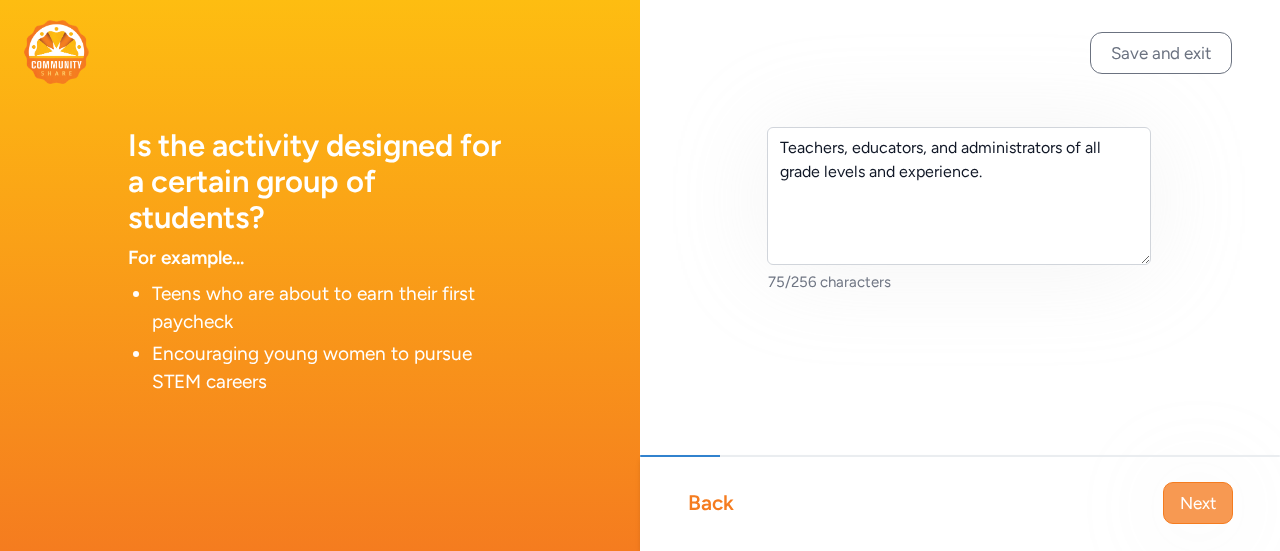 click on "Next" at bounding box center [1198, 503] 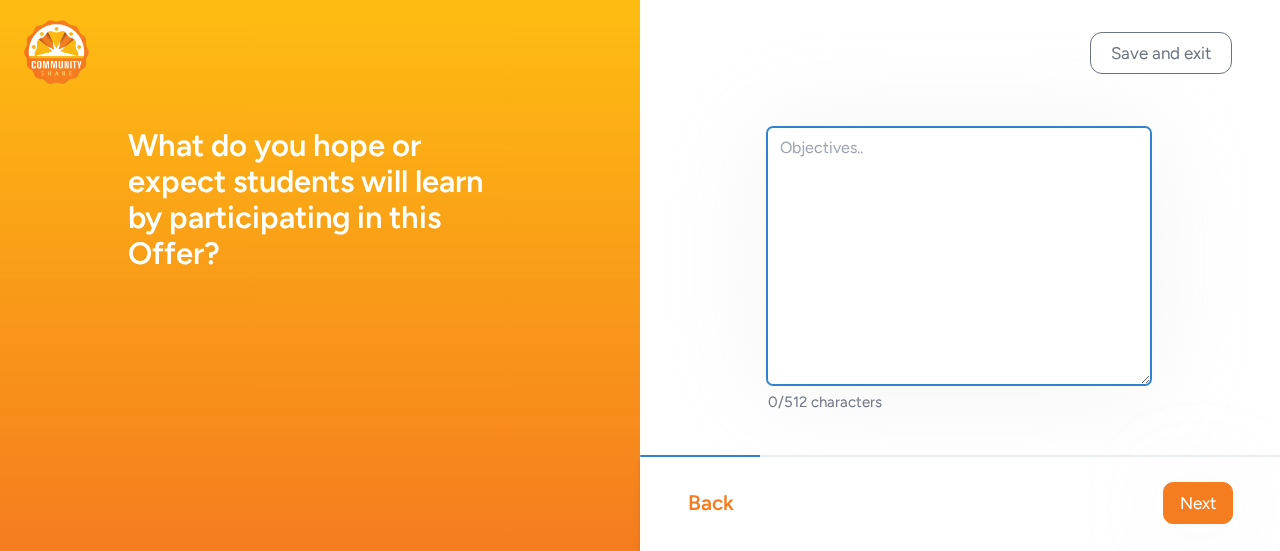 click at bounding box center [959, 256] 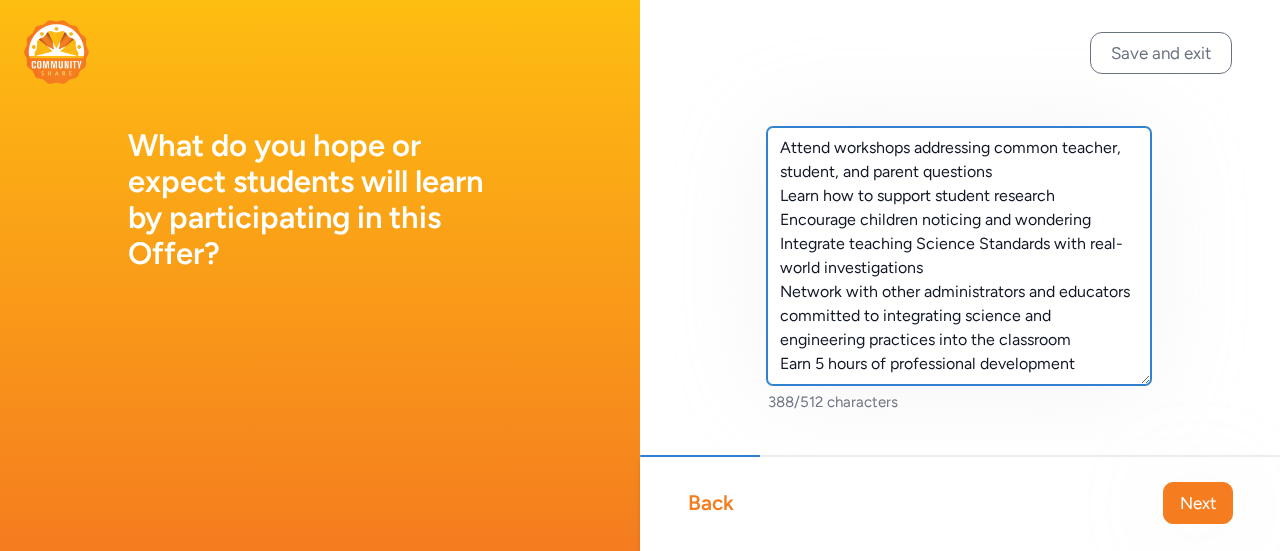 click on "Attend workshops addressing common teacher, student, and parent questions
Learn how to support student research
Encourage children noticing and wondering
Integrate teaching Science Standards with real-world investigations
Network with other administrators and educators committed to integrating science and engineering practices into the classroom
Earn 5 hours of professional development" at bounding box center [959, 256] 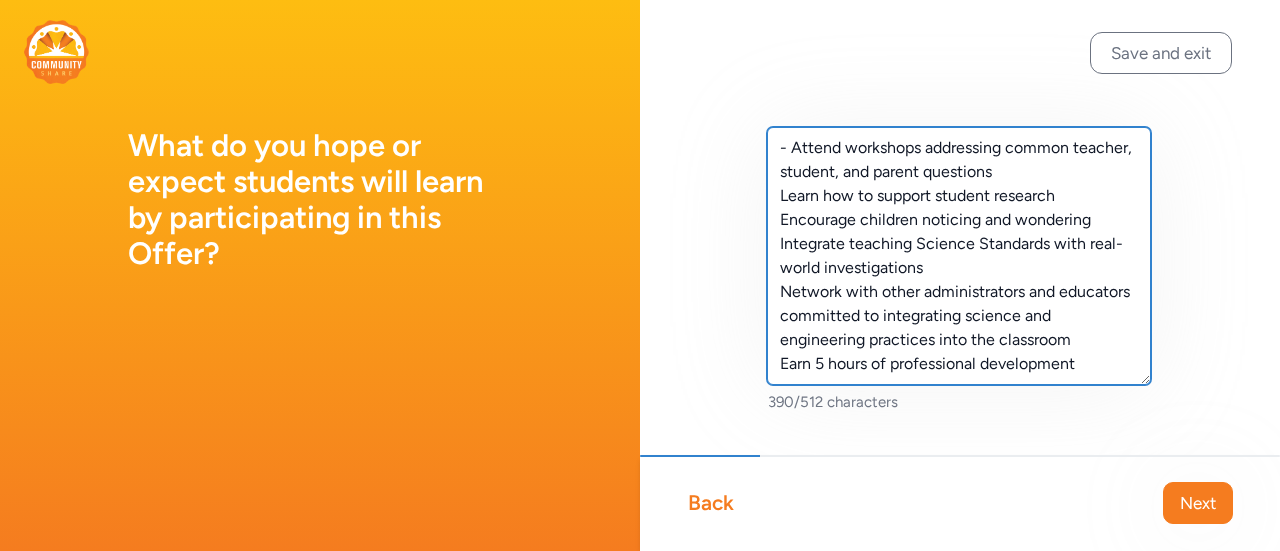 click on "- Attend workshops addressing common teacher, student, and parent questions
Learn how to support student research
Encourage children noticing and wondering
Integrate teaching Science Standards with real-world investigations
Network with other administrators and educators committed to integrating science and engineering practices into the classroom
Earn 5 hours of professional development" at bounding box center [959, 256] 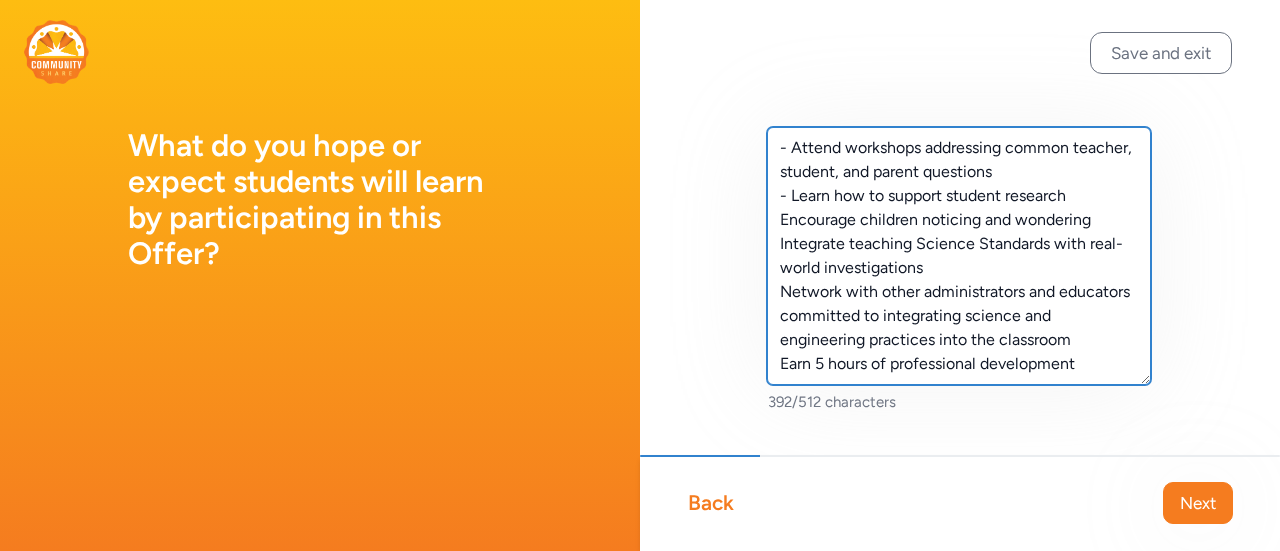 click on "- Attend workshops addressing common teacher, student, and parent questions
- Learn how to support student research
Encourage children noticing and wondering
Integrate teaching Science Standards with real-world investigations
Network with other administrators and educators committed to integrating science and engineering practices into the classroom
Earn 5 hours of professional development" at bounding box center (959, 256) 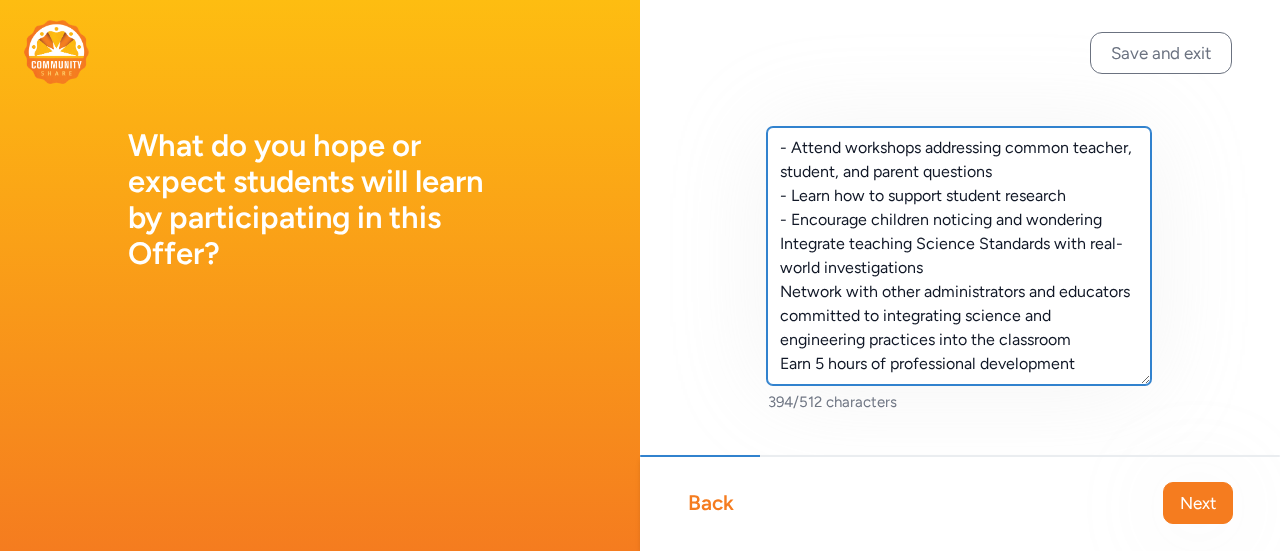 click on "- Attend workshops addressing common teacher, student, and parent questions
- Learn how to support student research
- Encourage children noticing and wondering
Integrate teaching Science Standards with real-world investigations
Network with other administrators and educators committed to integrating science and engineering practices into the classroom
Earn 5 hours of professional development" at bounding box center (959, 256) 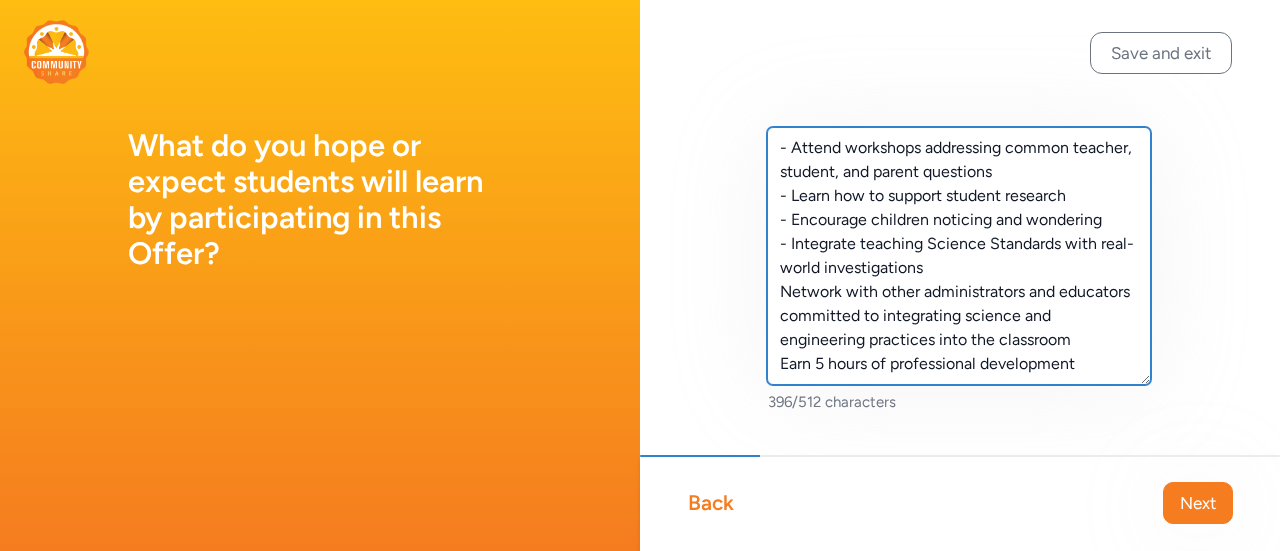click on "- Attend workshops addressing common teacher, student, and parent questions
- Learn how to support student research
- Encourage children noticing and wondering
- Integrate teaching Science Standards with real-world investigations
Network with other administrators and educators committed to integrating science and engineering practices into the classroom
Earn 5 hours of professional development" at bounding box center [959, 256] 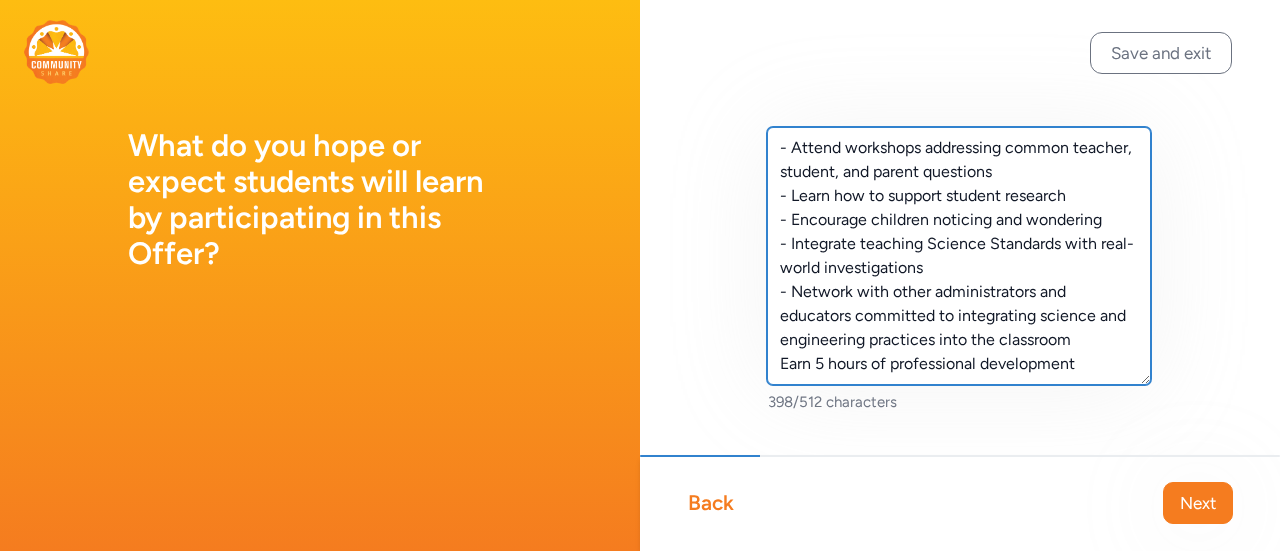 click on "- Attend workshops addressing common teacher, student, and parent questions
- Learn how to support student research
- Encourage children noticing and wondering
- Integrate teaching Science Standards with real-world investigations
- Network with other administrators and educators committed to integrating science and engineering practices into the classroom
Earn 5 hours of professional development" at bounding box center [959, 256] 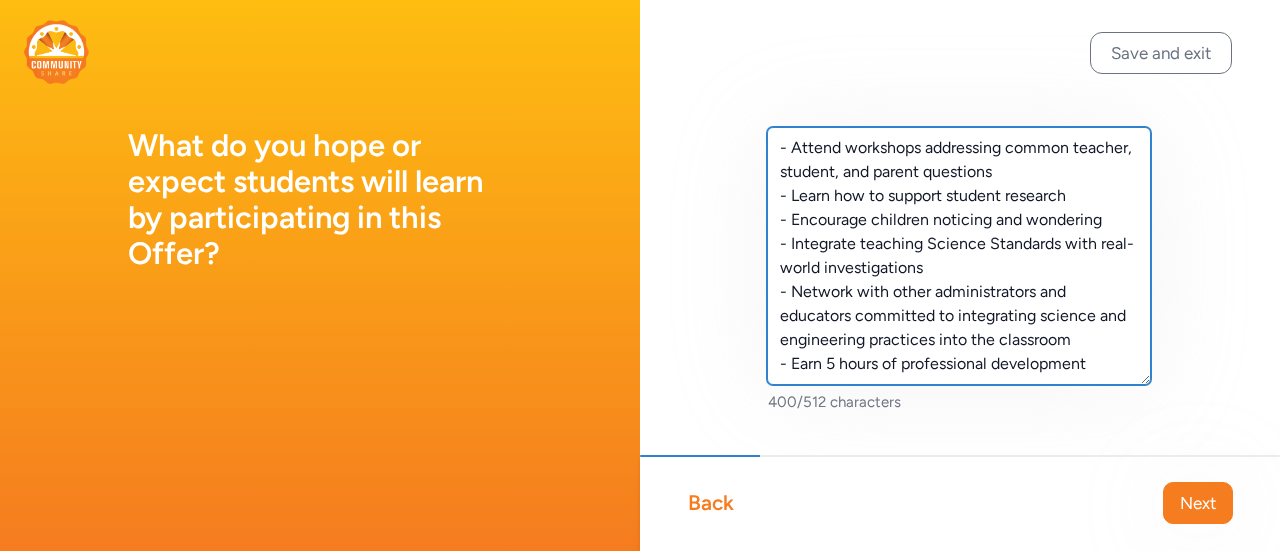 click on "- Attend workshops addressing common teacher, student, and parent questions
- Learn how to support student research
- Encourage children noticing and wondering
- Integrate teaching Science Standards with real-world investigations
- Network with other administrators and educators committed to integrating science and engineering practices into the classroom
- Earn 5 hours of professional development" at bounding box center (959, 256) 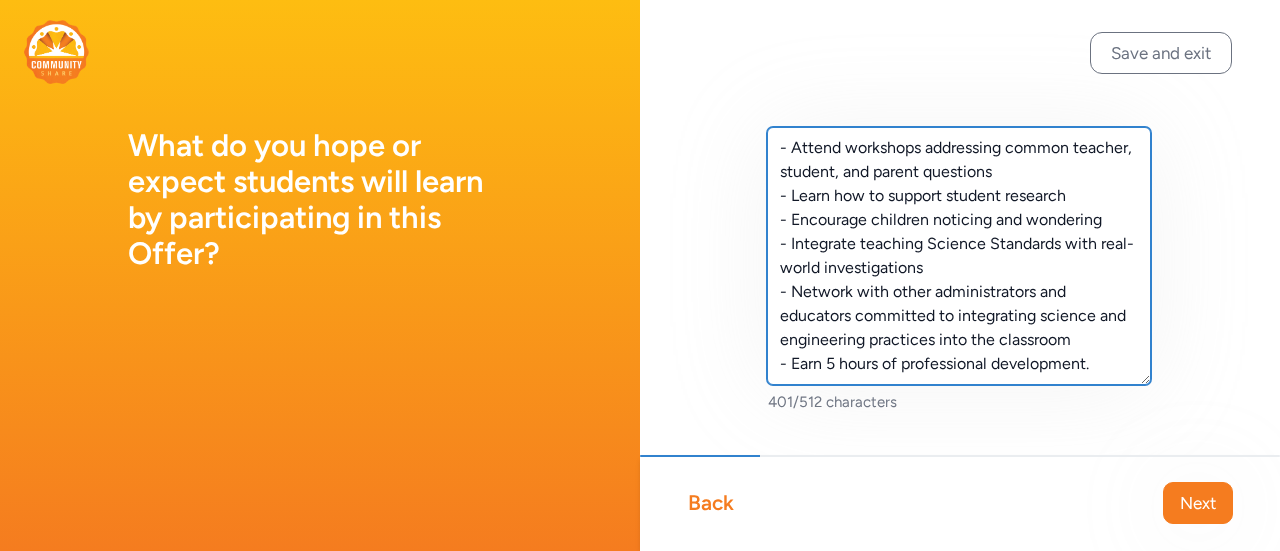 click on "- Attend workshops addressing common teacher, student, and parent questions
- Learn how to support student research
- Encourage children noticing and wondering
- Integrate teaching Science Standards with real-world investigations
- Network with other administrators and educators committed to integrating science and engineering practices into the classroom
- Earn 5 hours of professional development." at bounding box center (959, 256) 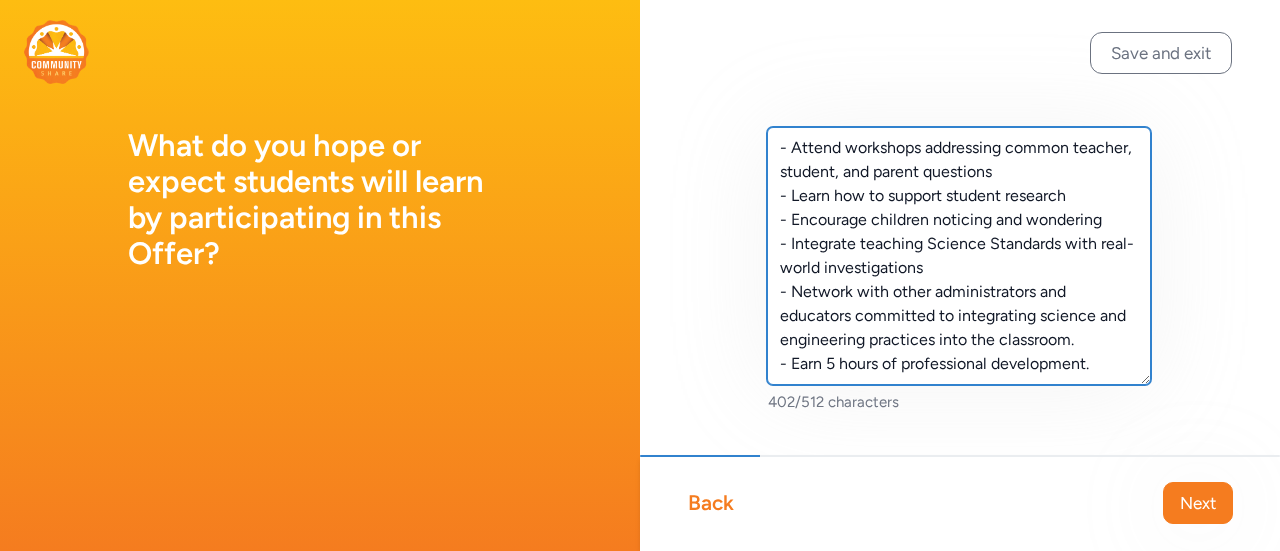 click on "- Attend workshops addressing common teacher, student, and parent questions
- Learn how to support student research
- Encourage children noticing and wondering
- Integrate teaching Science Standards with real-world investigations
- Network with other administrators and educators committed to integrating science and engineering practices into the classroom.
- Earn 5 hours of professional development." at bounding box center (959, 256) 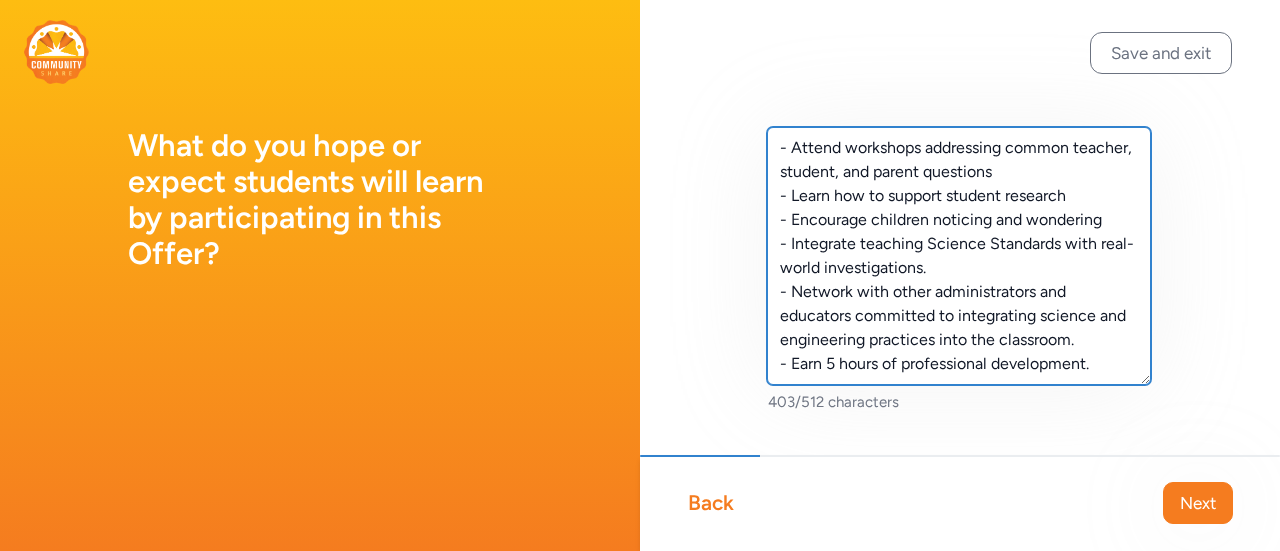drag, startPoint x: 1103, startPoint y: 218, endPoint x: 1166, endPoint y: 253, distance: 72.06941 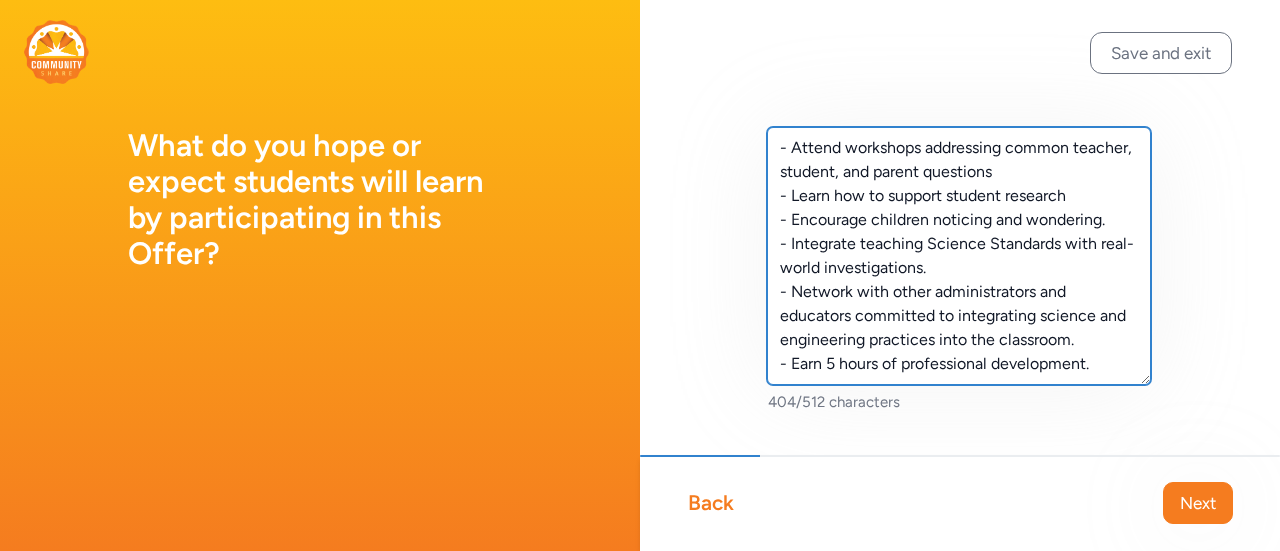 click on "- Attend workshops addressing common teacher, student, and parent questions
- Learn how to support student research
- Encourage children noticing and wondering.
- Integrate teaching Science Standards with real-world investigations.
- Network with other administrators and educators committed to integrating science and engineering practices into the classroom.
- Earn 5 hours of professional development." at bounding box center [959, 256] 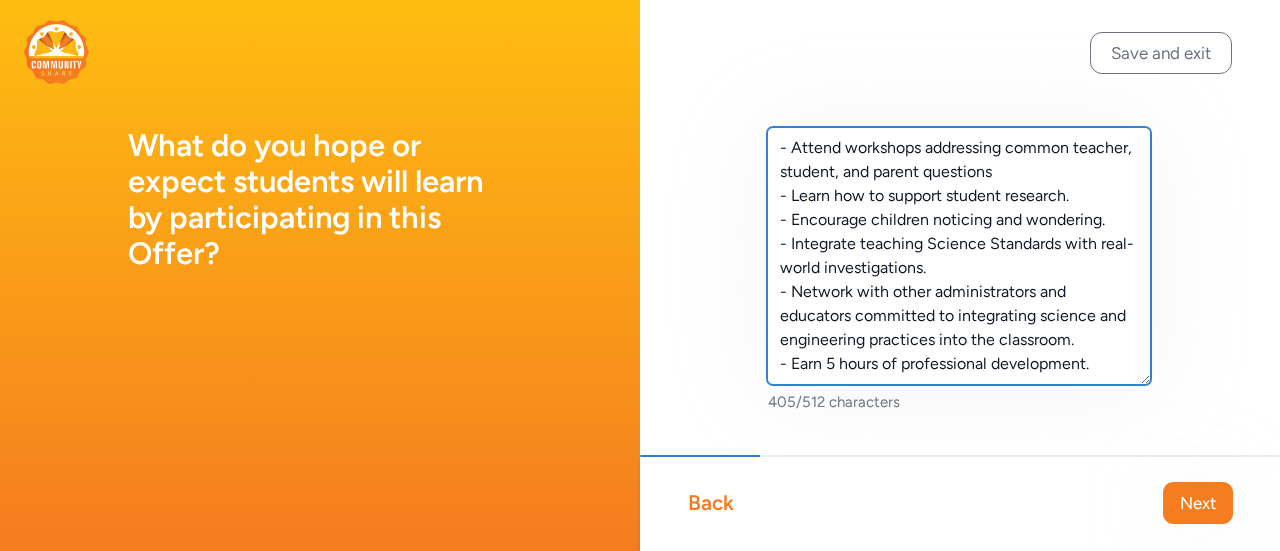 click on "- Attend workshops addressing common teacher, student, and parent questions
- Learn how to support student research.
- Encourage children noticing and wondering.
- Integrate teaching Science Standards with real-world investigations.
- Network with other administrators and educators committed to integrating science and engineering practices into the classroom.
- Earn 5 hours of professional development." at bounding box center [959, 256] 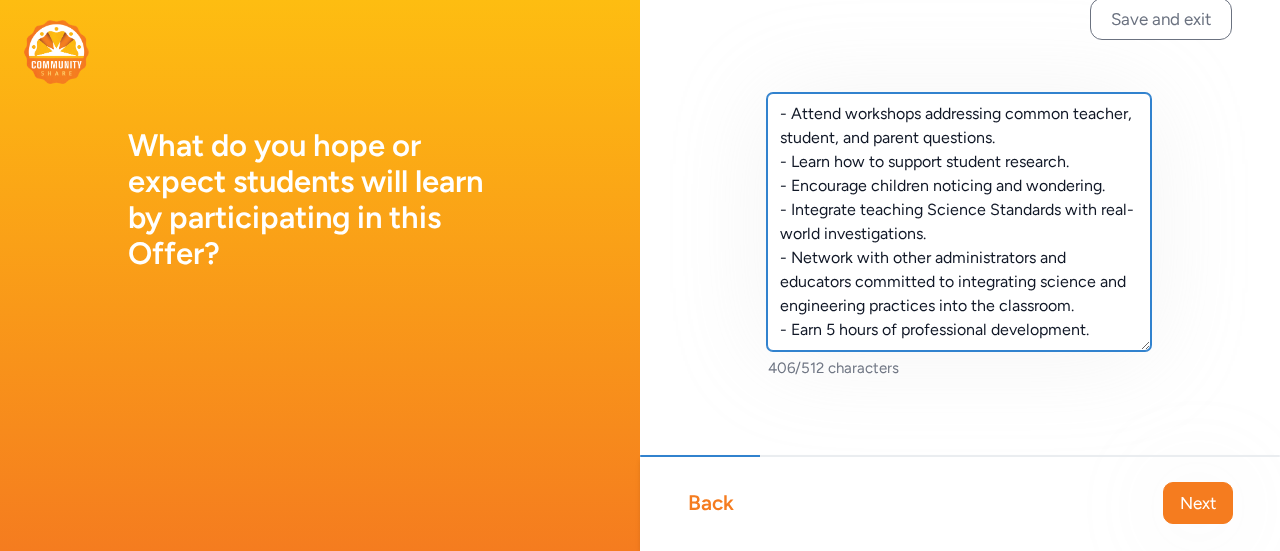 scroll, scrollTop: 52, scrollLeft: 0, axis: vertical 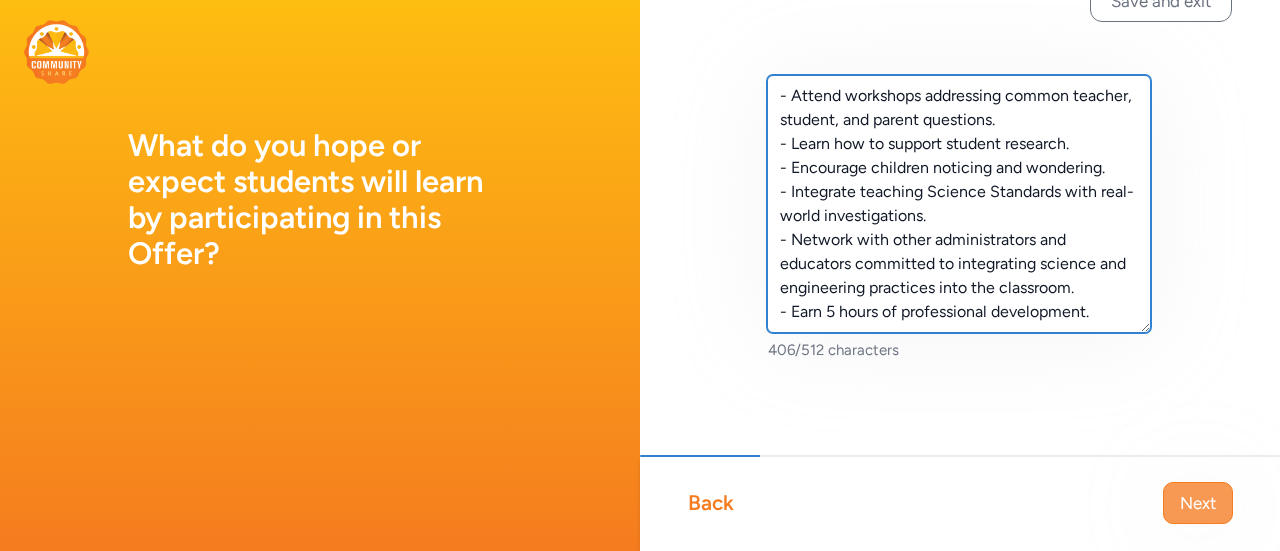 type on "- Attend workshops addressing common teacher, student, and parent questions.
- Learn how to support student research.
- Encourage children noticing and wondering.
- Integrate teaching Science Standards with real-world investigations.
- Network with other administrators and educators committed to integrating science and engineering practices into the classroom.
- Earn 5 hours of professional development." 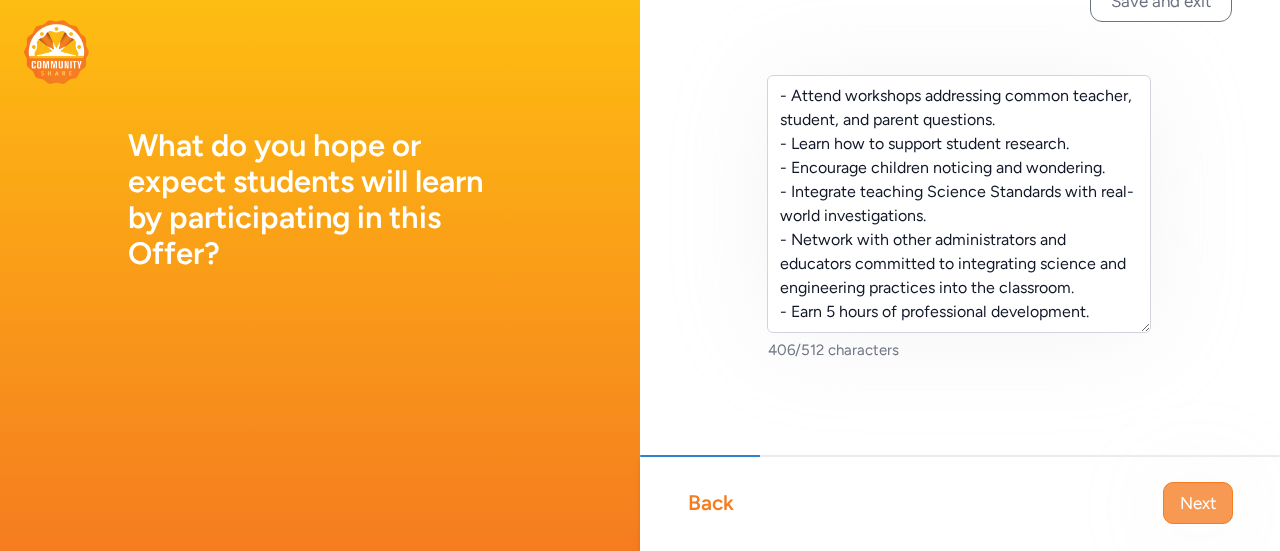 click on "Next" at bounding box center (1198, 503) 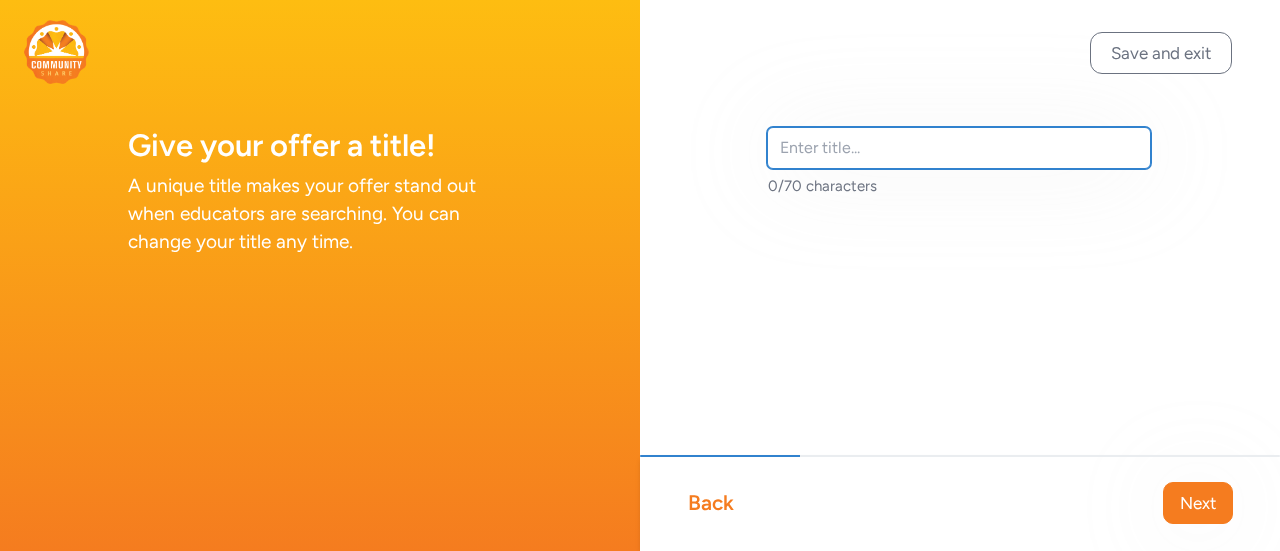 click at bounding box center (959, 148) 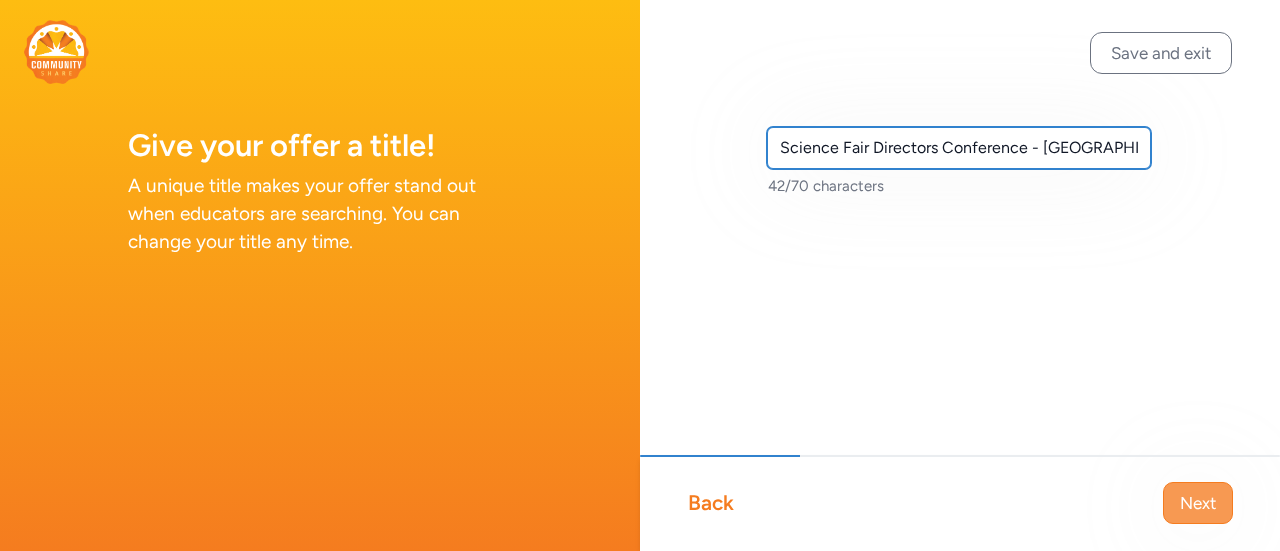 type on "Science Fair Directors Conference - [GEOGRAPHIC_DATA]" 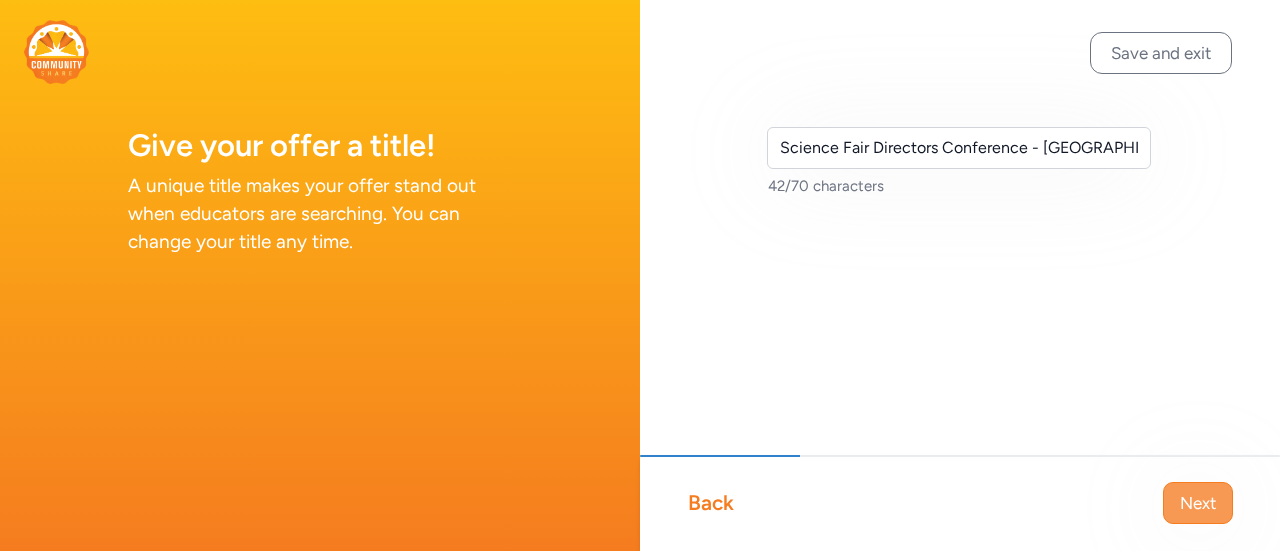 click on "Next" at bounding box center [1198, 503] 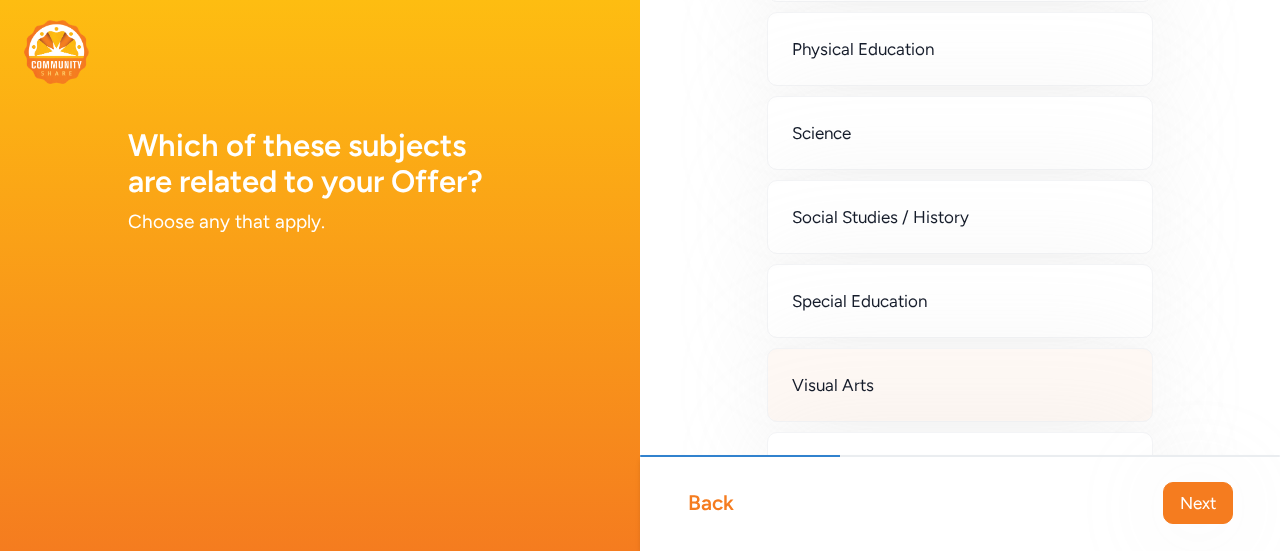 scroll, scrollTop: 664, scrollLeft: 0, axis: vertical 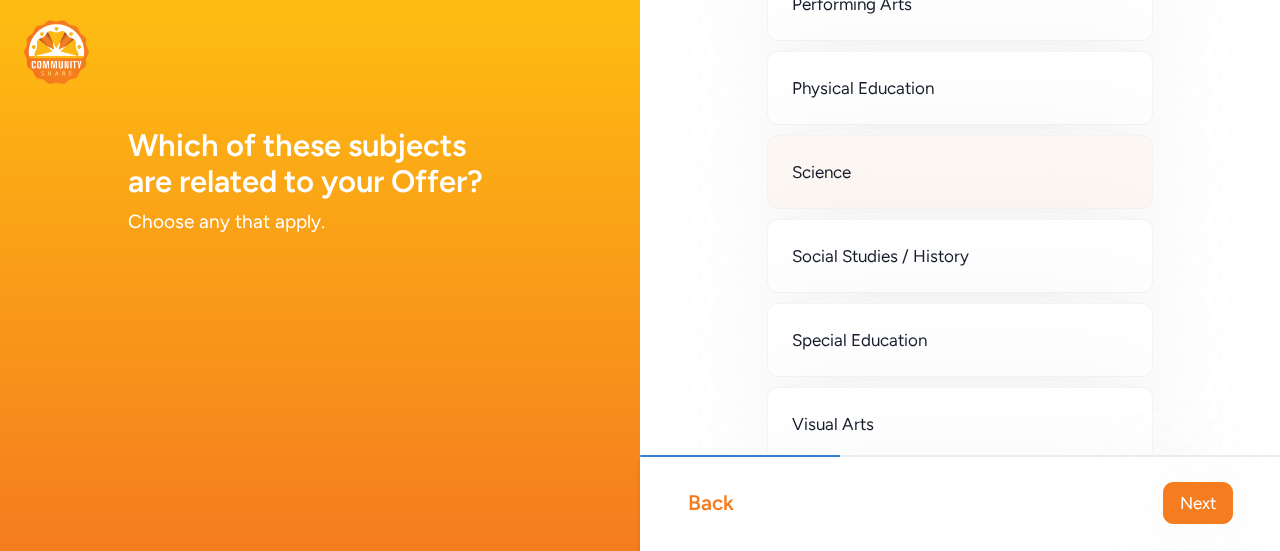 click on "Science" at bounding box center [960, 172] 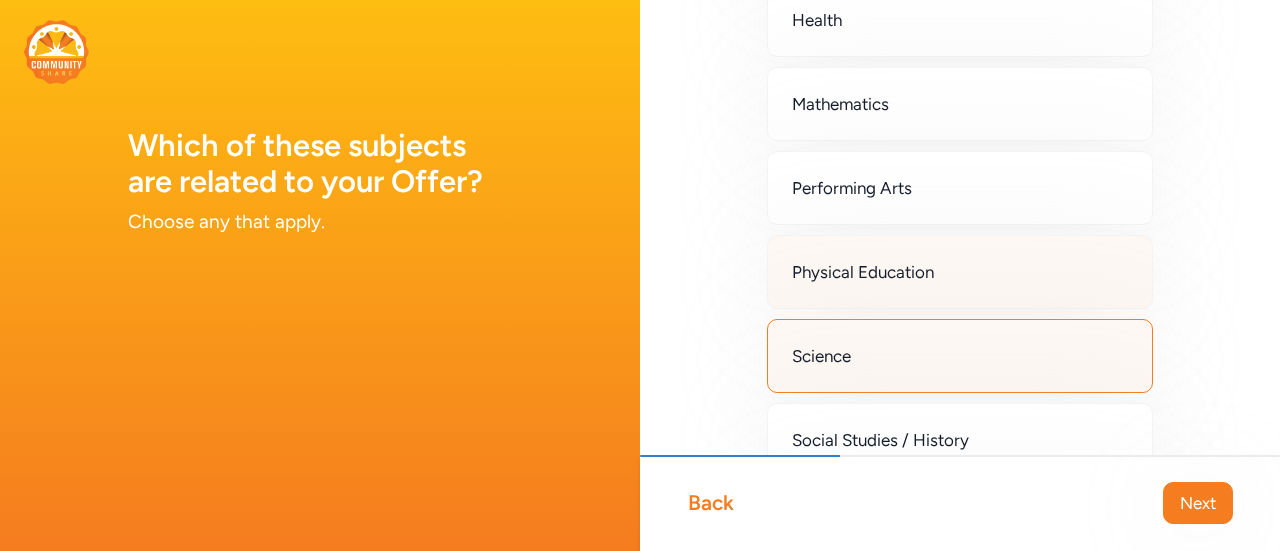 scroll, scrollTop: 500, scrollLeft: 0, axis: vertical 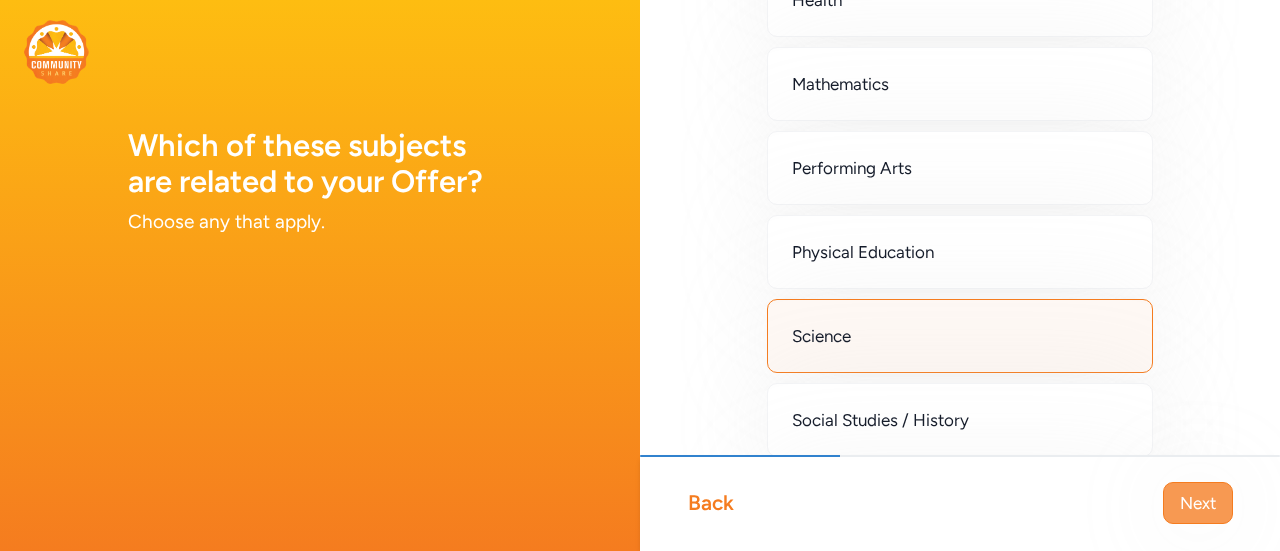 click on "Next" at bounding box center (1198, 503) 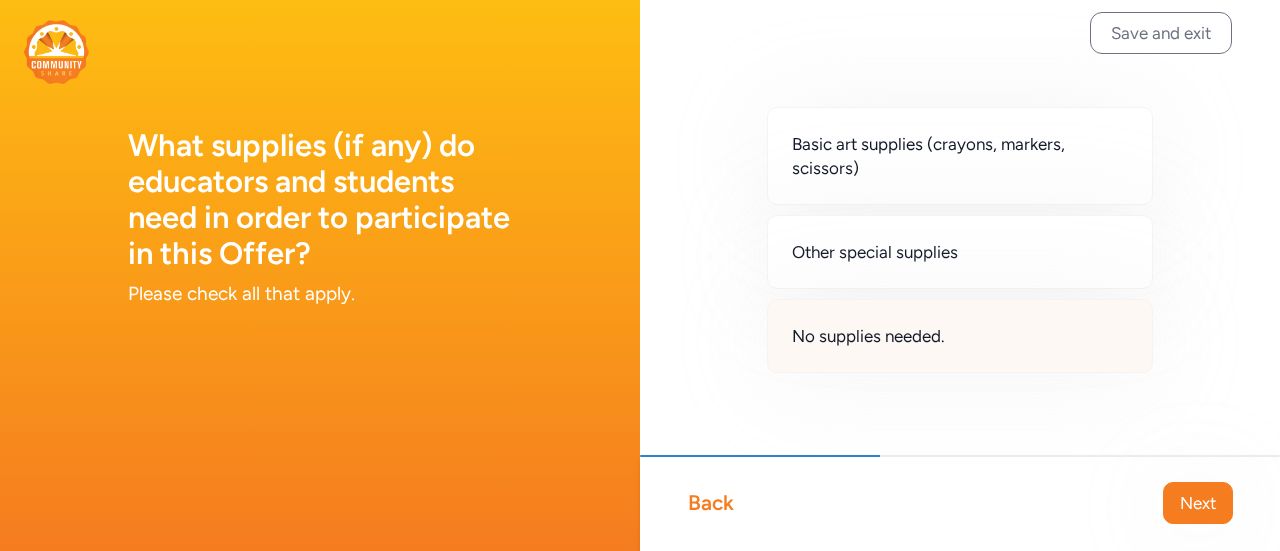scroll, scrollTop: 30, scrollLeft: 0, axis: vertical 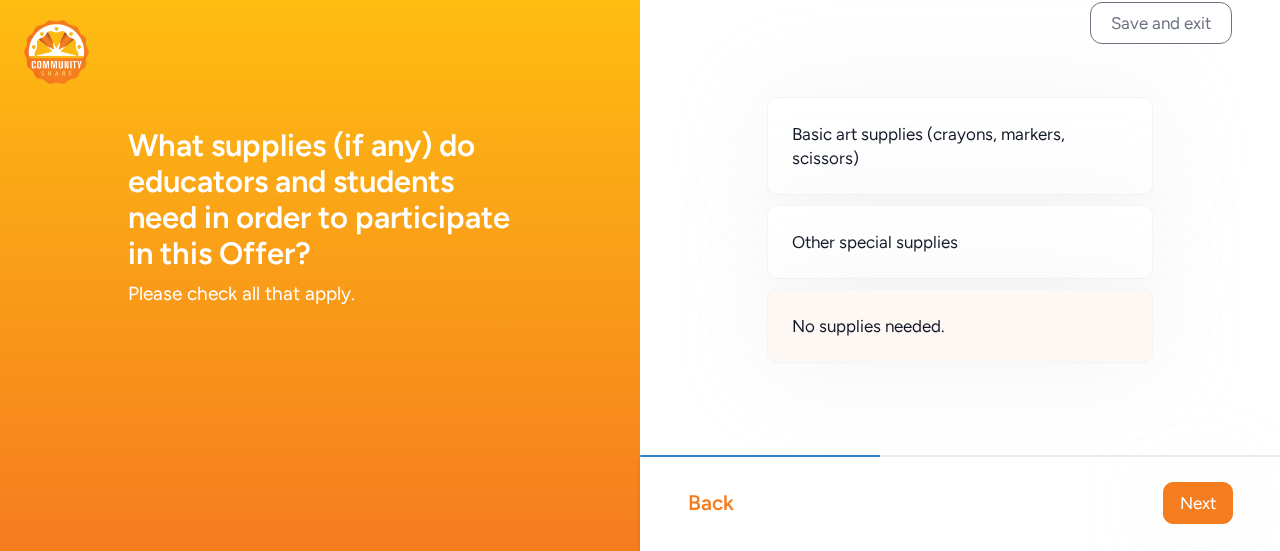 click on "No supplies needed." at bounding box center [960, 326] 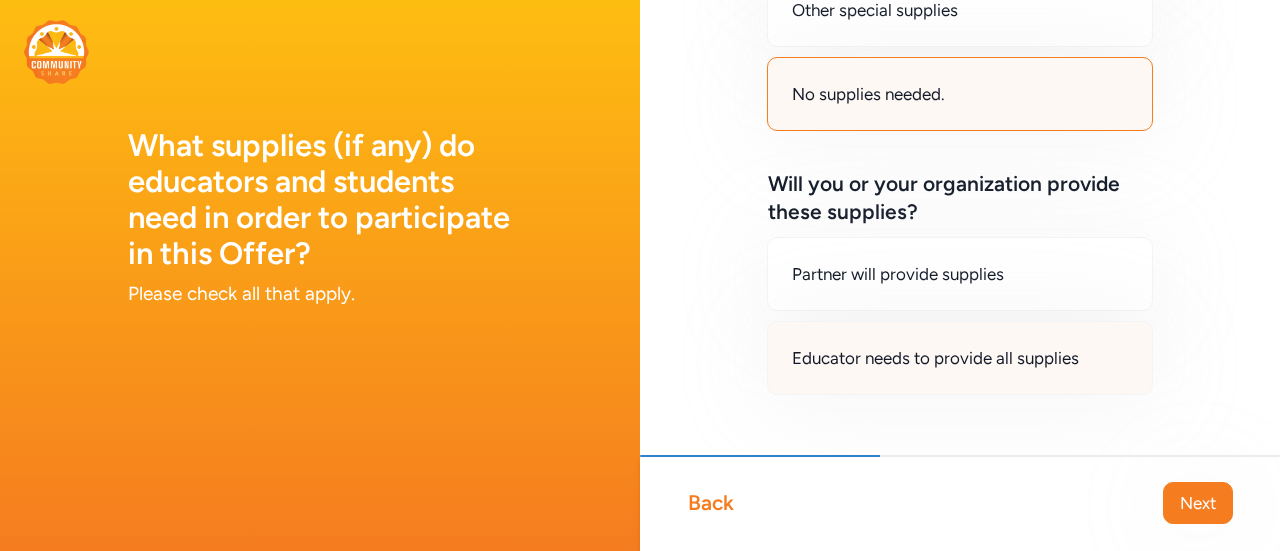 scroll, scrollTop: 293, scrollLeft: 0, axis: vertical 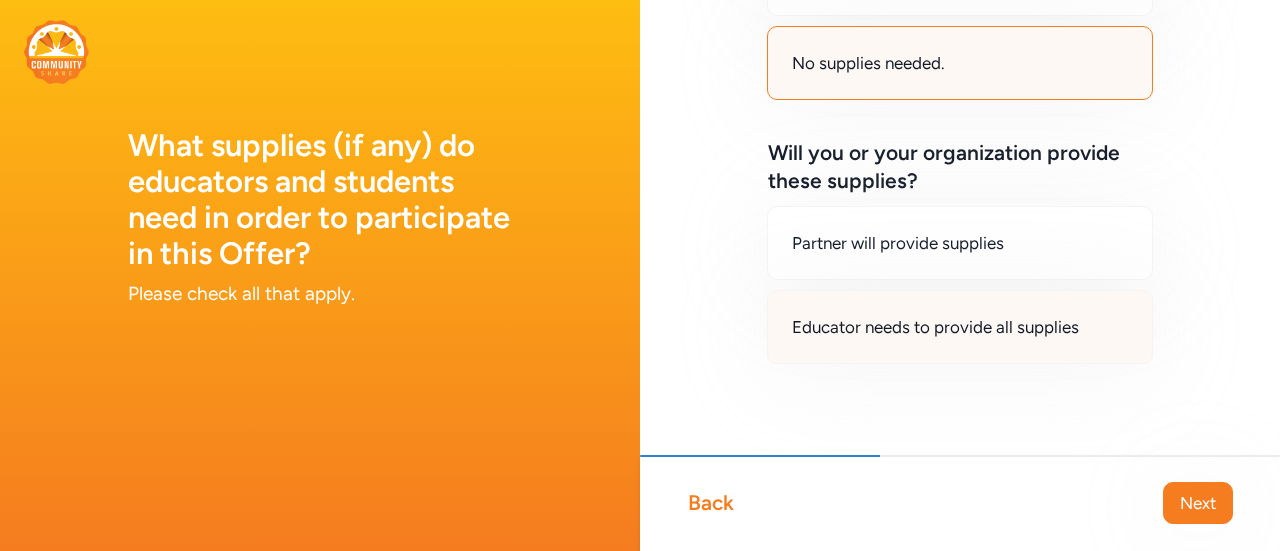 click on "Educator needs to provide all supplies" at bounding box center (960, 327) 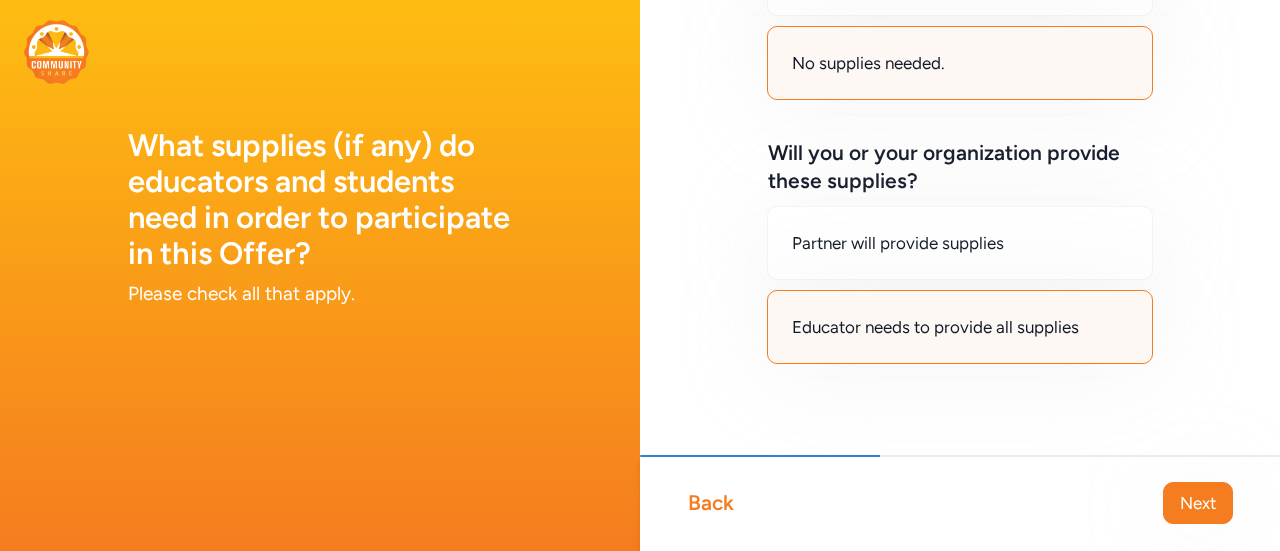 drag, startPoint x: 1088, startPoint y: 252, endPoint x: 1130, endPoint y: 340, distance: 97.50897 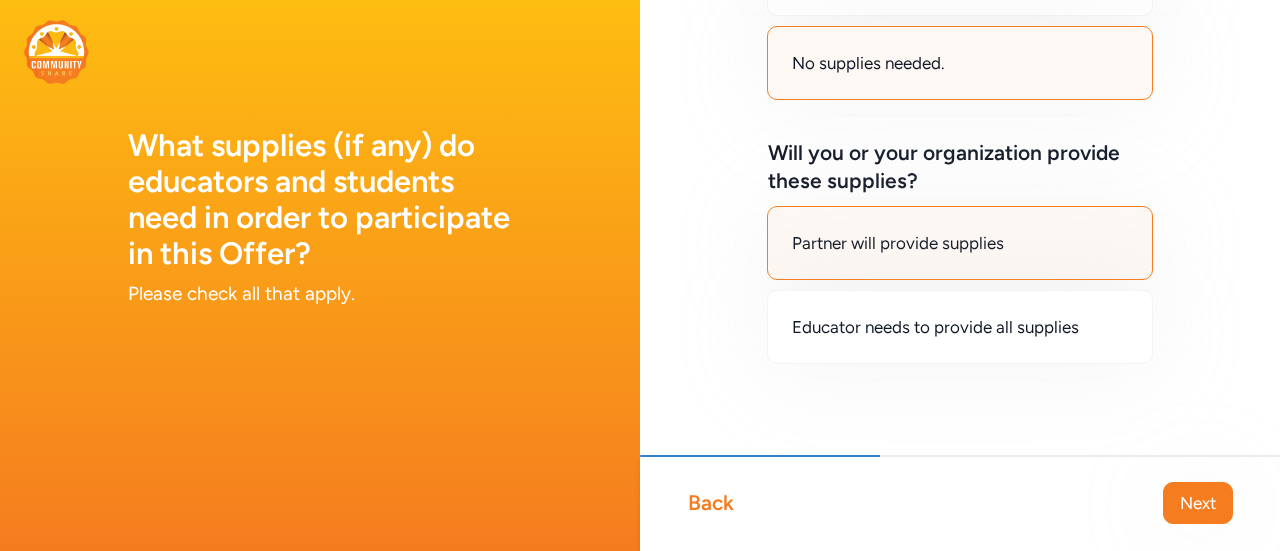 click on "Next" at bounding box center (1198, 503) 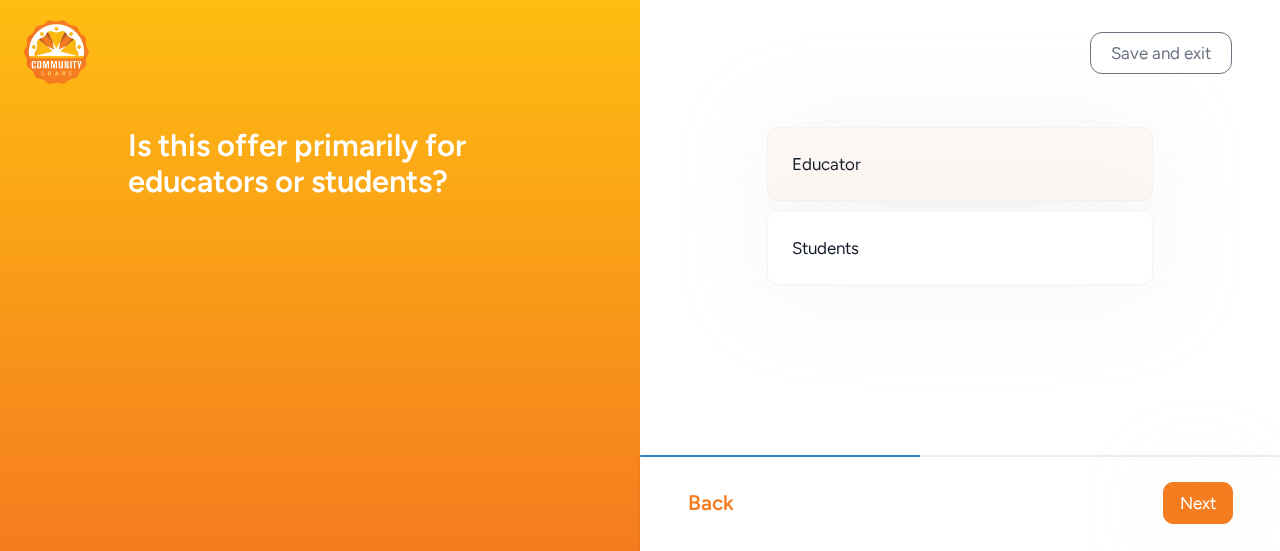 drag, startPoint x: 1012, startPoint y: 161, endPoint x: 1038, endPoint y: 190, distance: 38.948685 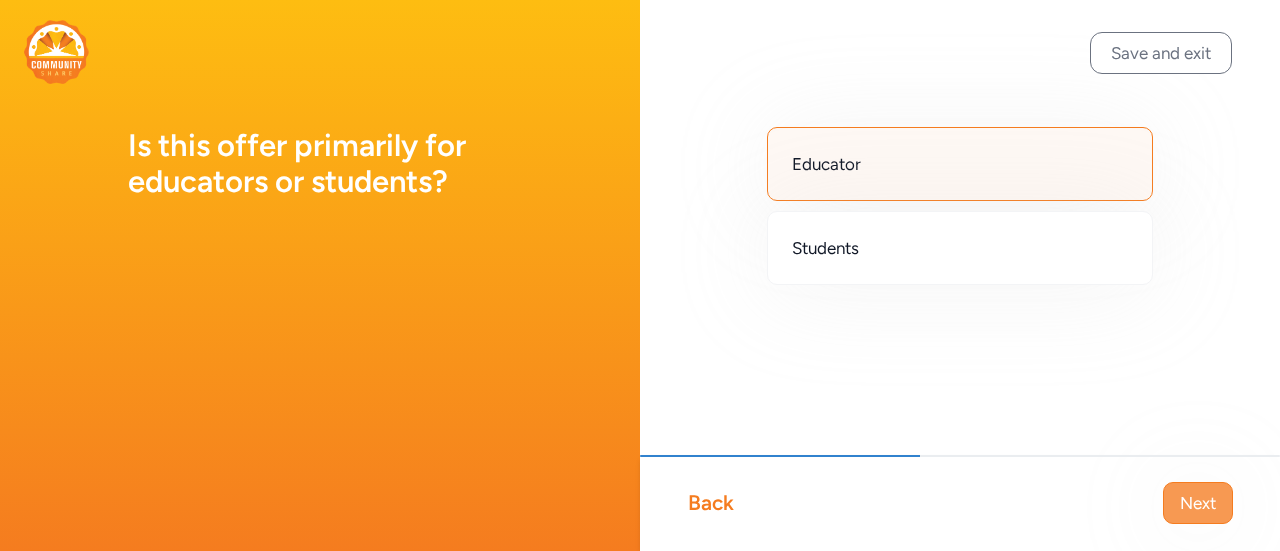 click on "Next" at bounding box center (1198, 503) 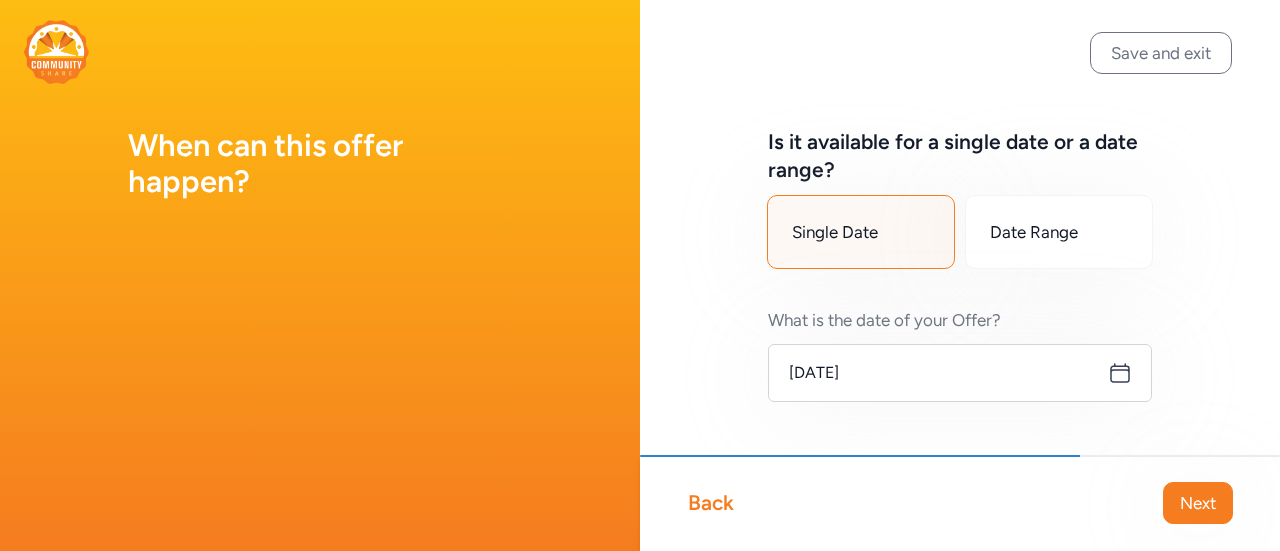 scroll, scrollTop: 41, scrollLeft: 0, axis: vertical 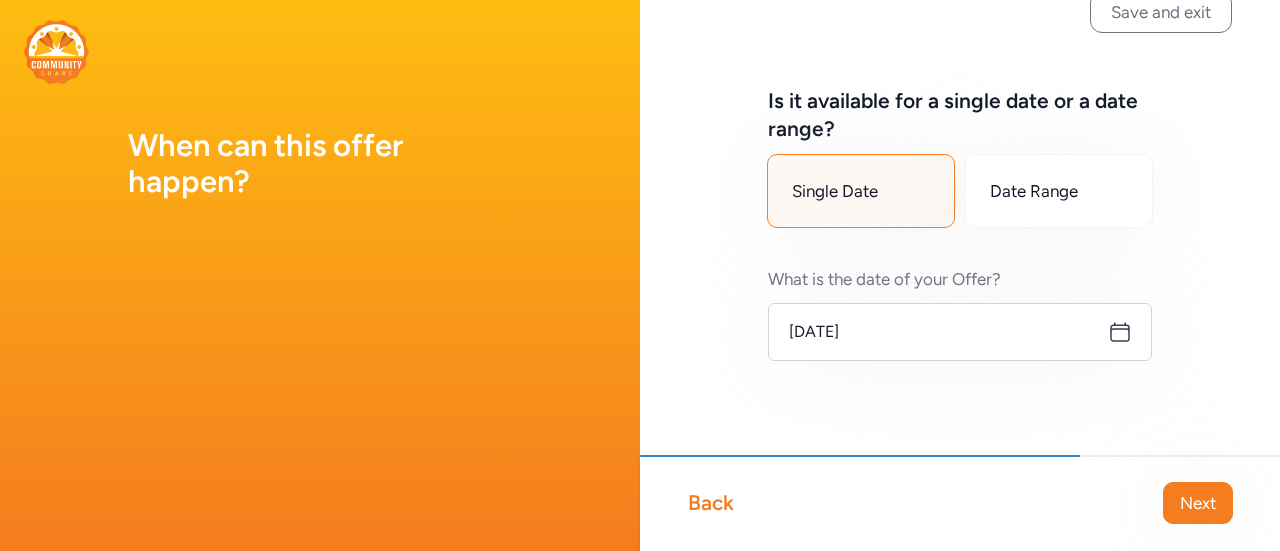 click 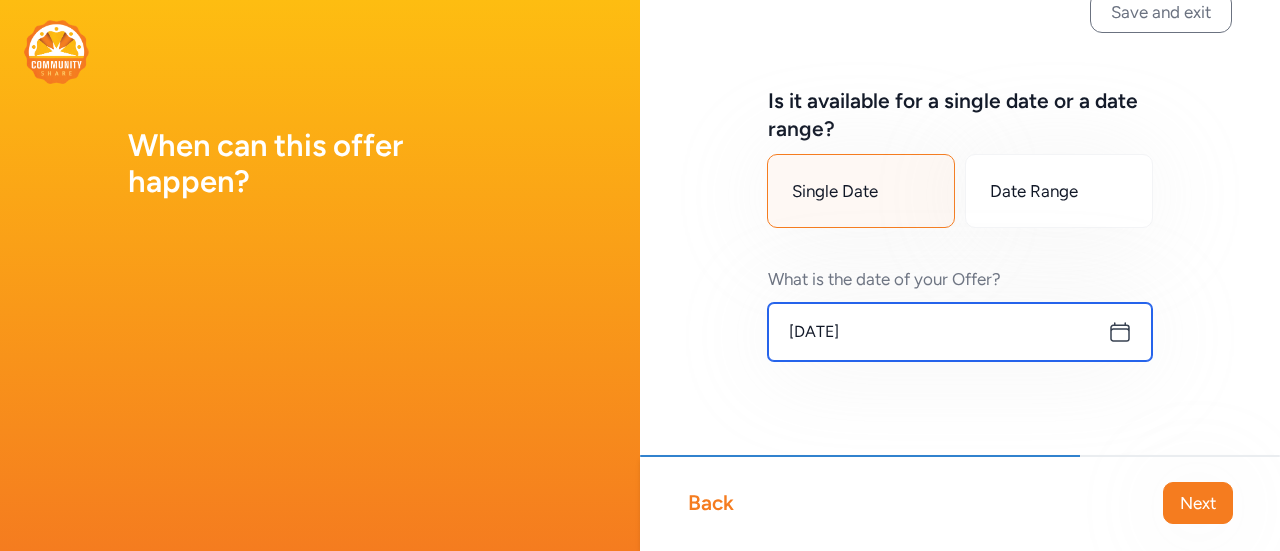 click on "[DATE]" at bounding box center [960, 332] 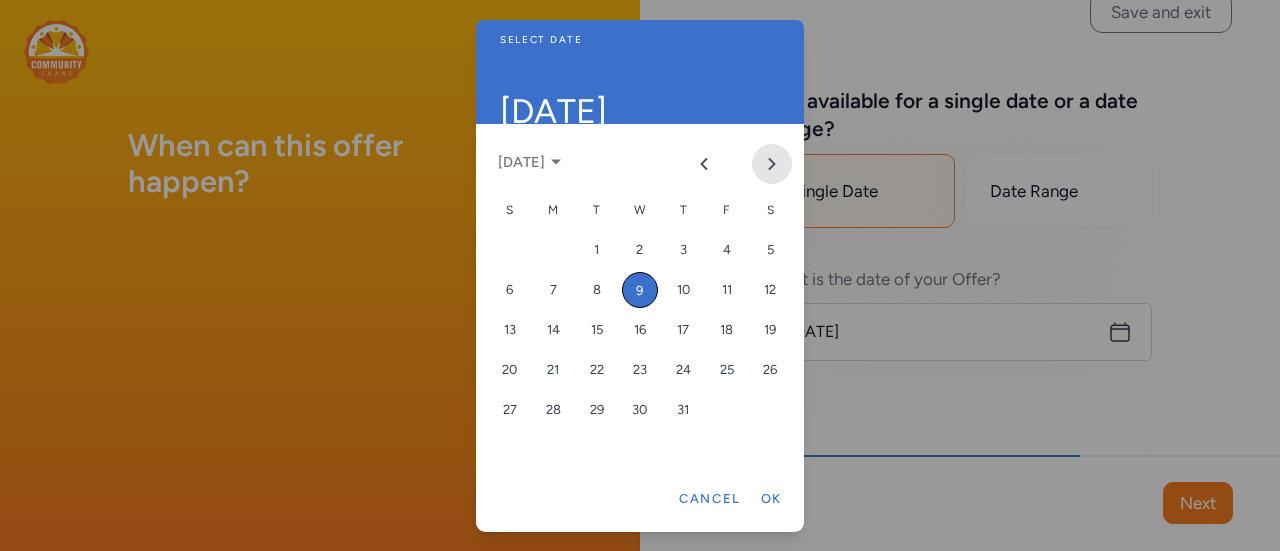drag, startPoint x: 769, startPoint y: 138, endPoint x: 756, endPoint y: 173, distance: 37.336308 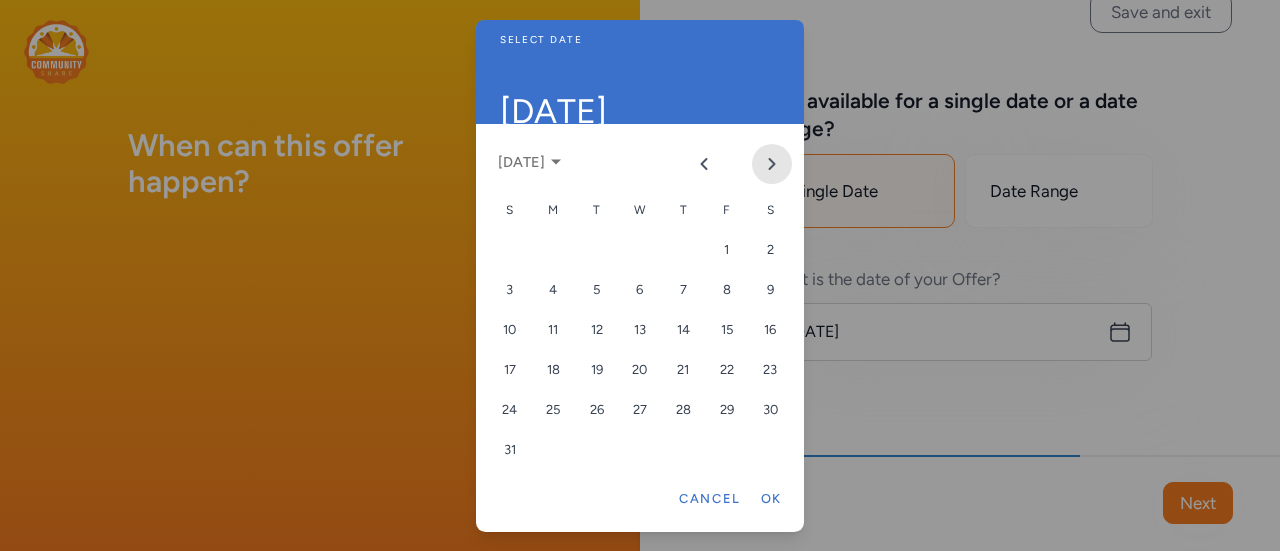 click at bounding box center (772, 164) 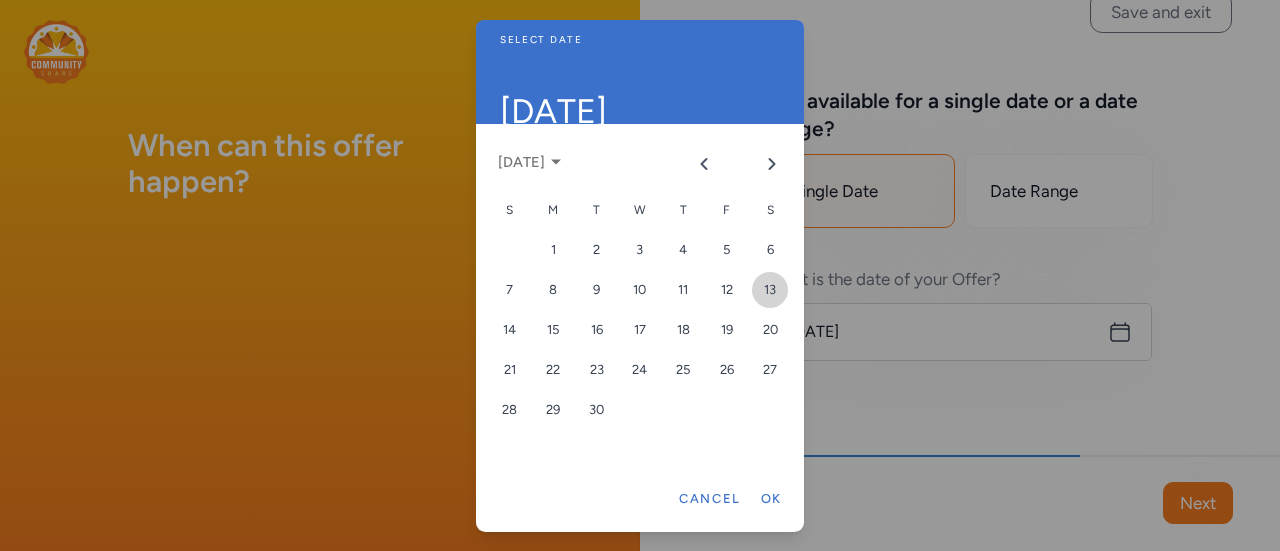 click on "13" at bounding box center [770, 290] 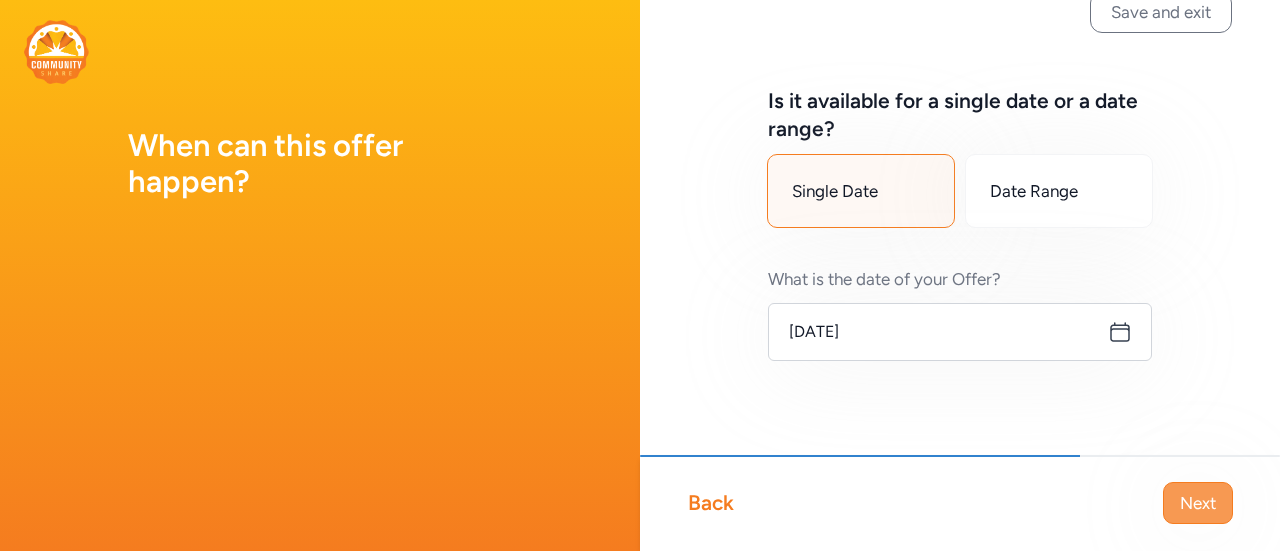 click on "Next" at bounding box center [1198, 503] 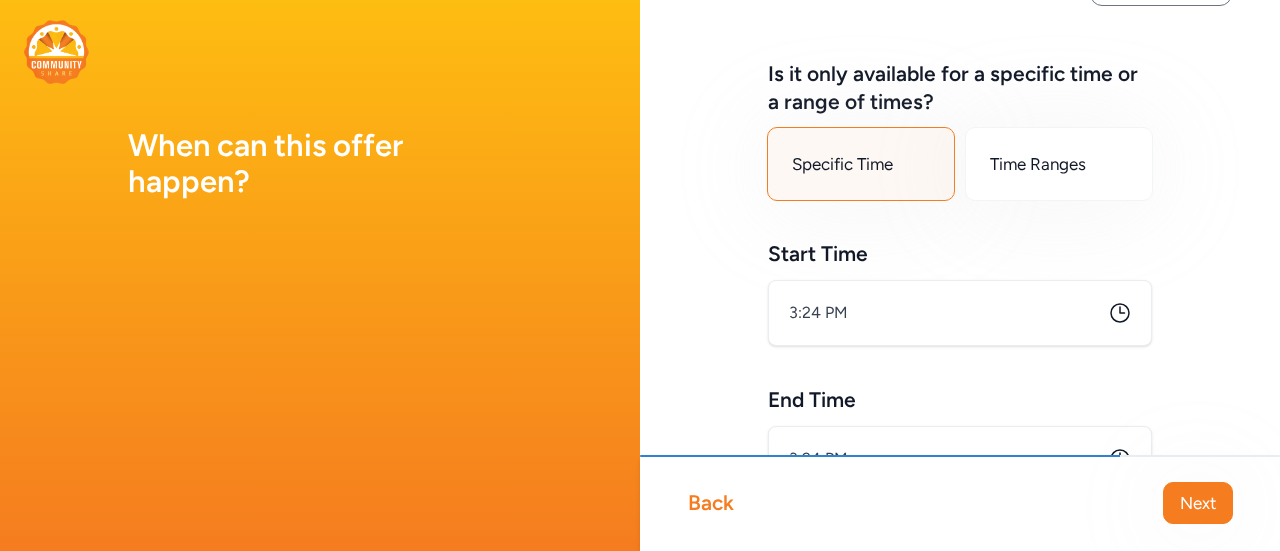scroll, scrollTop: 100, scrollLeft: 0, axis: vertical 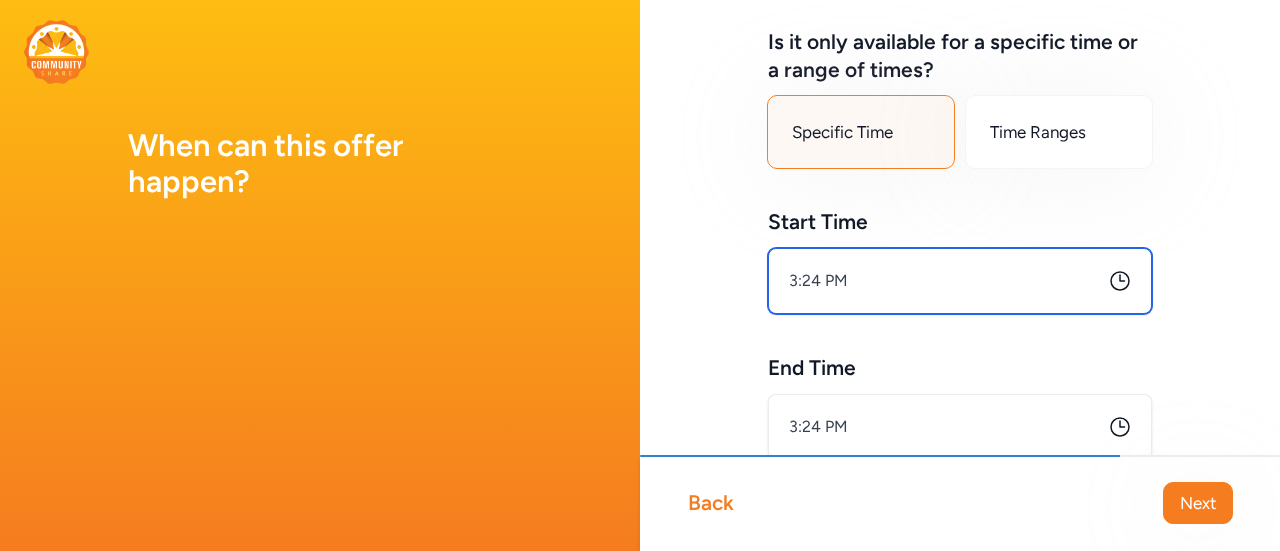 click on "3:24 PM" at bounding box center [960, 281] 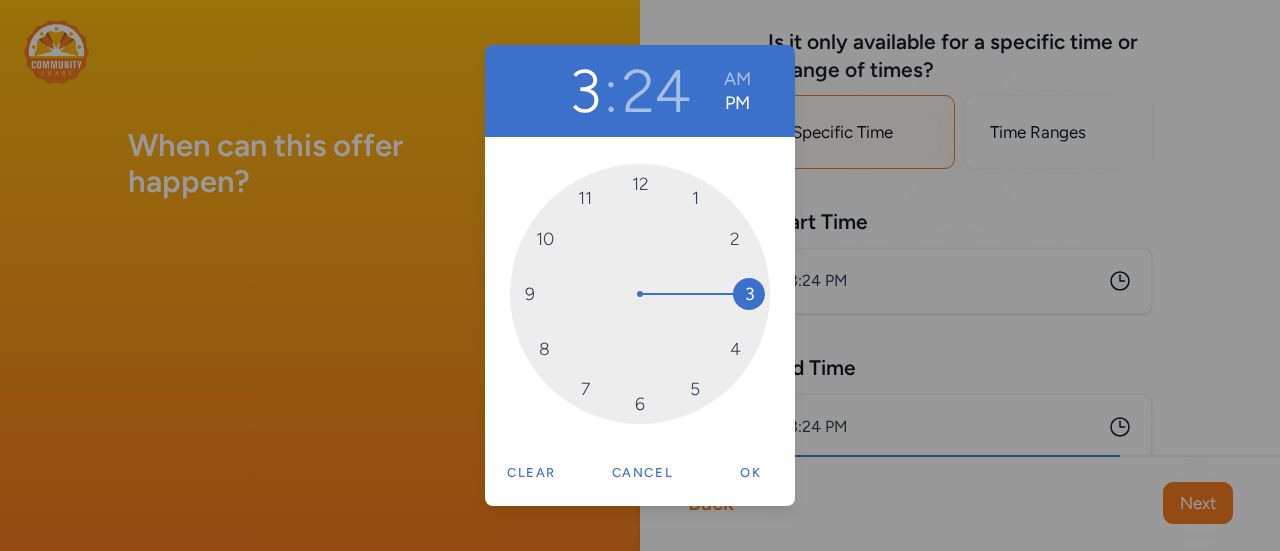 click on "3" at bounding box center [587, 106] 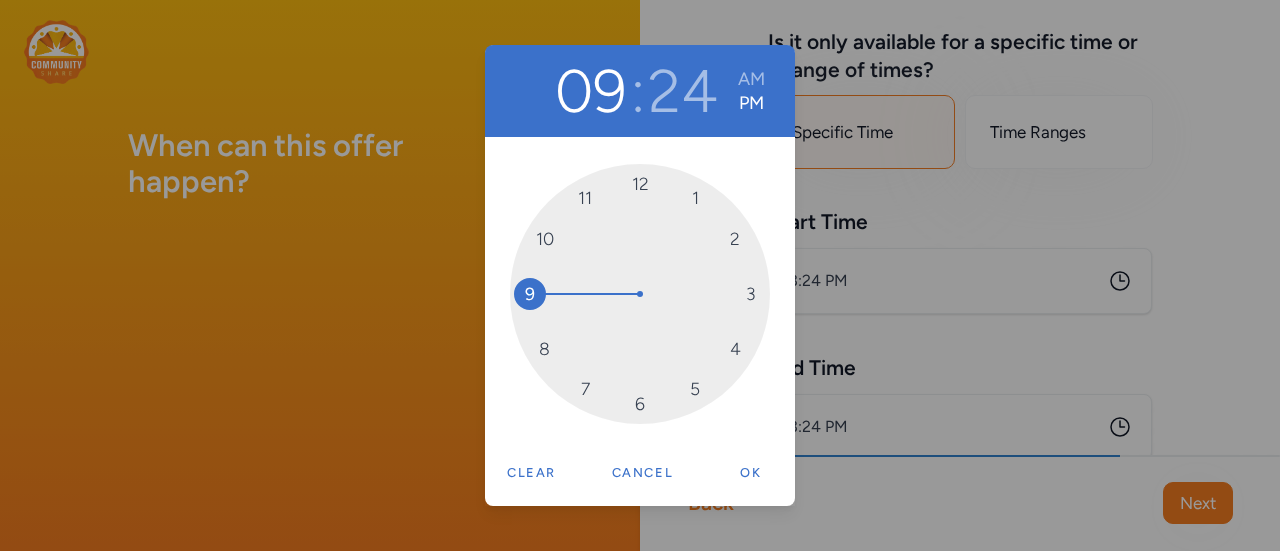 drag, startPoint x: 753, startPoint y: 299, endPoint x: 537, endPoint y: 295, distance: 216.03703 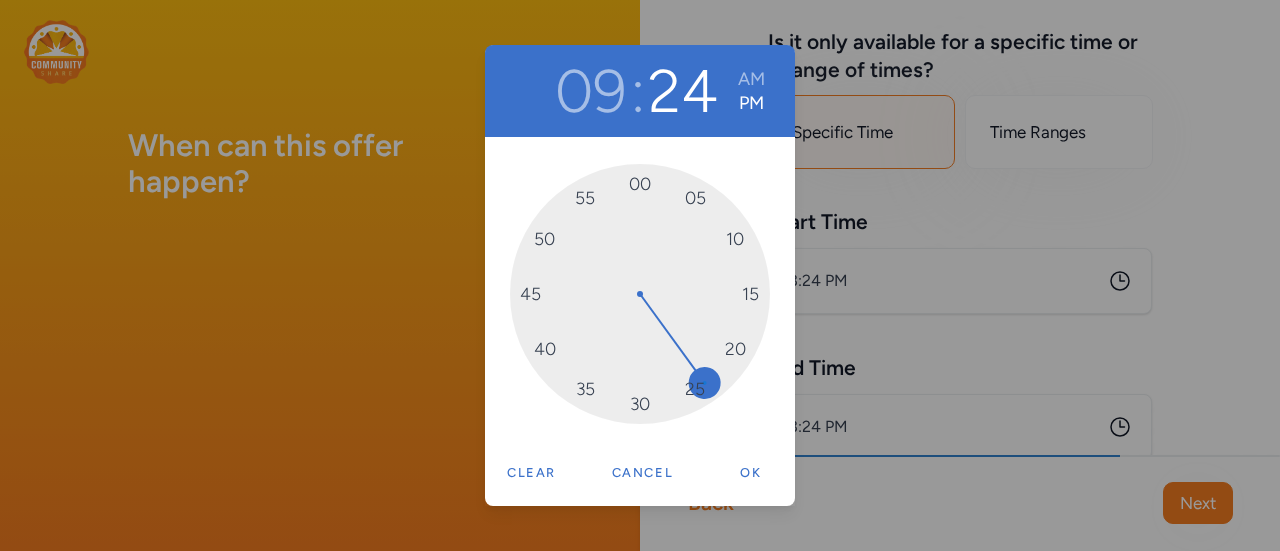click on "24" at bounding box center [682, 106] 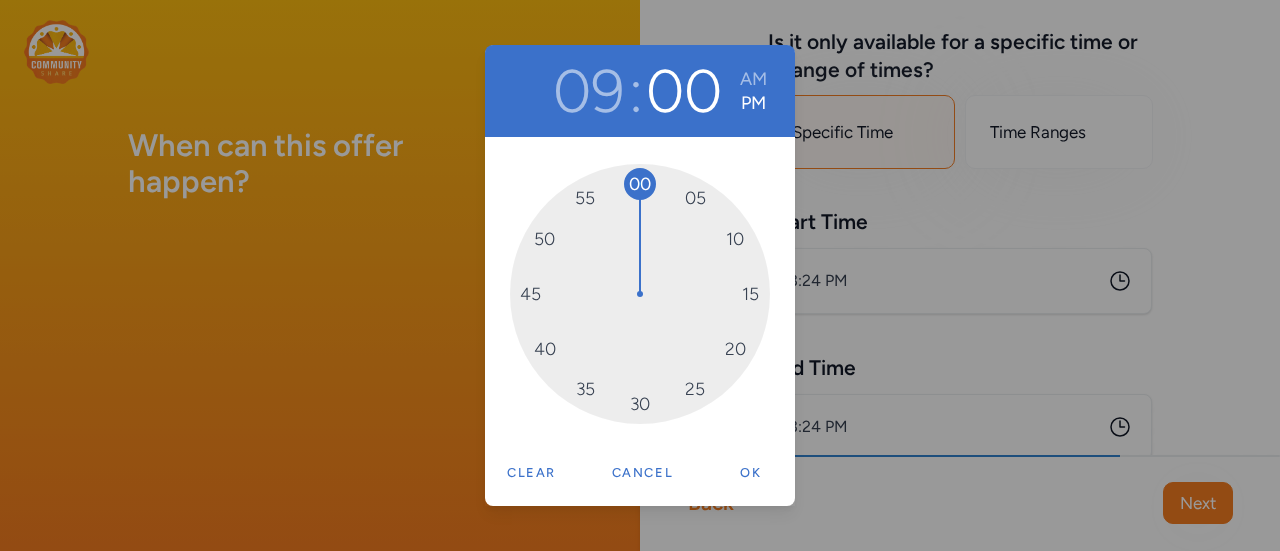 drag, startPoint x: 698, startPoint y: 371, endPoint x: 648, endPoint y: 151, distance: 225.61029 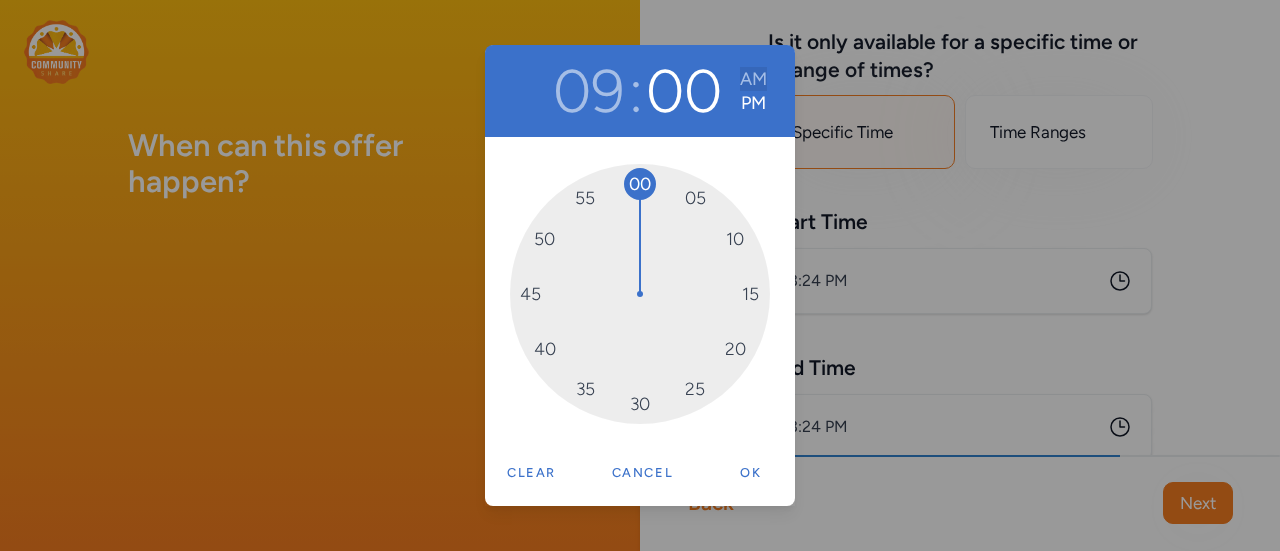 click on "AM" at bounding box center [753, 79] 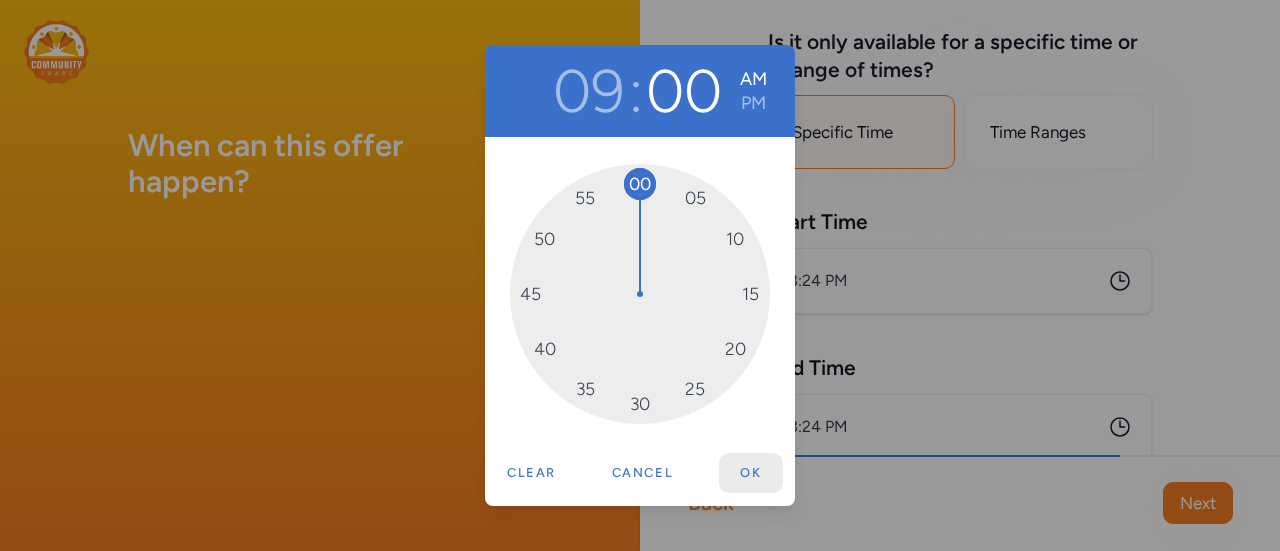 click on "Ok" at bounding box center [751, 473] 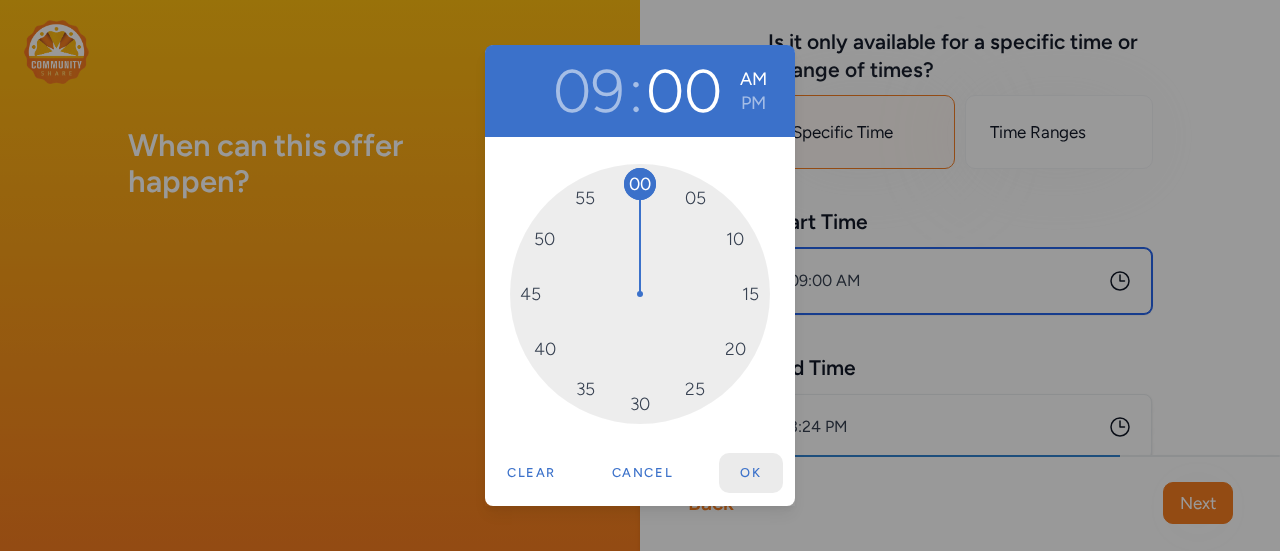 type on "9:00 AM" 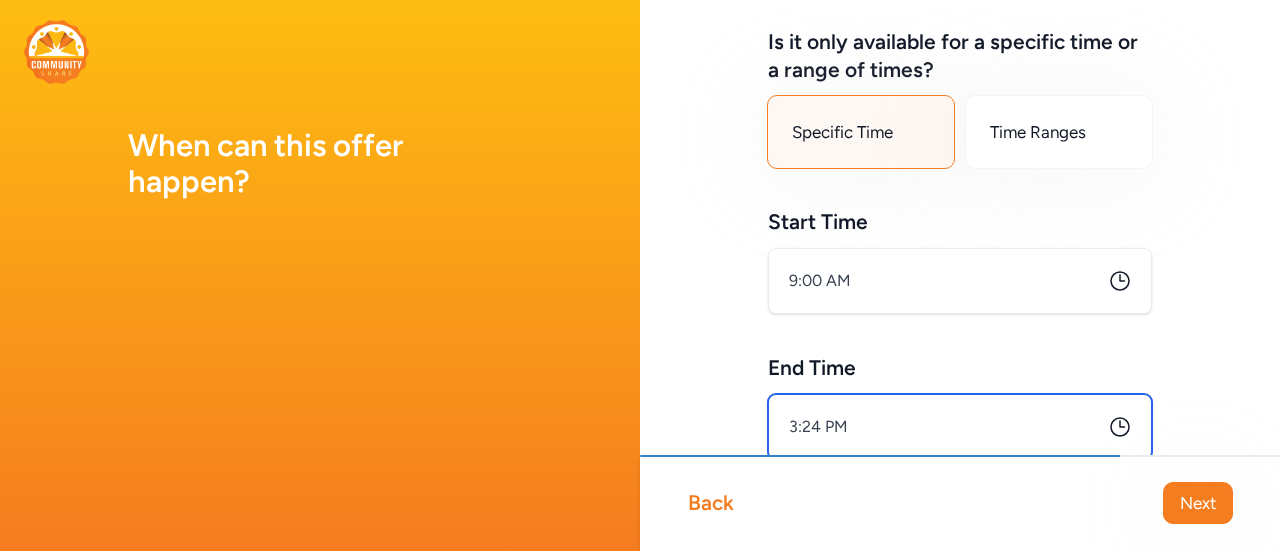 drag, startPoint x: 811, startPoint y: 414, endPoint x: 808, endPoint y: 427, distance: 13.341664 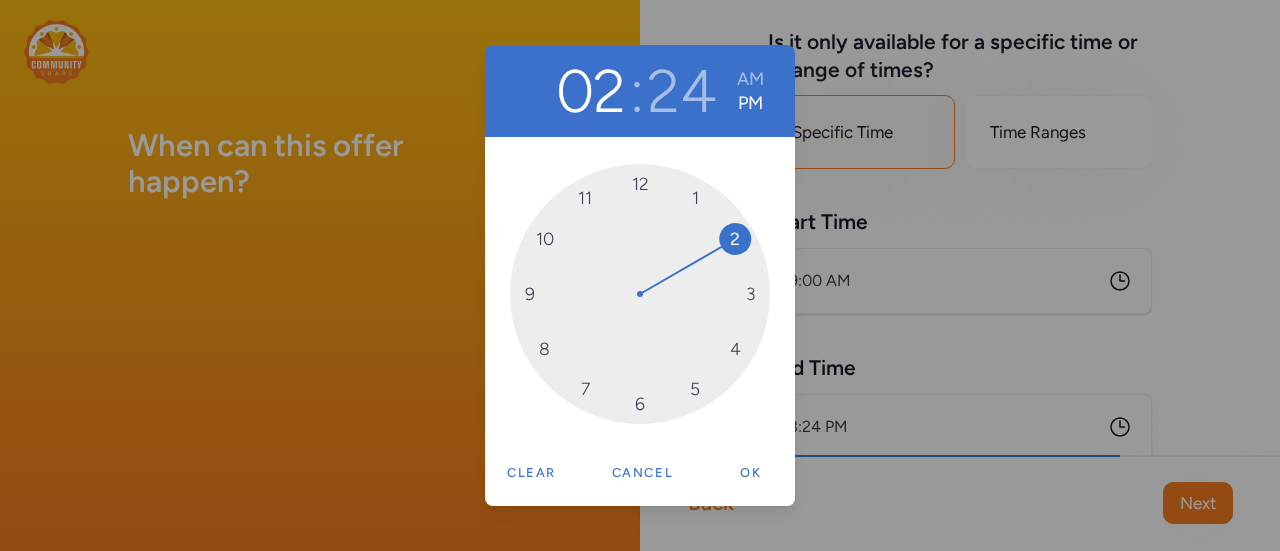 drag, startPoint x: 742, startPoint y: 295, endPoint x: 731, endPoint y: 256, distance: 40.5216 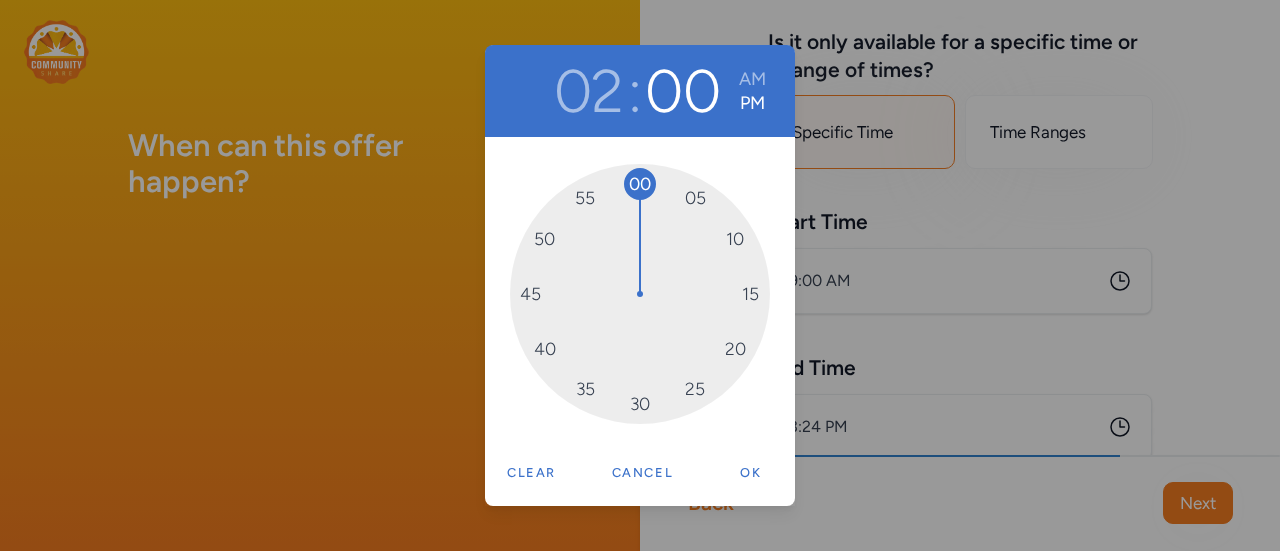 drag, startPoint x: 704, startPoint y: 386, endPoint x: 624, endPoint y: 179, distance: 221.92116 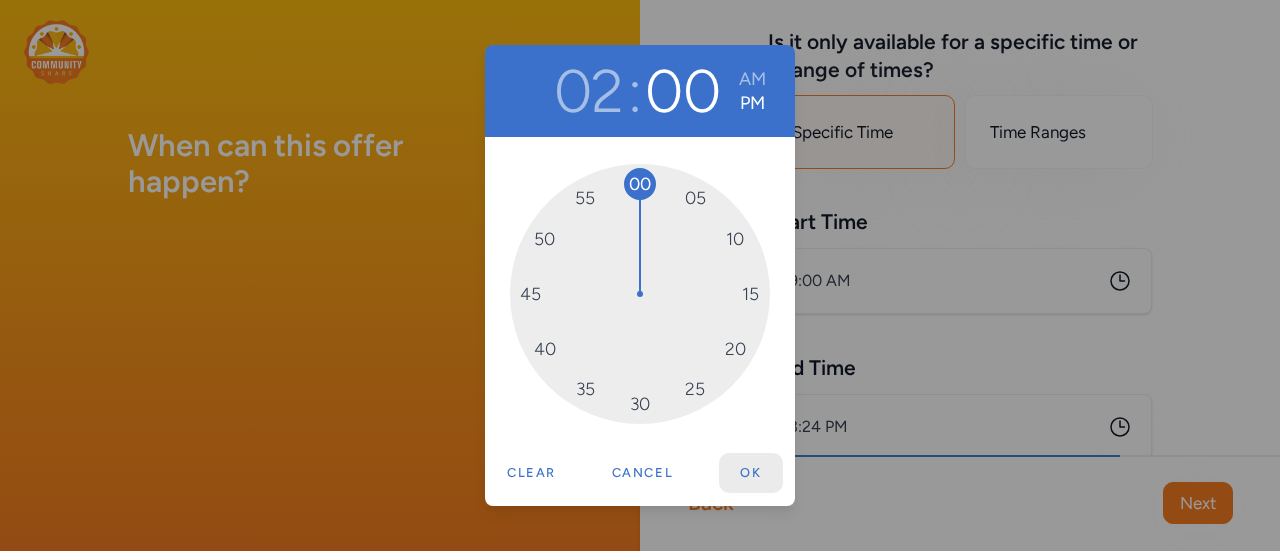 click on "Ok" at bounding box center [751, 473] 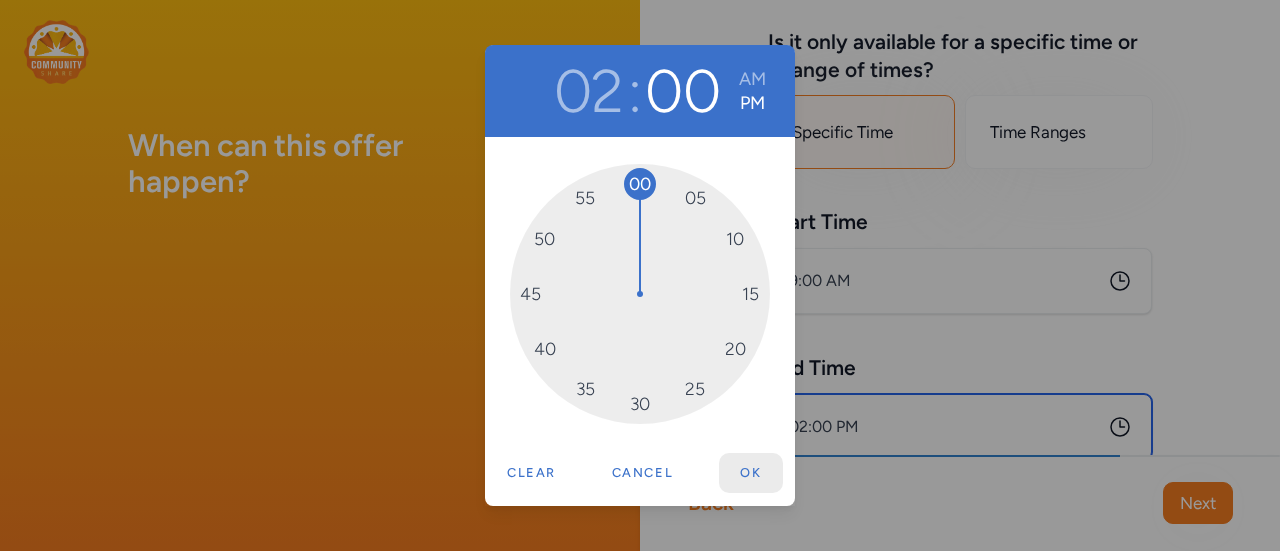type on "2:00 PM" 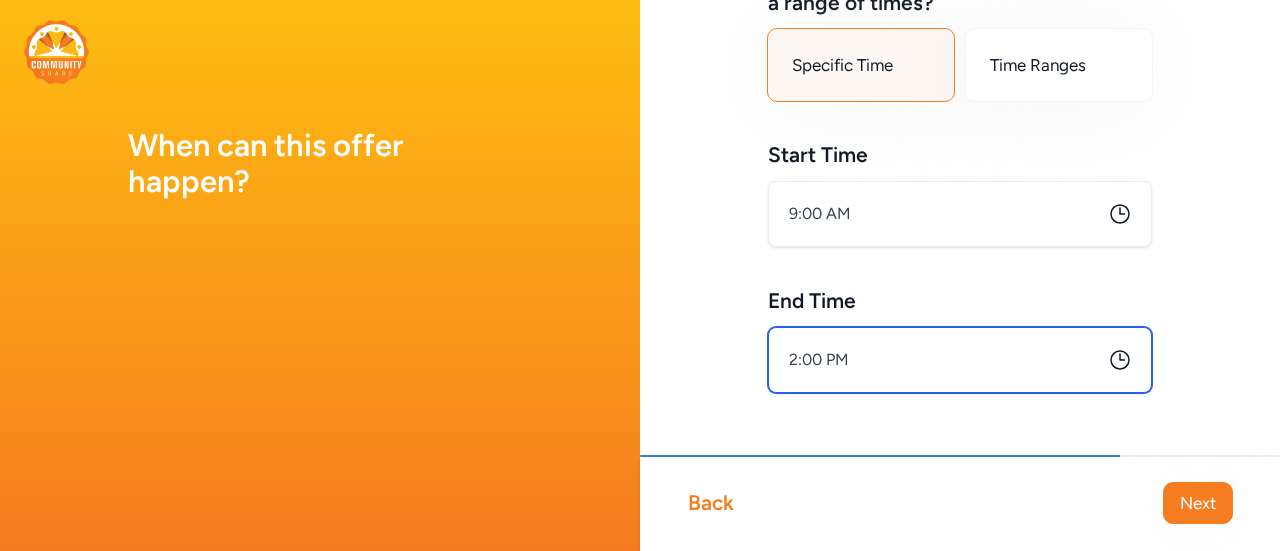 scroll, scrollTop: 198, scrollLeft: 0, axis: vertical 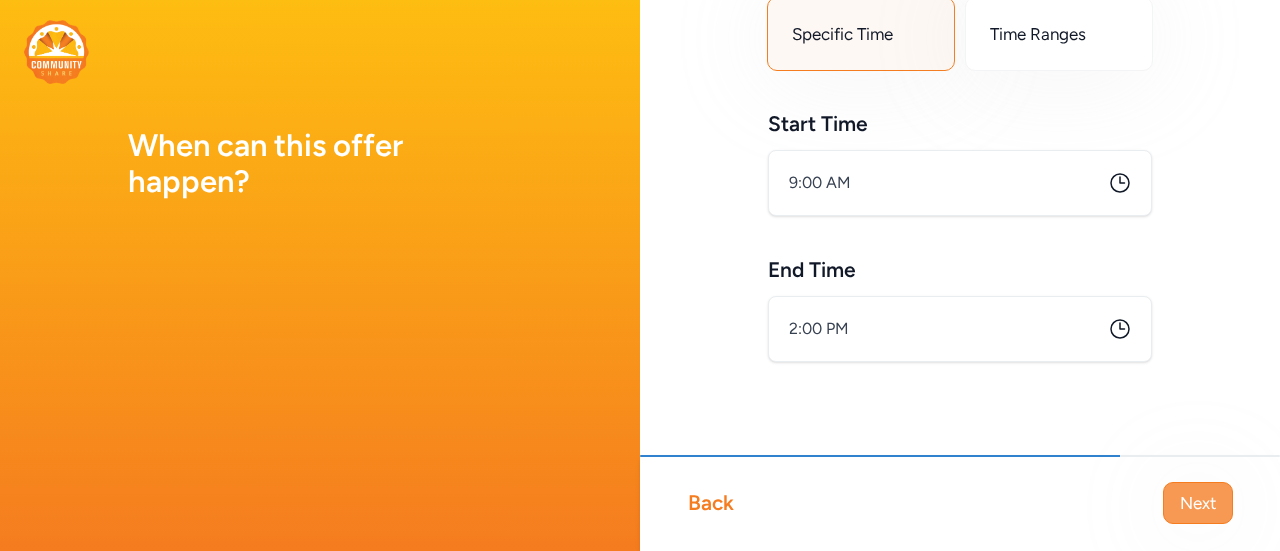 click on "Next" at bounding box center (1198, 503) 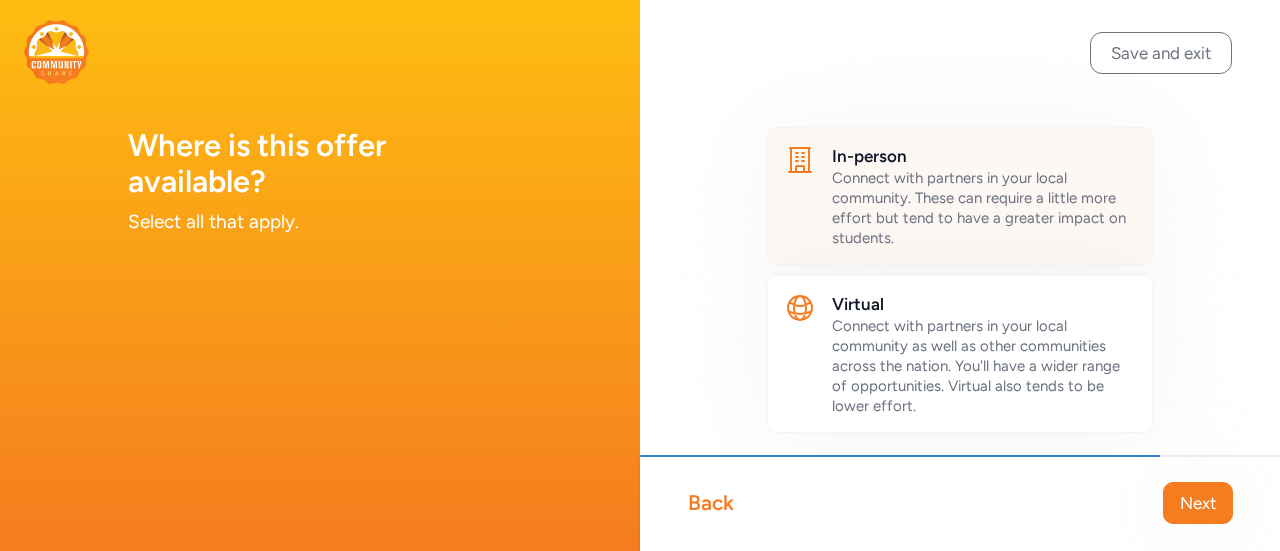 click on "Connect with partners in your local community. These can require a little more effort but tend to have a greater impact on students." at bounding box center (979, 208) 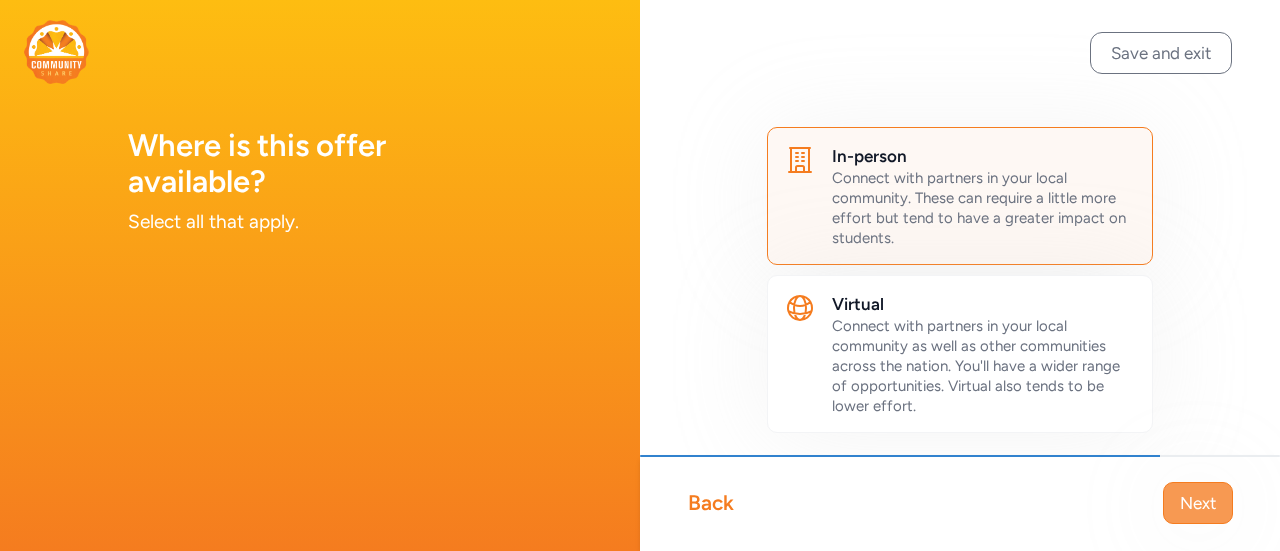 click on "Next" at bounding box center (1198, 503) 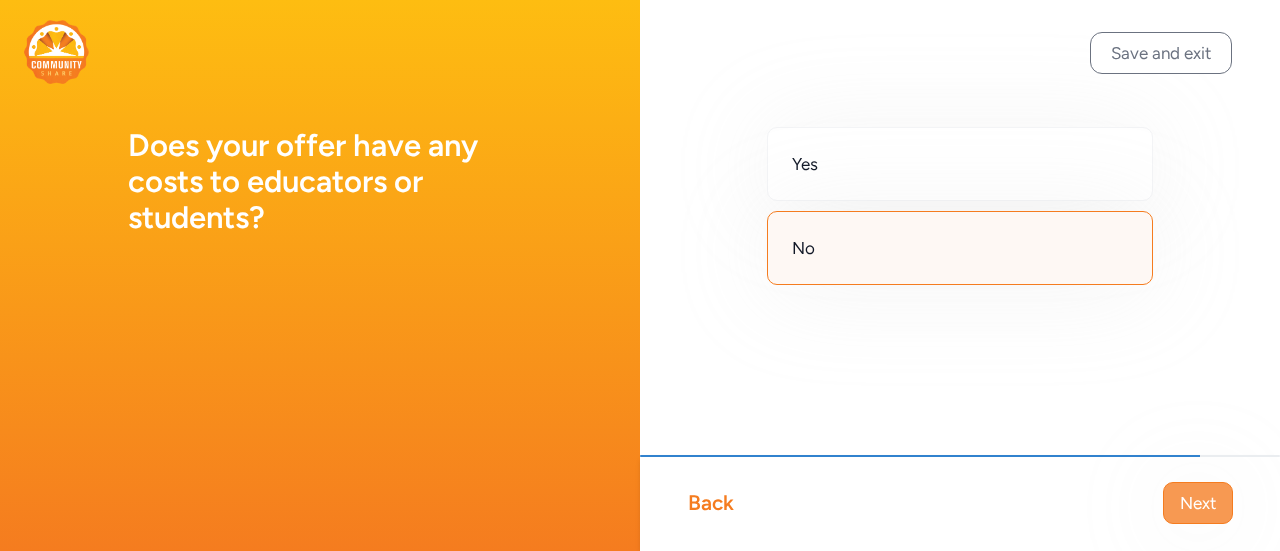 click on "Next" at bounding box center (1198, 503) 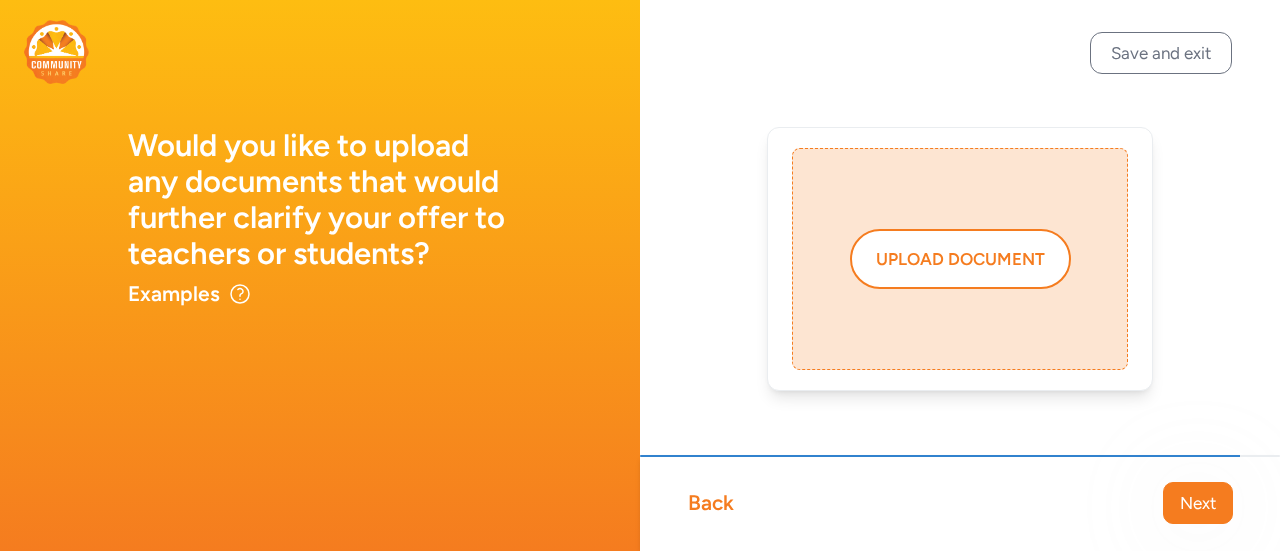 drag, startPoint x: 956, startPoint y: 279, endPoint x: 955, endPoint y: 293, distance: 14.035668 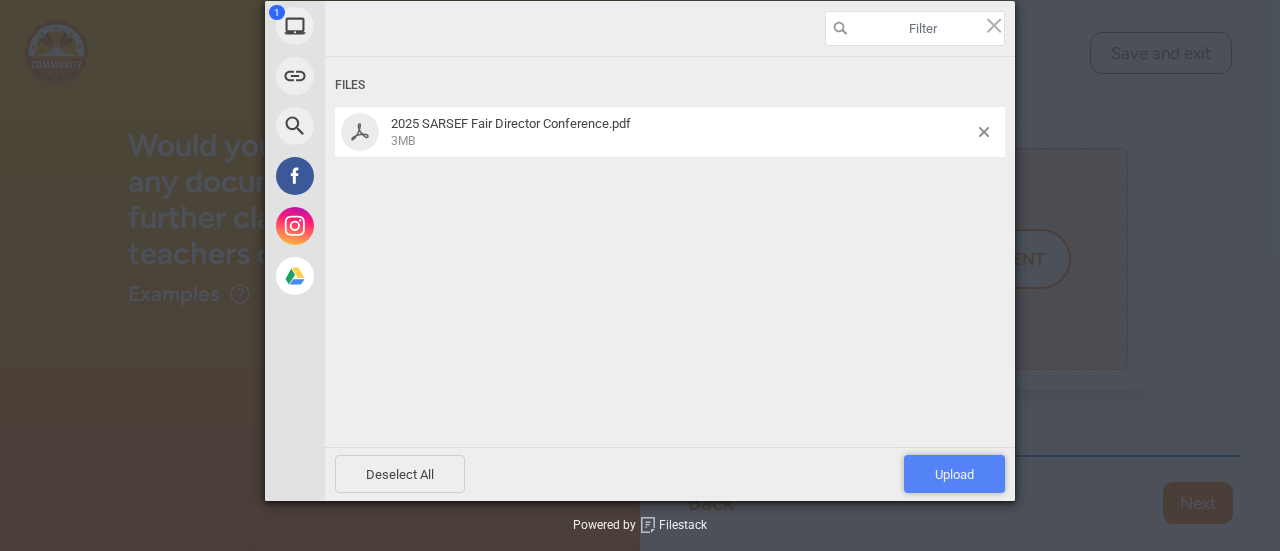 click on "Upload
1" at bounding box center (954, 474) 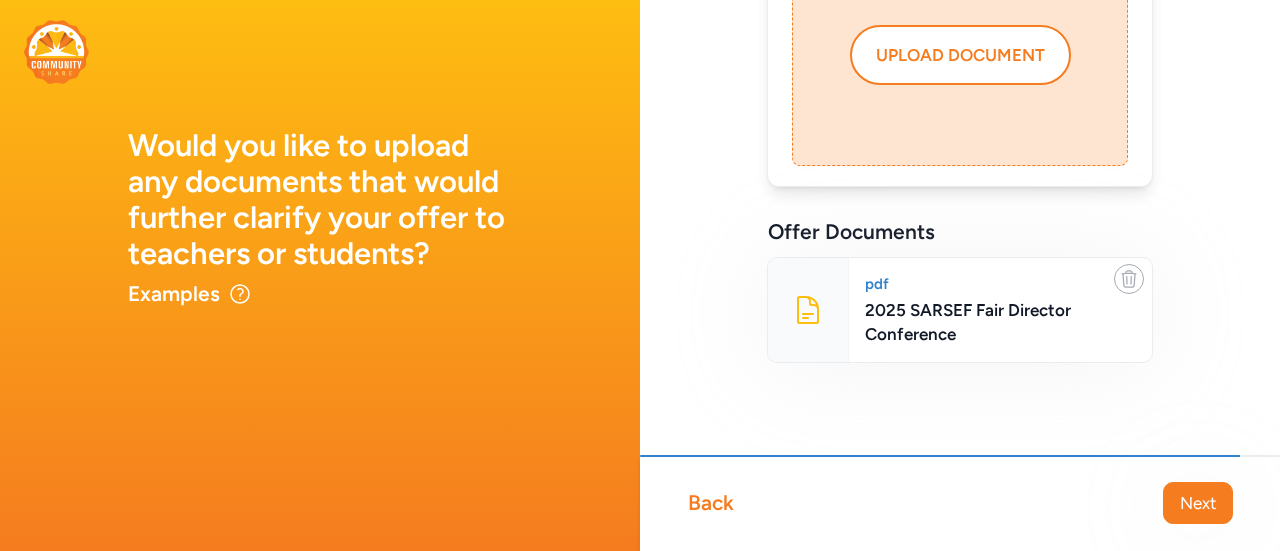 scroll, scrollTop: 204, scrollLeft: 0, axis: vertical 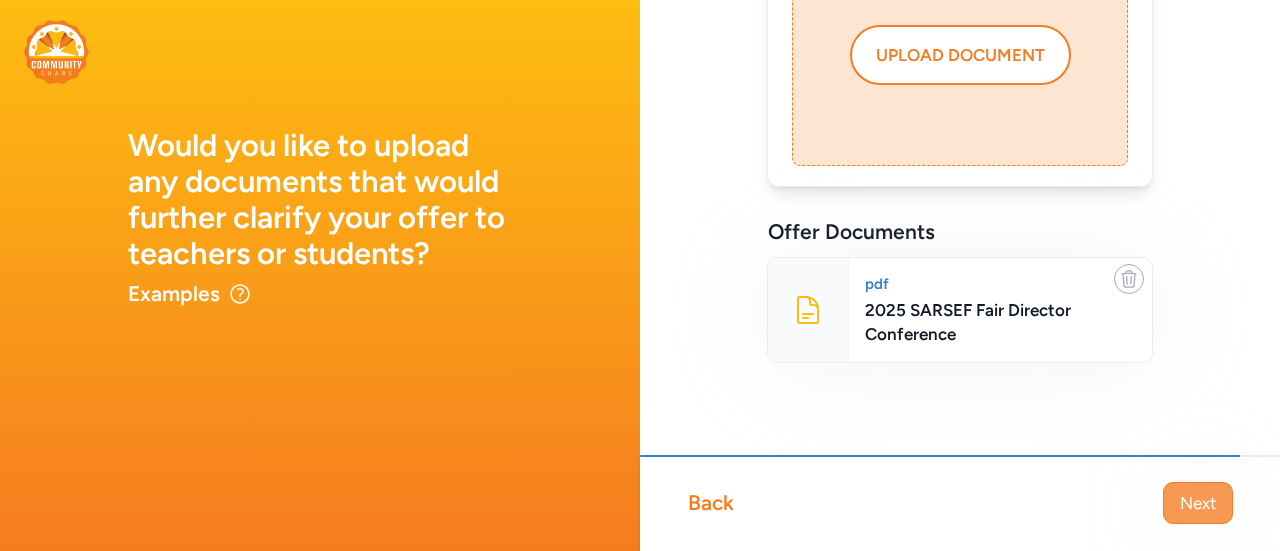 click on "Next" at bounding box center [1198, 503] 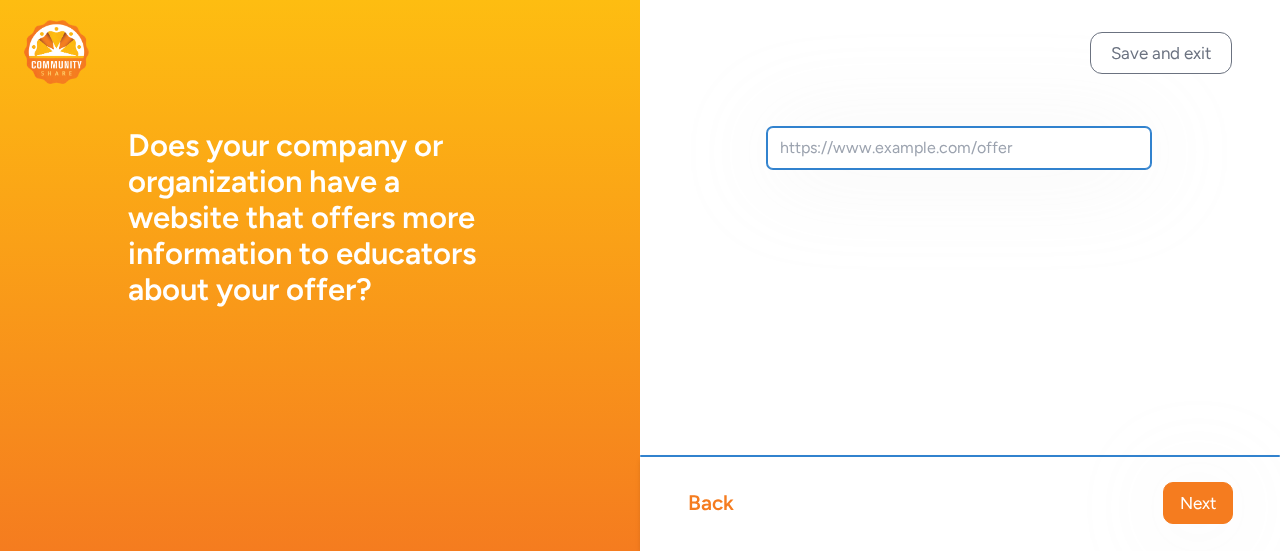 click at bounding box center (959, 148) 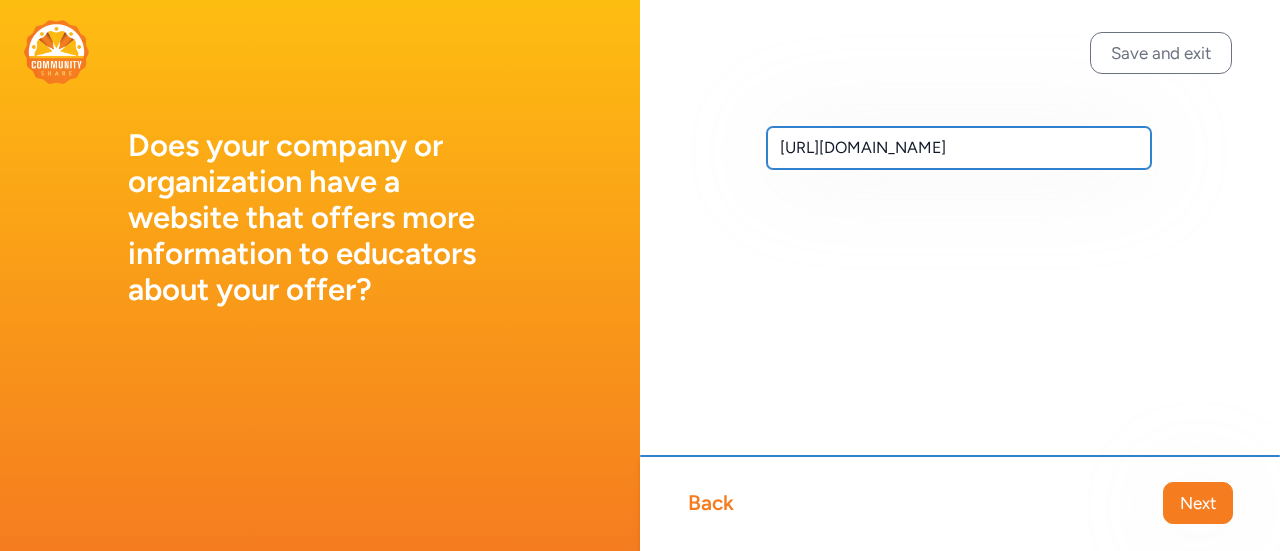 scroll, scrollTop: 0, scrollLeft: 481, axis: horizontal 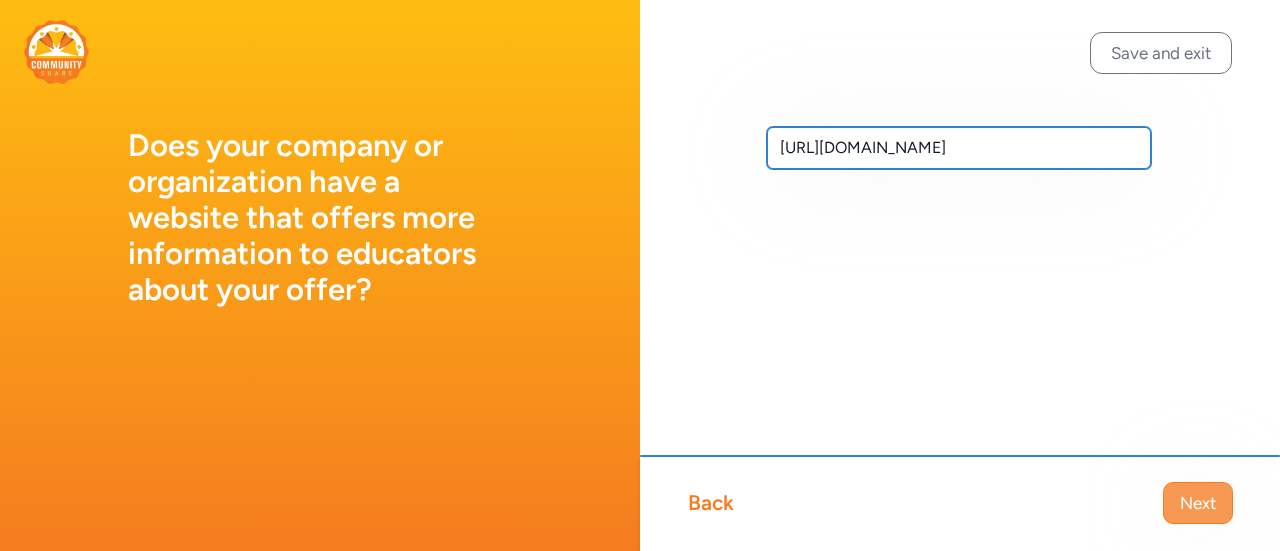 type on "[URL][DOMAIN_NAME]" 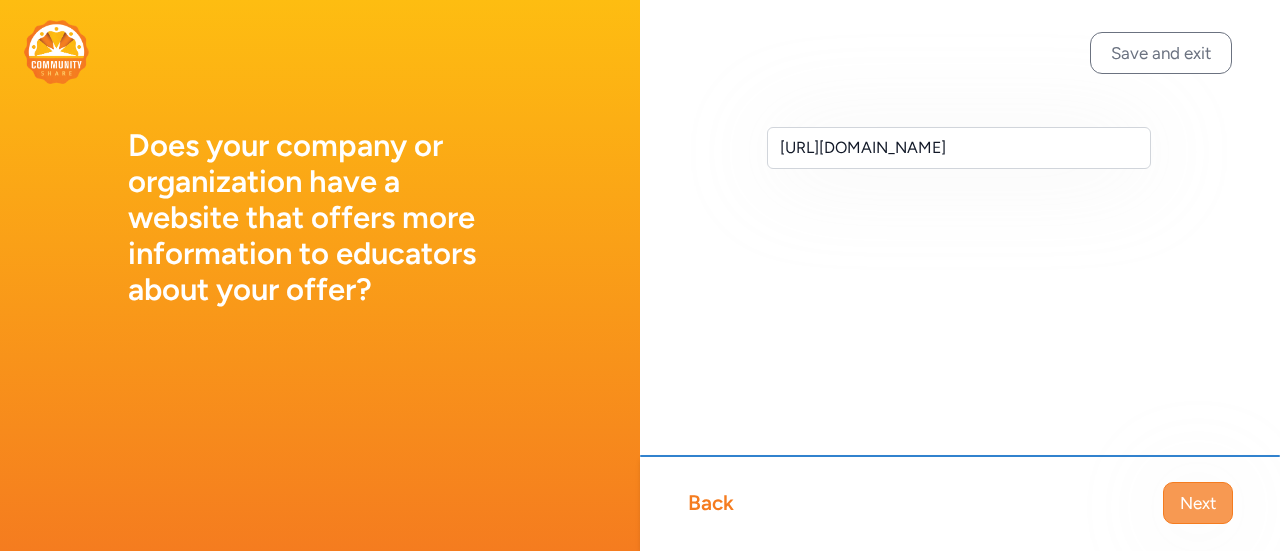 click on "Next" at bounding box center [1198, 503] 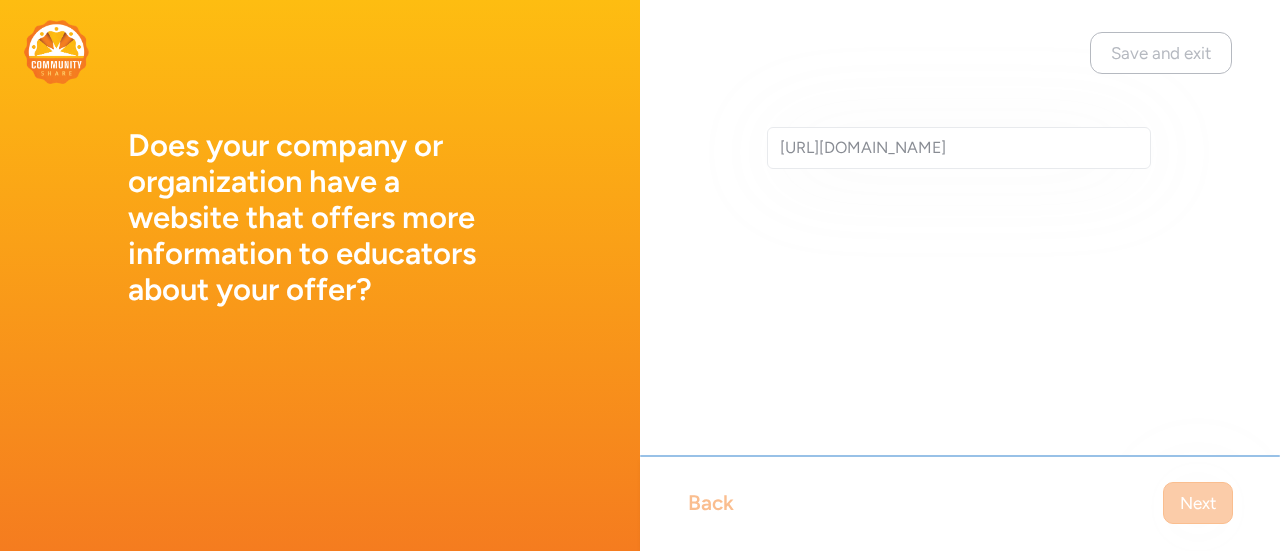 scroll, scrollTop: 0, scrollLeft: 0, axis: both 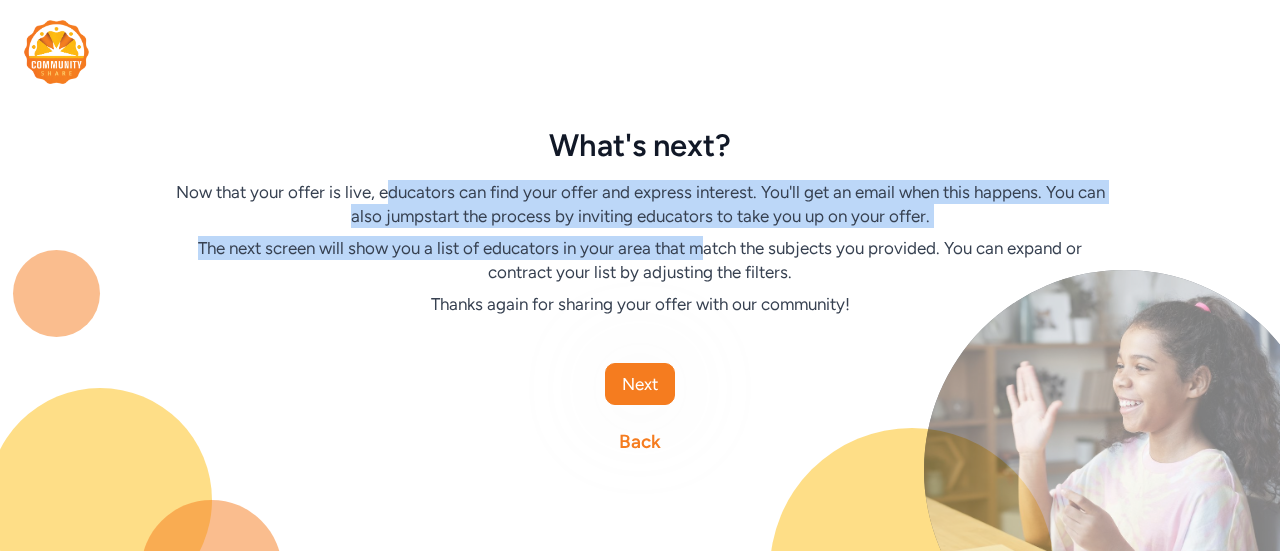 drag, startPoint x: 390, startPoint y: 191, endPoint x: 702, endPoint y: 230, distance: 314.42804 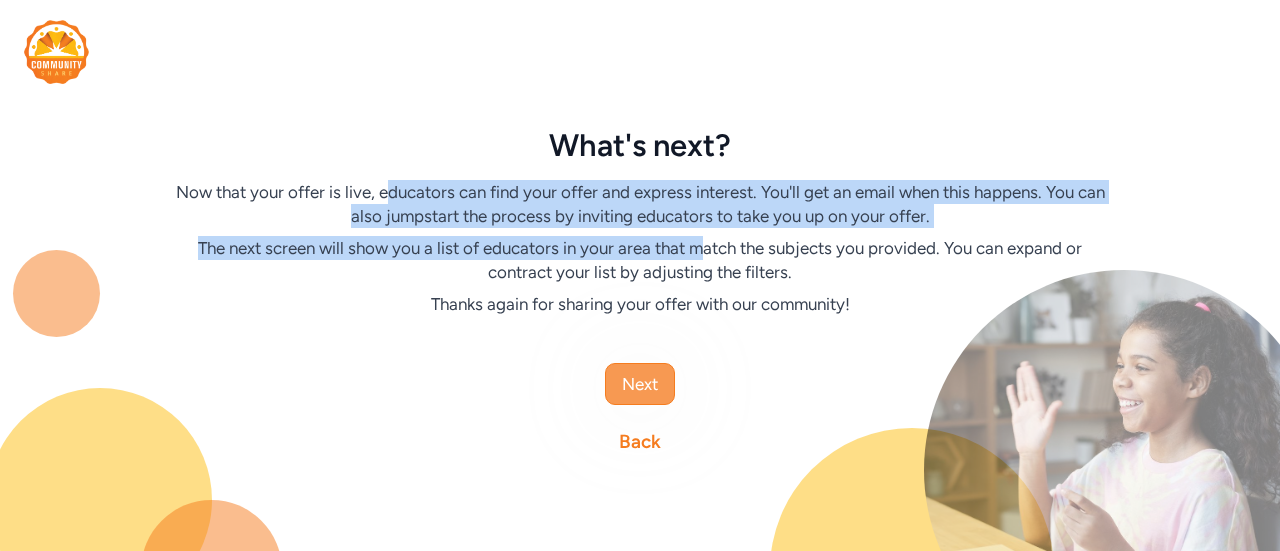 click on "Next" at bounding box center [640, 384] 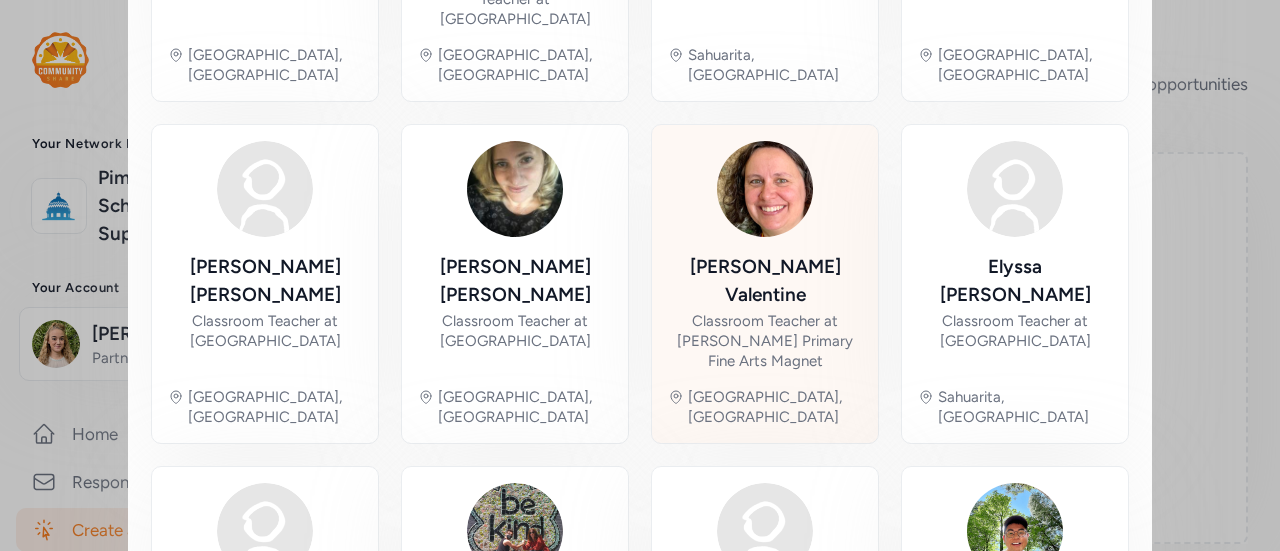 scroll, scrollTop: 1190, scrollLeft: 0, axis: vertical 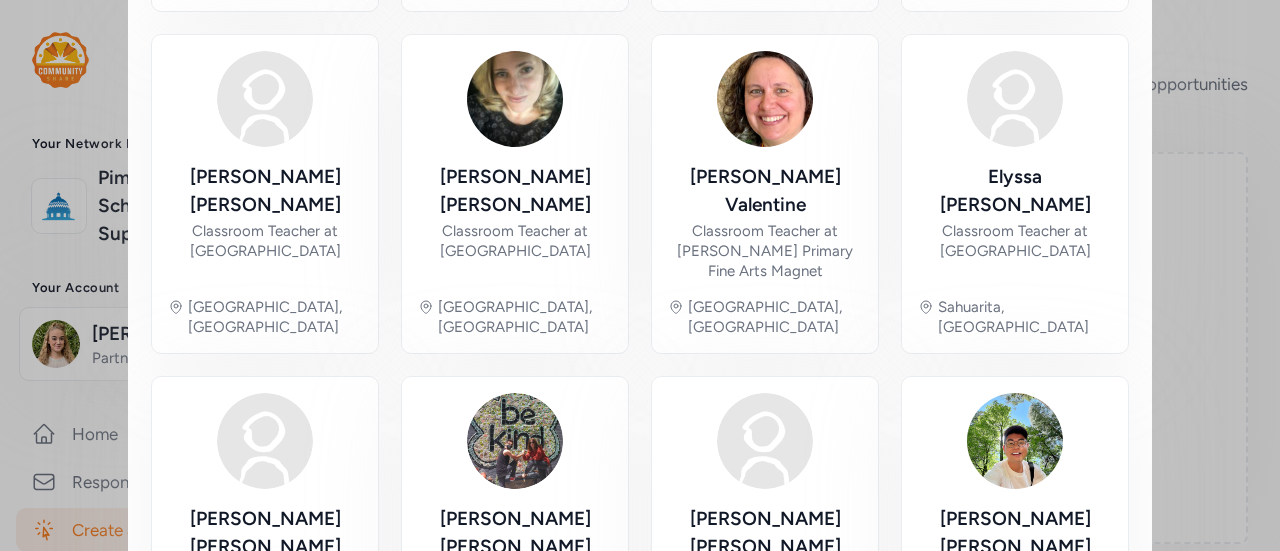 click on "8" at bounding box center [1060, 746] 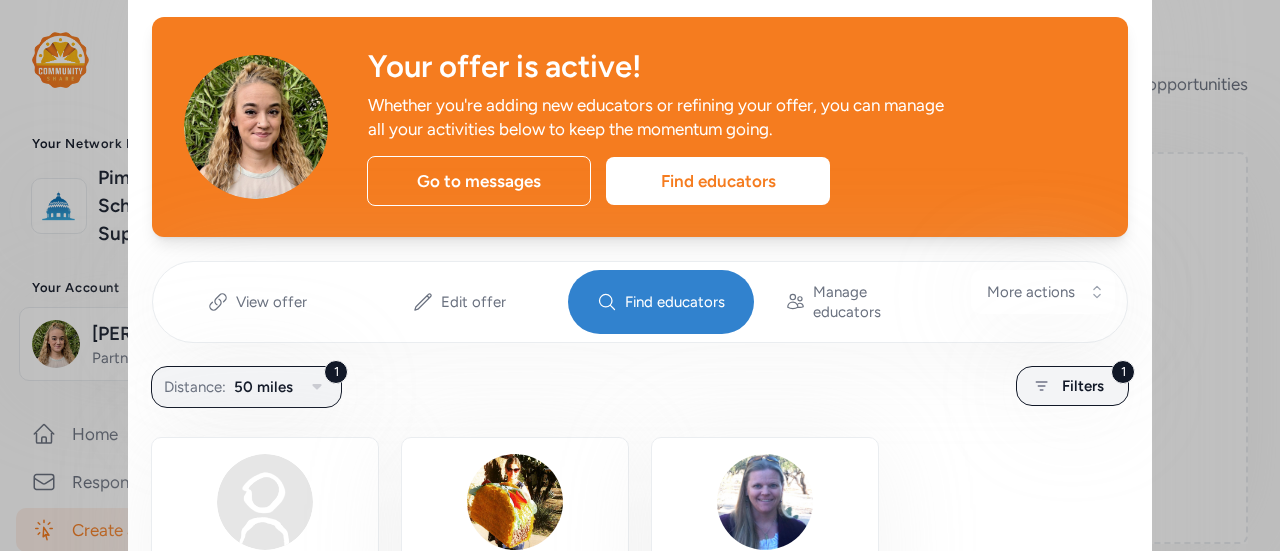 scroll, scrollTop: 50, scrollLeft: 0, axis: vertical 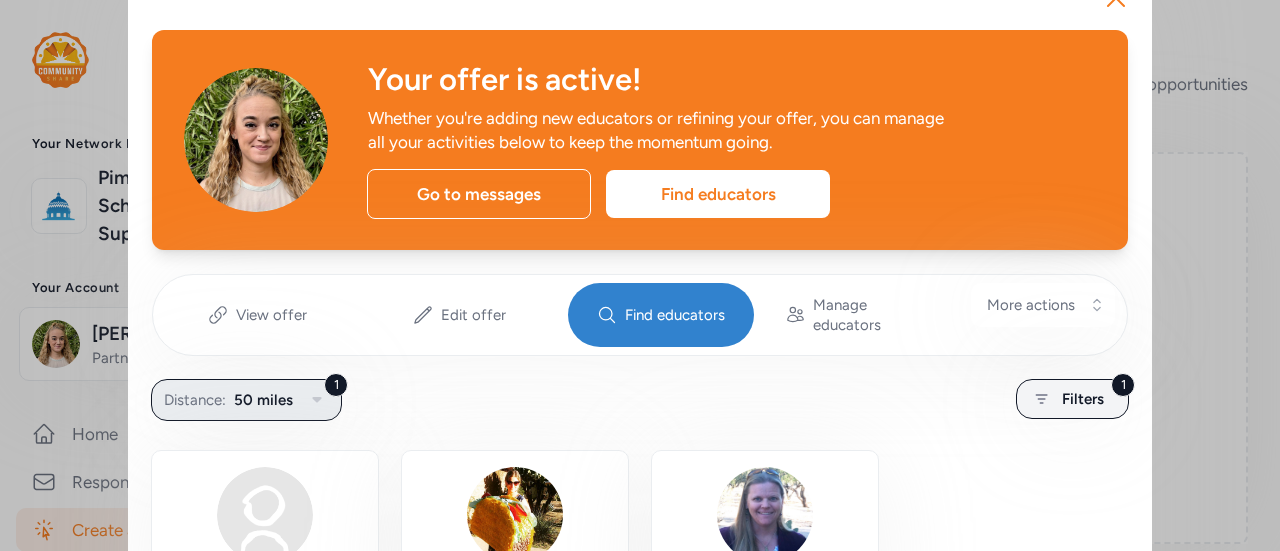 click on "1 Distance: 50 miles" at bounding box center (246, 400) 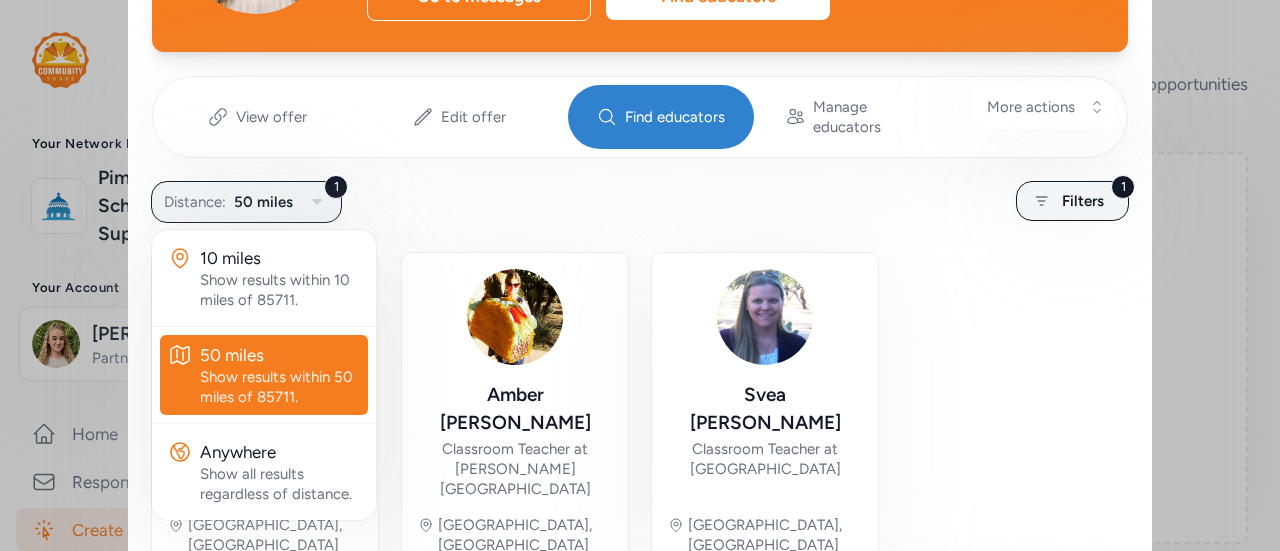 scroll, scrollTop: 250, scrollLeft: 0, axis: vertical 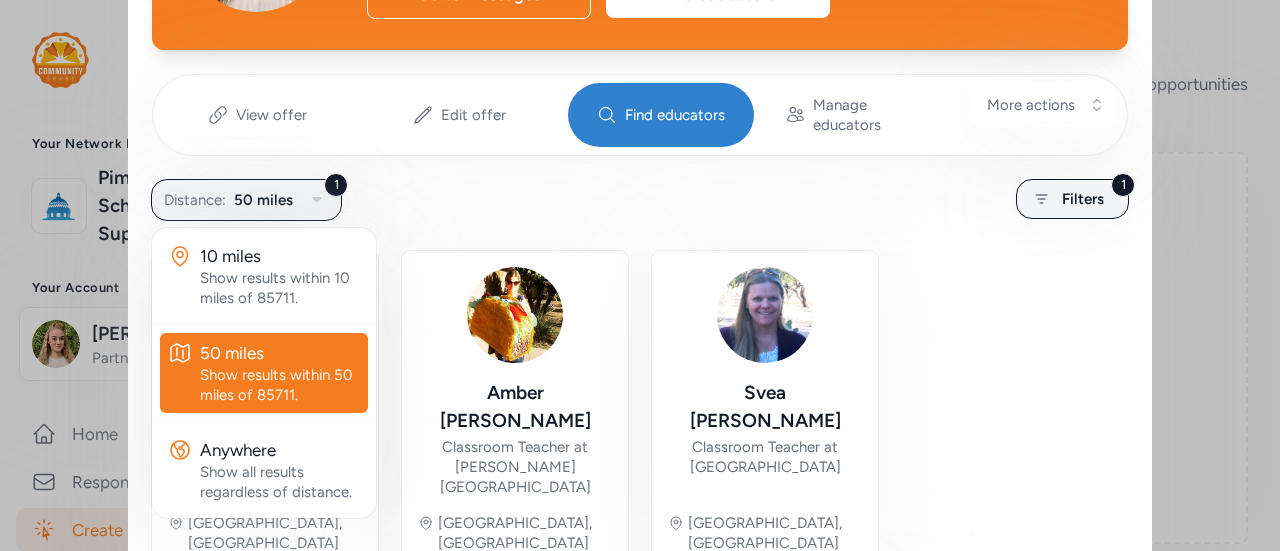 click on "[PERSON_NAME] [GEOGRAPHIC_DATA], [GEOGRAPHIC_DATA] [PERSON_NAME] Classroom Teacher at [PERSON_NAME][GEOGRAPHIC_DATA], [GEOGRAPHIC_DATA] [PERSON_NAME] Classroom Teacher at [GEOGRAPHIC_DATA] [GEOGRAPHIC_DATA], [GEOGRAPHIC_DATA]" at bounding box center (640, 410) 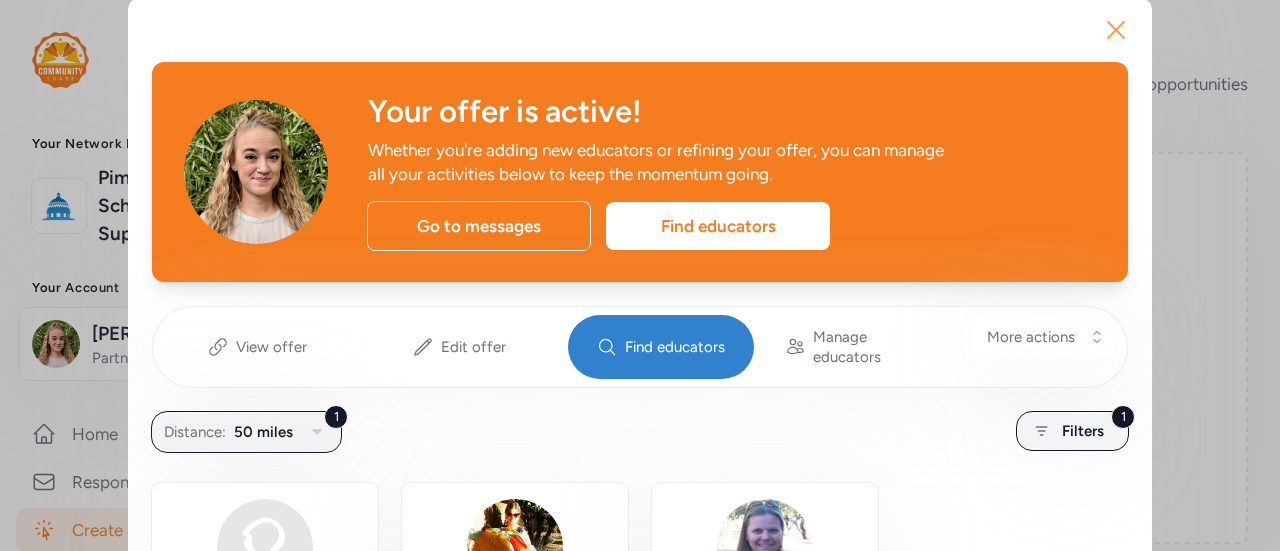 scroll, scrollTop: 0, scrollLeft: 0, axis: both 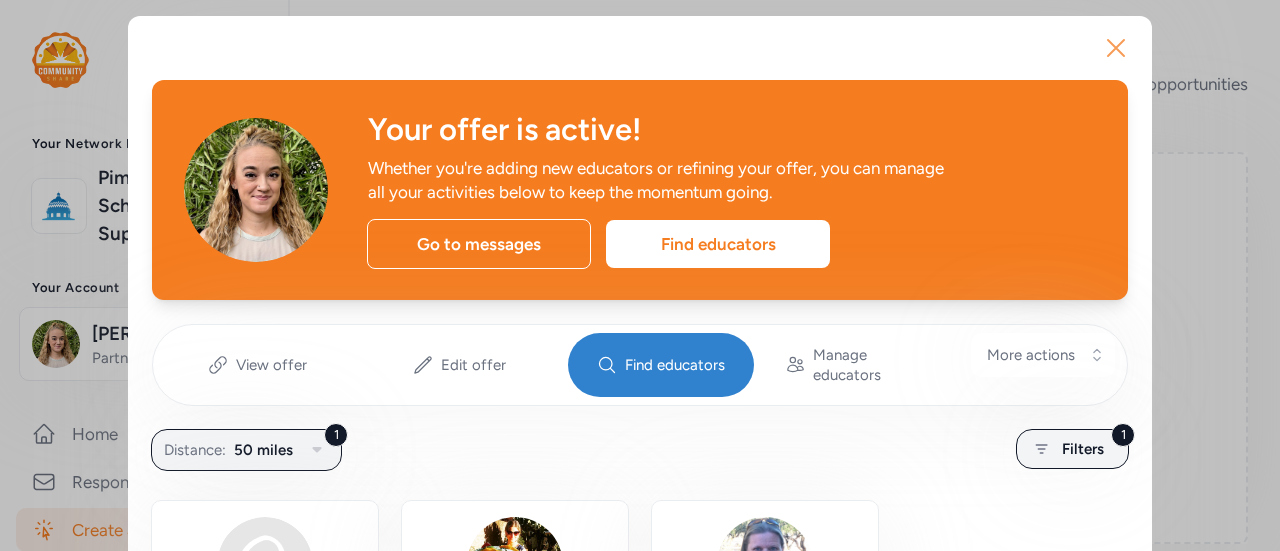 click 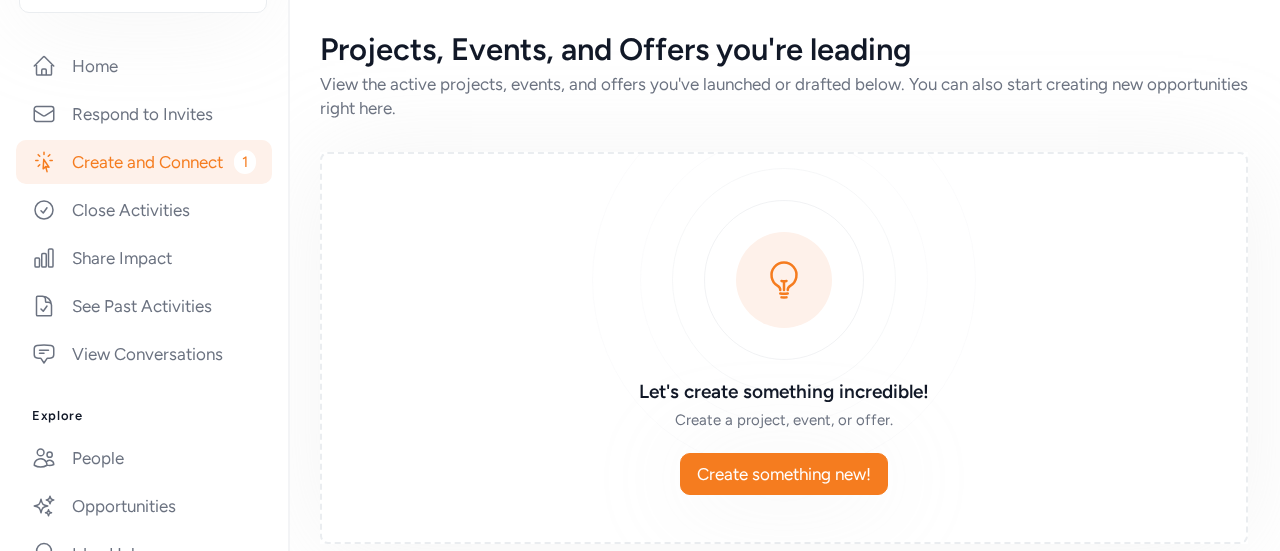 scroll, scrollTop: 400, scrollLeft: 0, axis: vertical 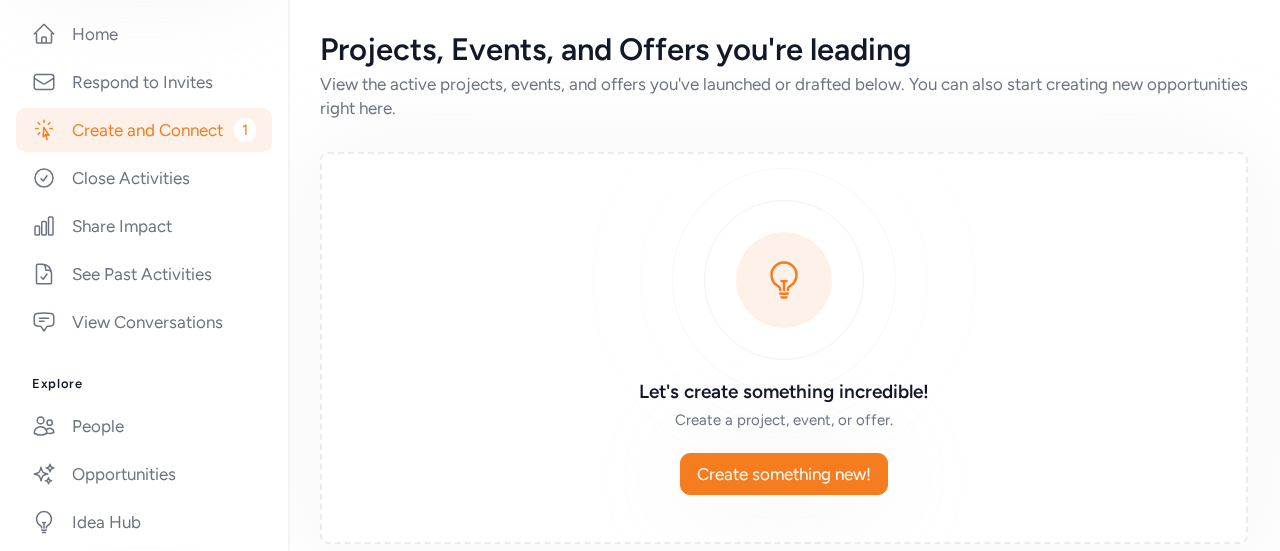 click on "1" at bounding box center (245, 130) 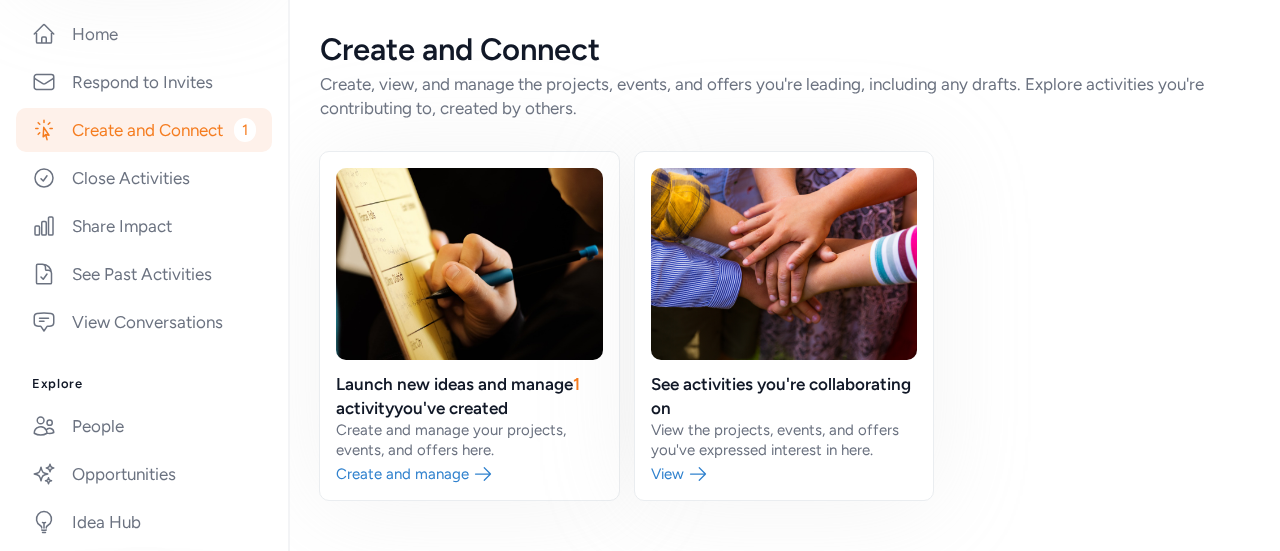 click on "1" at bounding box center (245, 130) 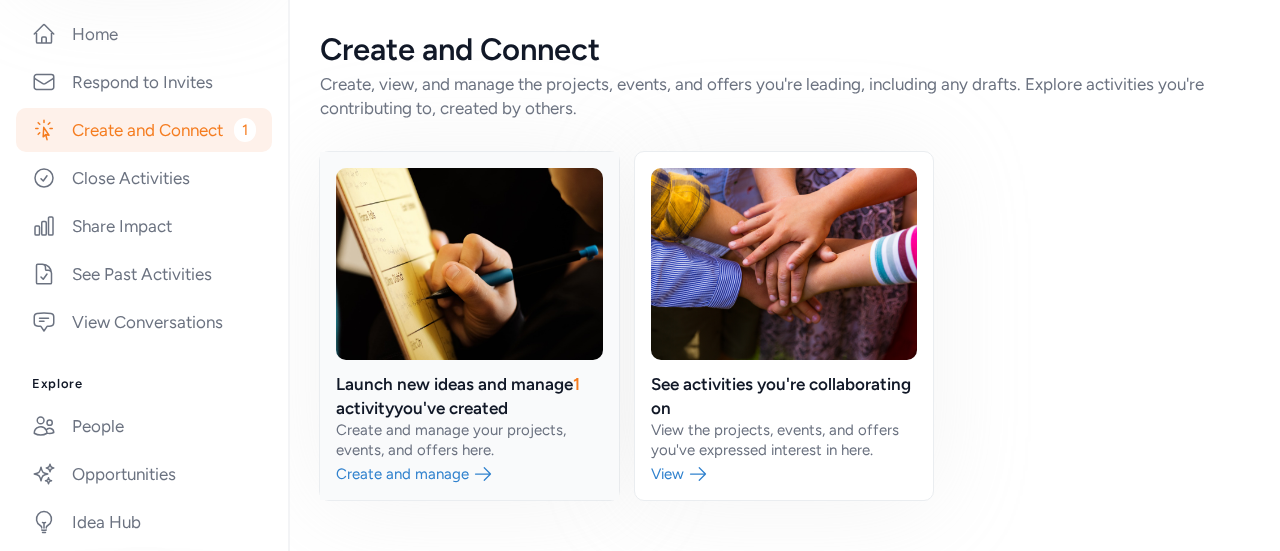 click at bounding box center [469, 326] 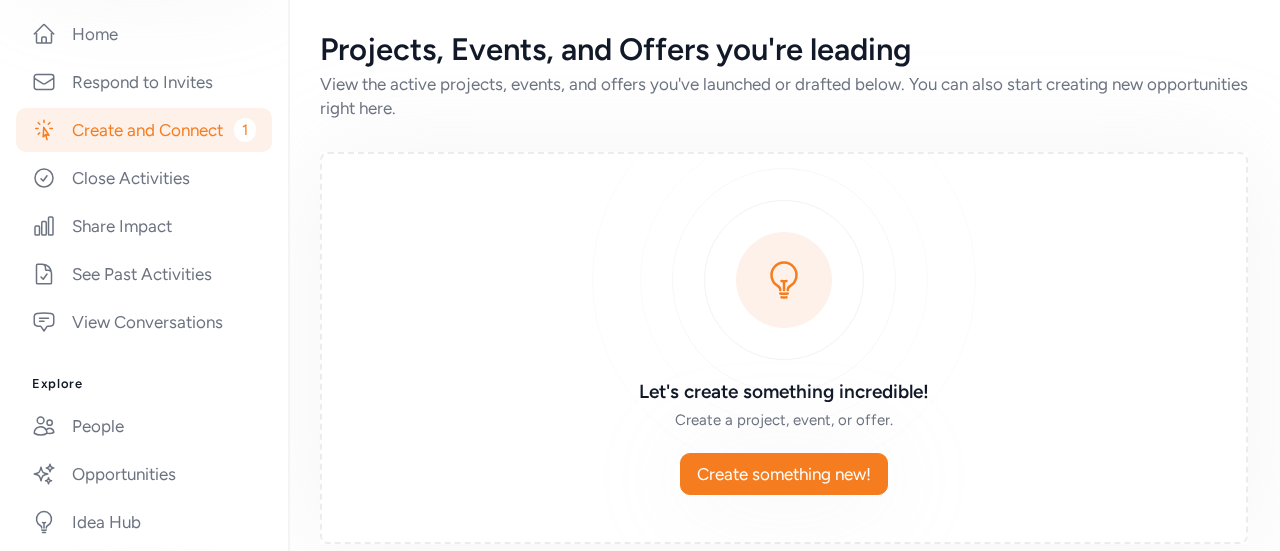 scroll, scrollTop: 391, scrollLeft: 0, axis: vertical 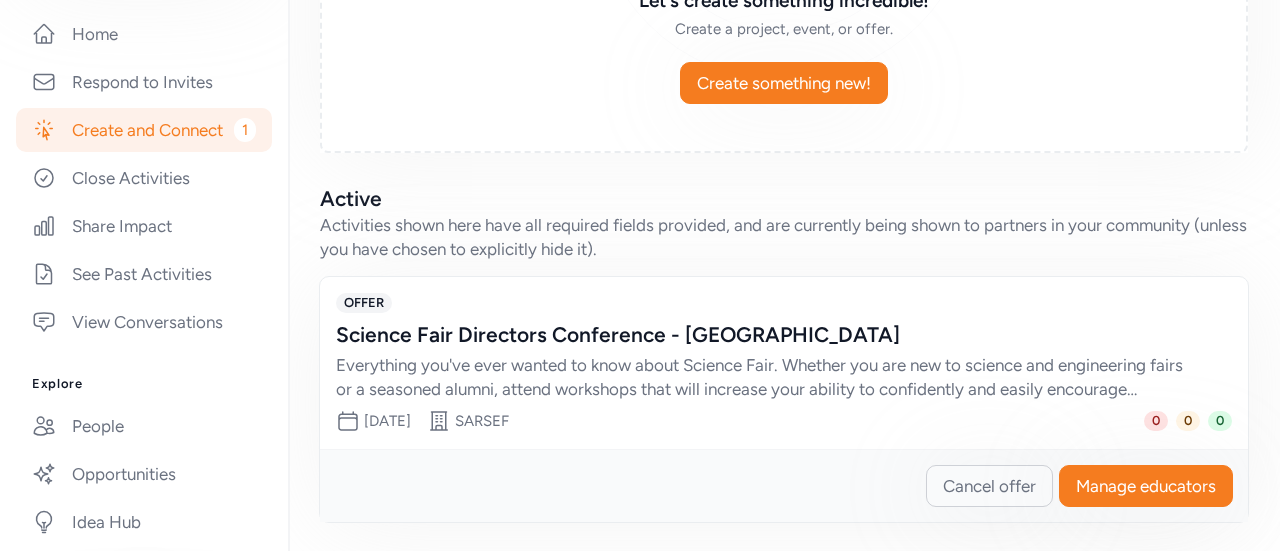 click on "Everything you've ever wanted to know about Science Fair.
Whether you are new to science and engineering fairs or a seasoned alumni, attend workshops that will increase your ability to confidently and easily encourage authentic research opportunities in the classroom. Workshop topics include project basics, data visualization strategies, digital literacy, judging tips, inquiry-based learning ideas, and more!" at bounding box center (764, 377) 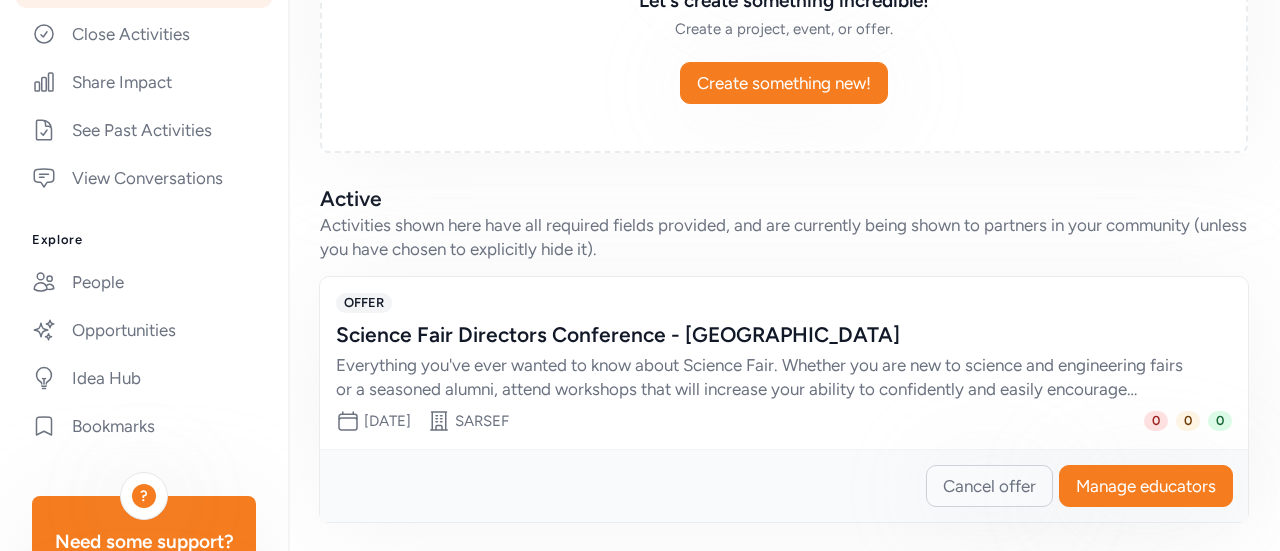 scroll, scrollTop: 700, scrollLeft: 0, axis: vertical 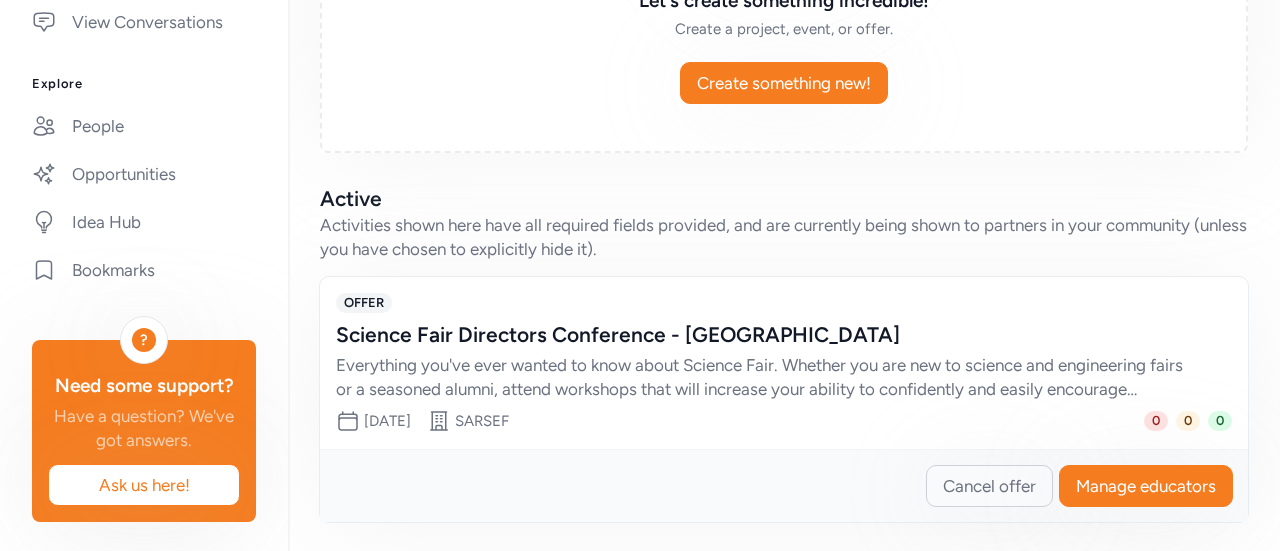 click on "Everything you've ever wanted to know about Science Fair.
Whether you are new to science and engineering fairs or a seasoned alumni, attend workshops that will increase your ability to confidently and easily encourage authentic research opportunities in the classroom. Workshop topics include project basics, data visualization strategies, digital literacy, judging tips, inquiry-based learning ideas, and more!" at bounding box center [764, 377] 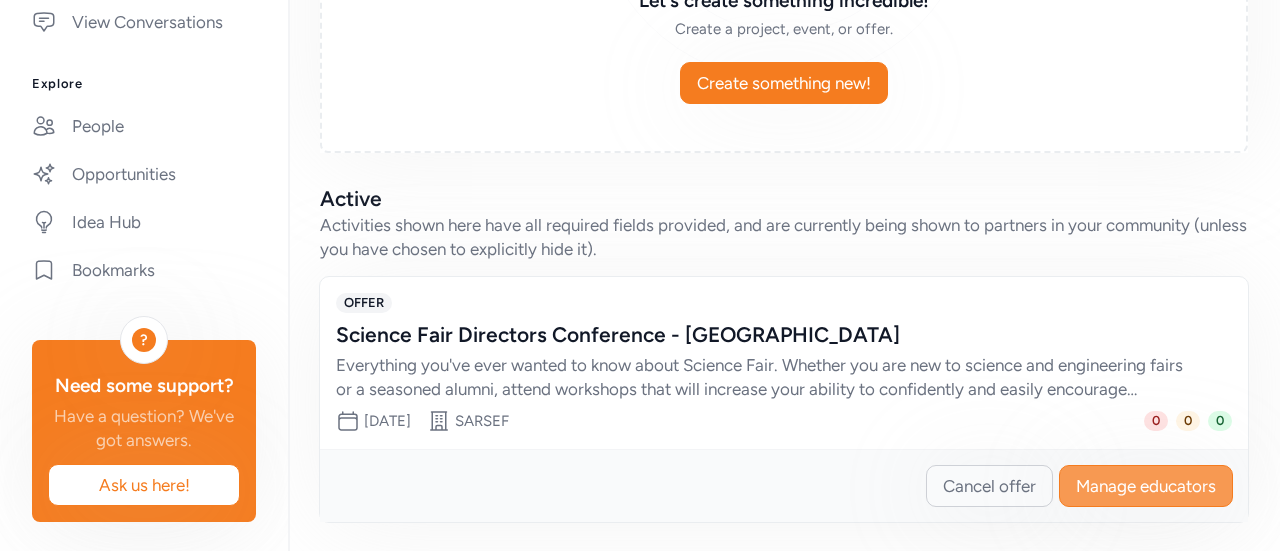 click on "Manage educators" at bounding box center [1146, 486] 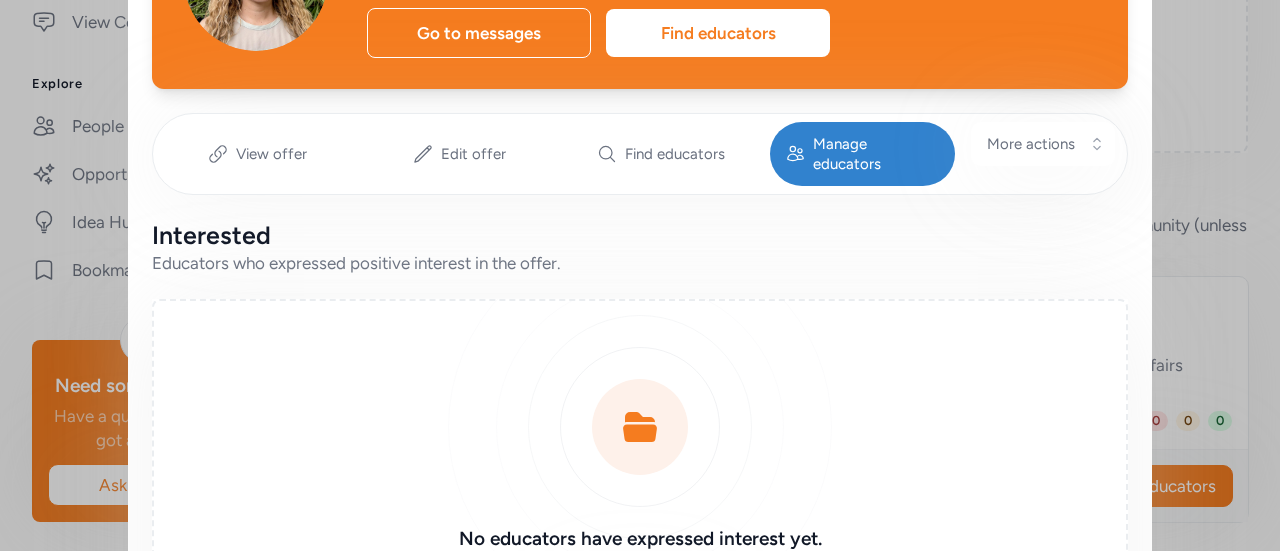 scroll, scrollTop: 0, scrollLeft: 0, axis: both 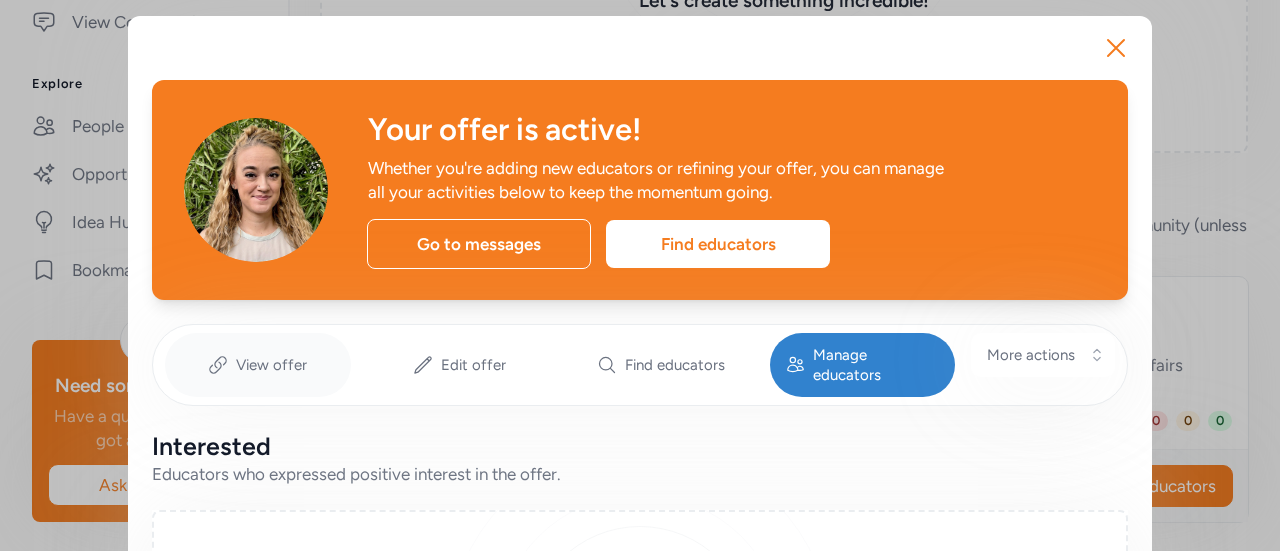 click on "View offer" at bounding box center (258, 365) 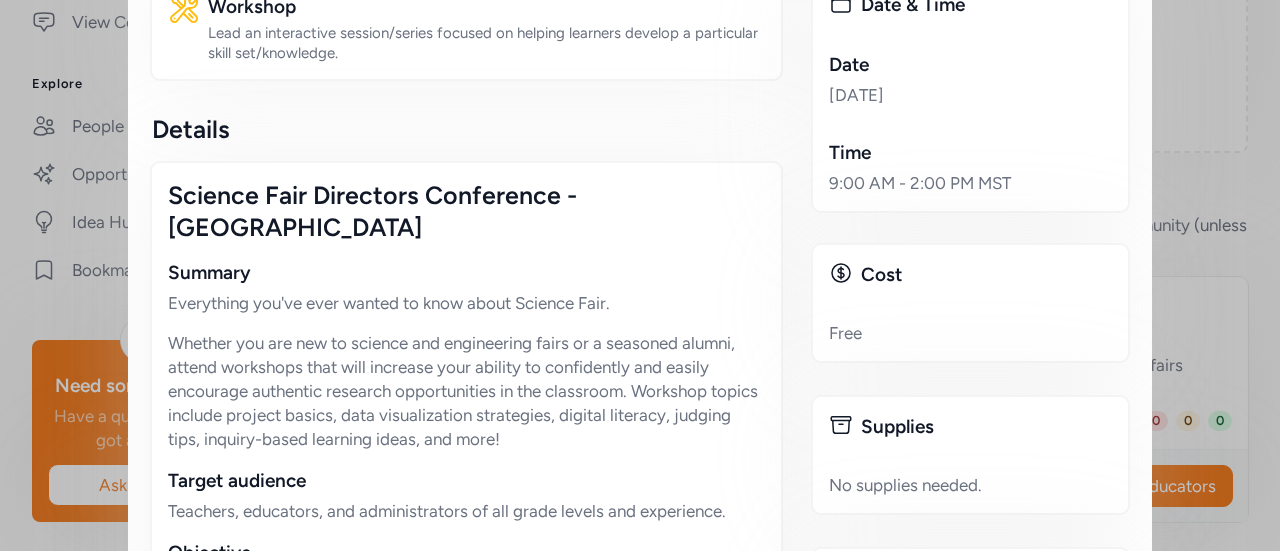 scroll, scrollTop: 300, scrollLeft: 0, axis: vertical 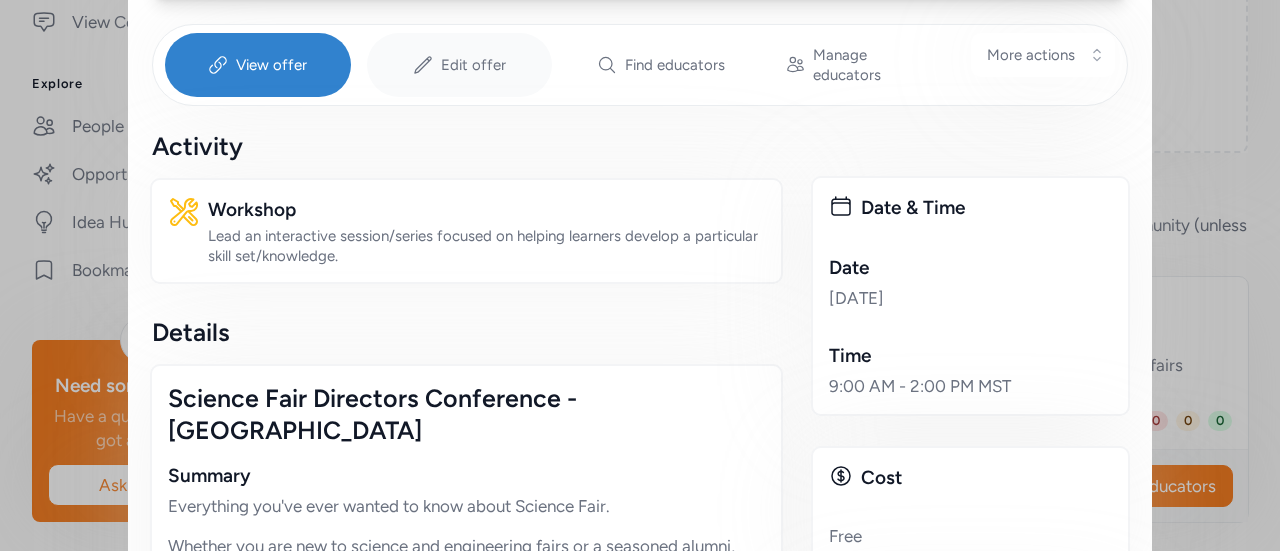 click on "Edit offer" at bounding box center (473, 65) 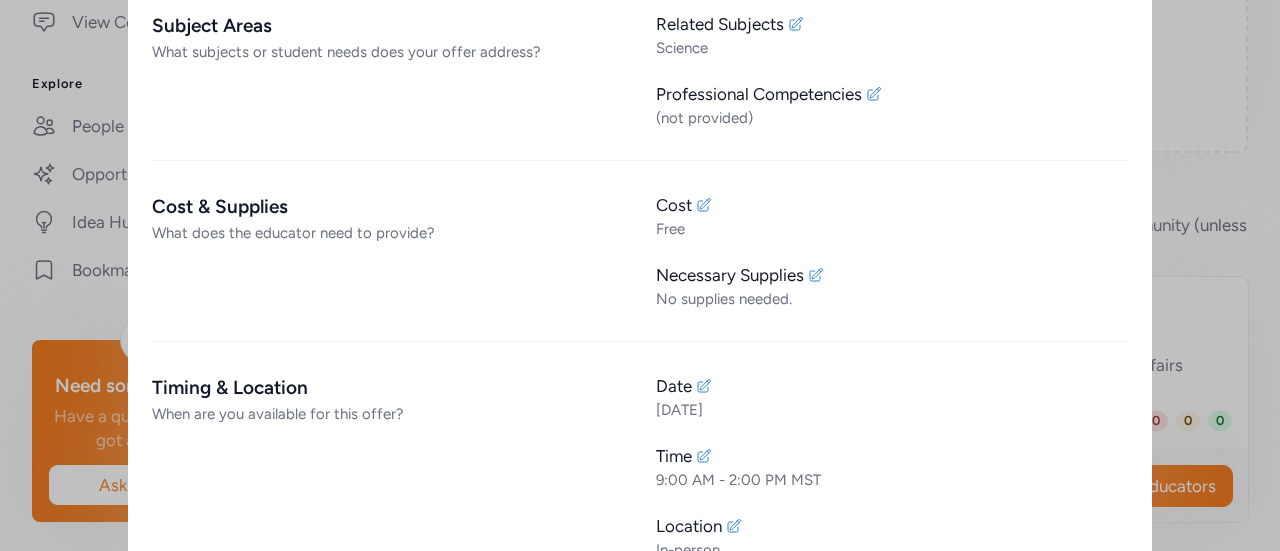 scroll, scrollTop: 1400, scrollLeft: 0, axis: vertical 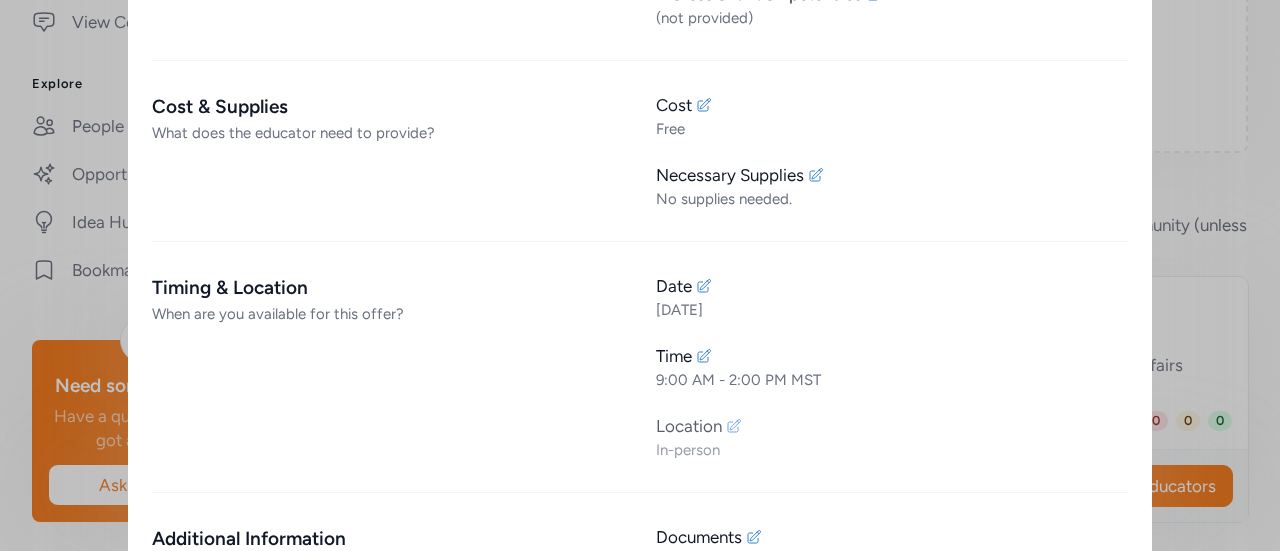 click 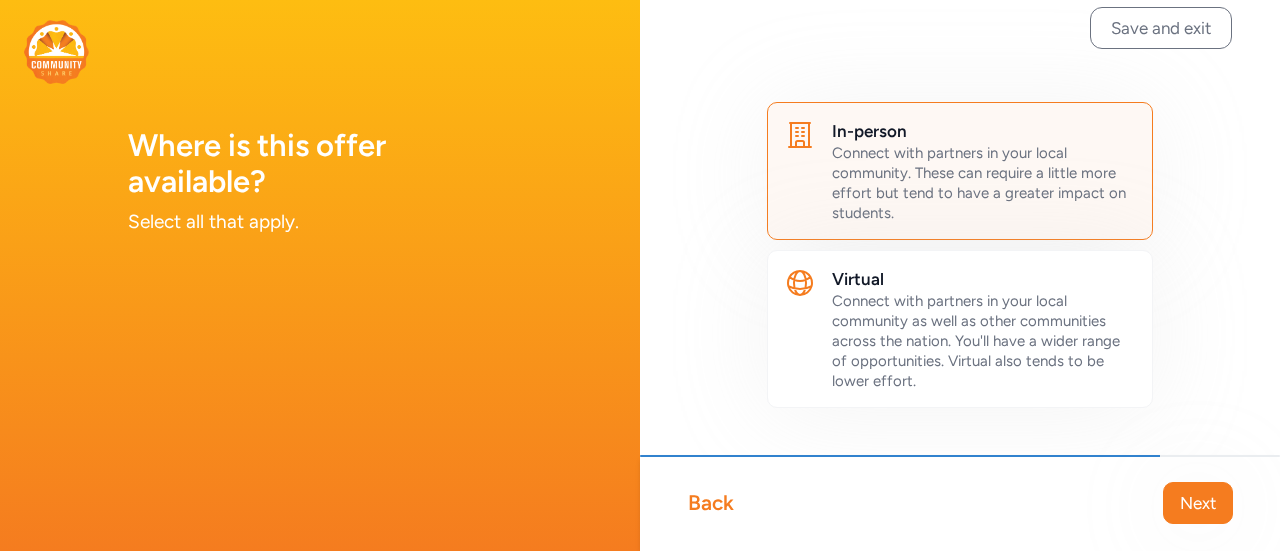 scroll, scrollTop: 0, scrollLeft: 0, axis: both 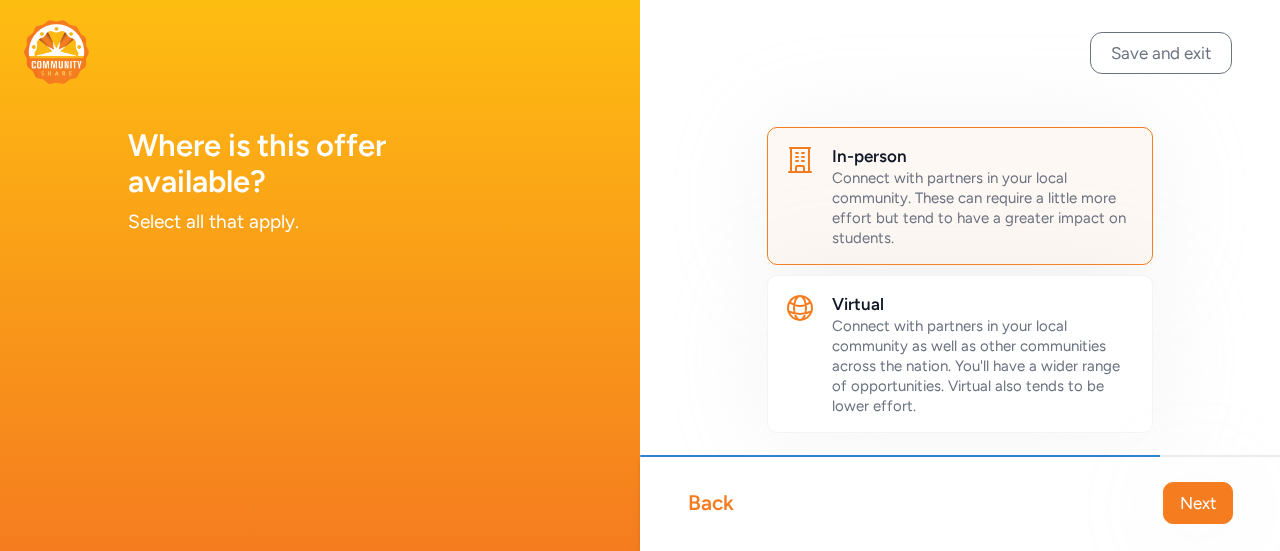 click on "Save and exit" at bounding box center (1161, 53) 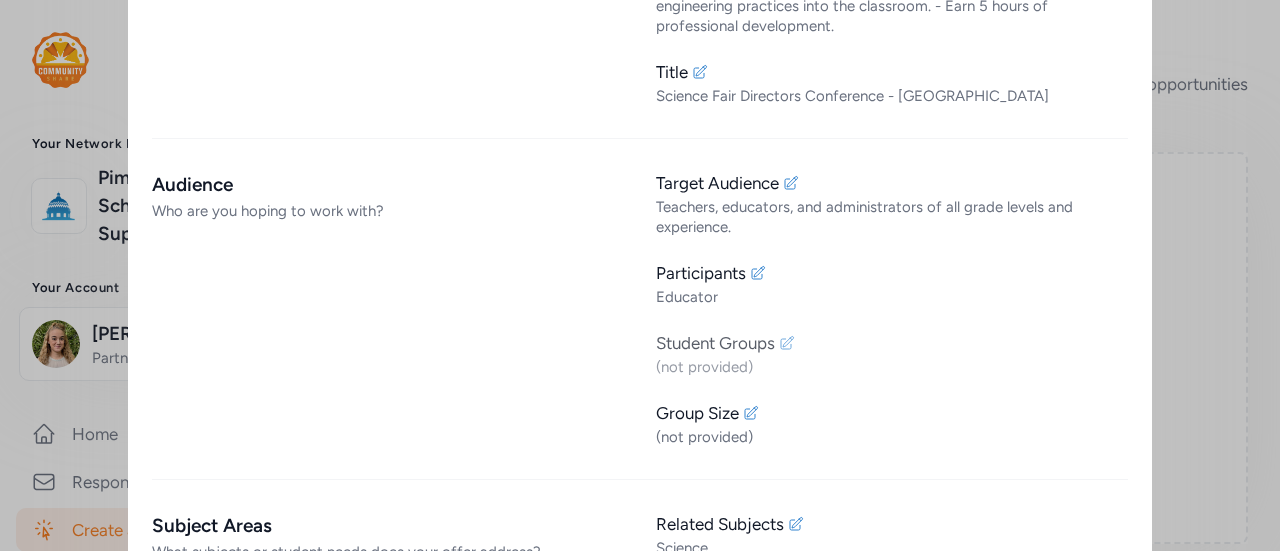 scroll, scrollTop: 900, scrollLeft: 0, axis: vertical 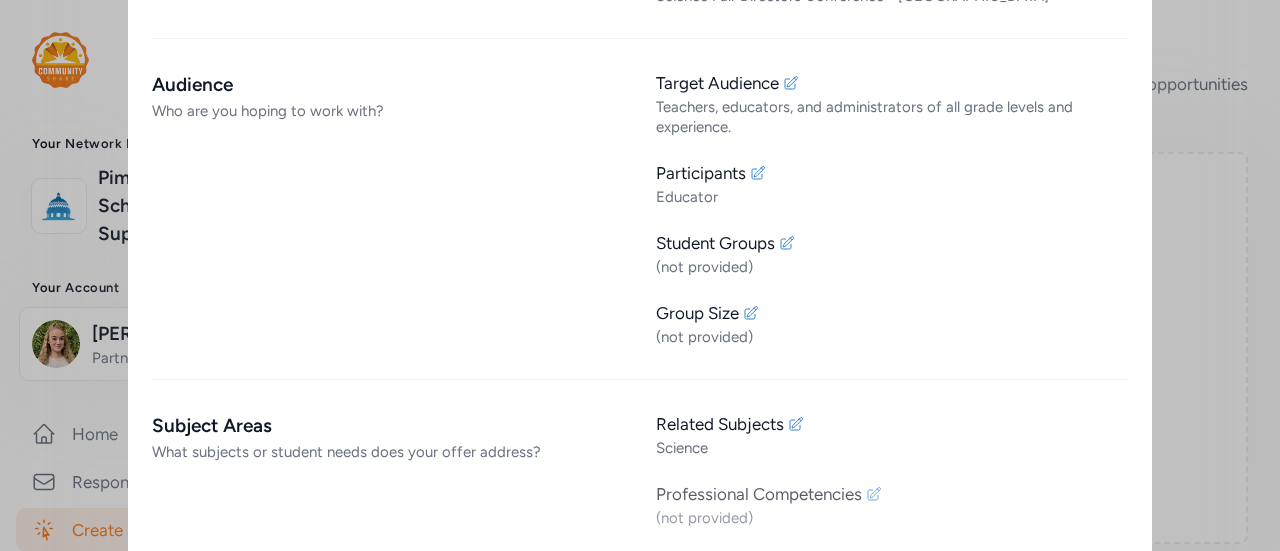click on "Professional Competencies" at bounding box center [759, 494] 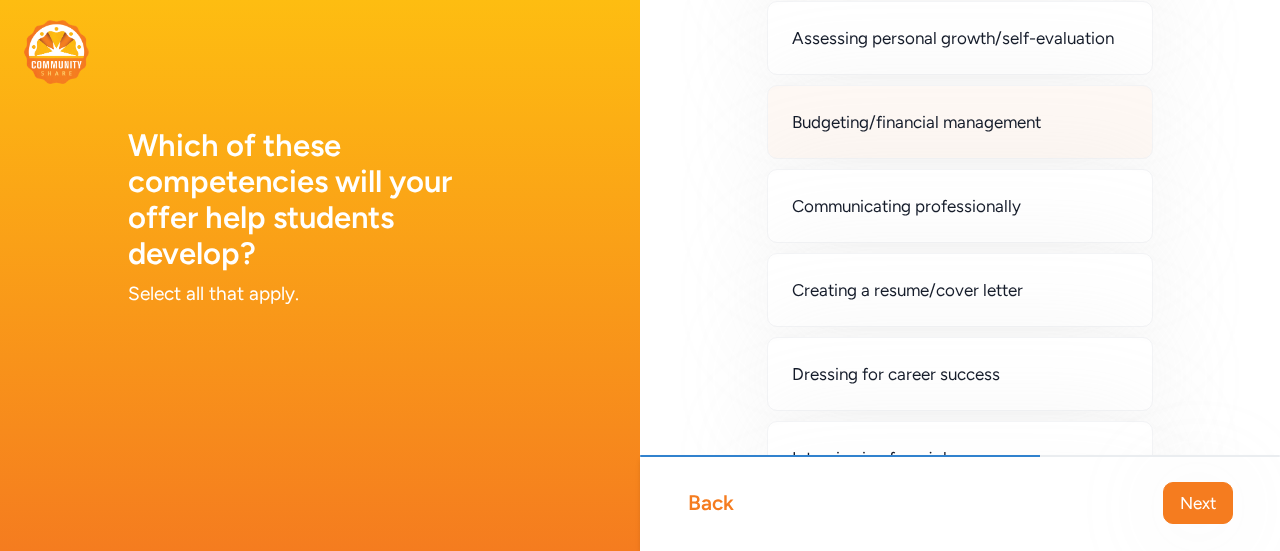 scroll, scrollTop: 54, scrollLeft: 0, axis: vertical 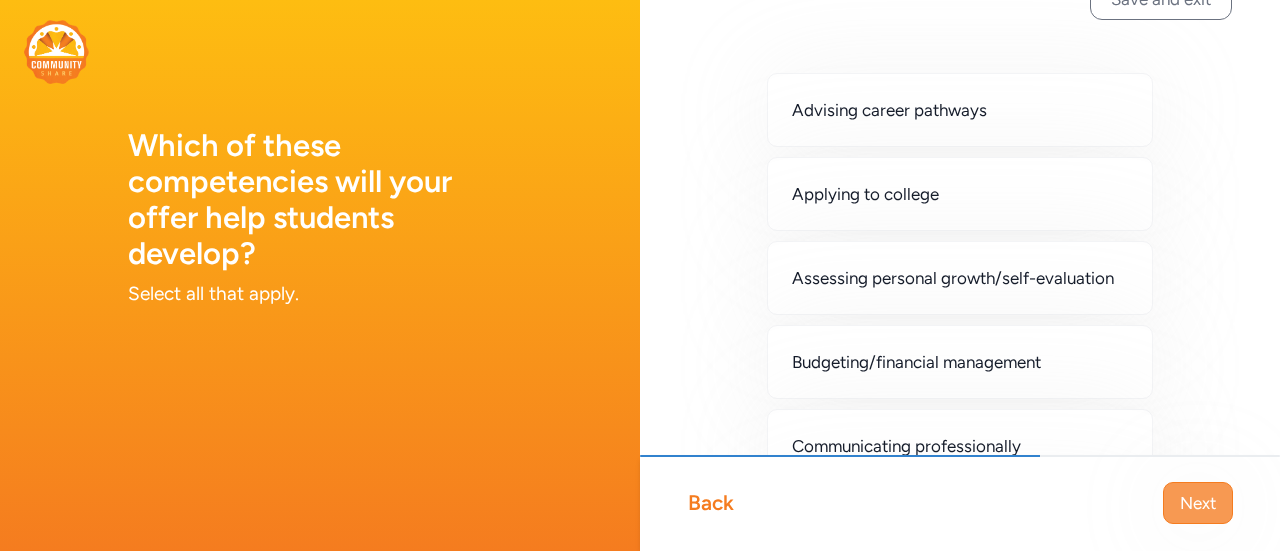 click on "Next" at bounding box center [1198, 503] 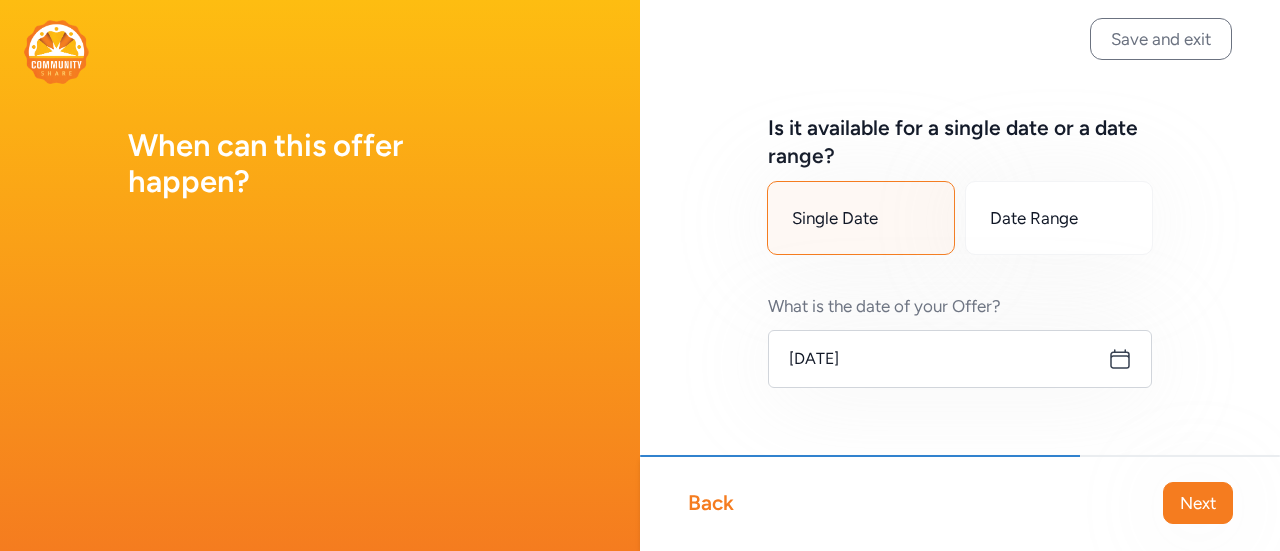 scroll, scrollTop: 0, scrollLeft: 0, axis: both 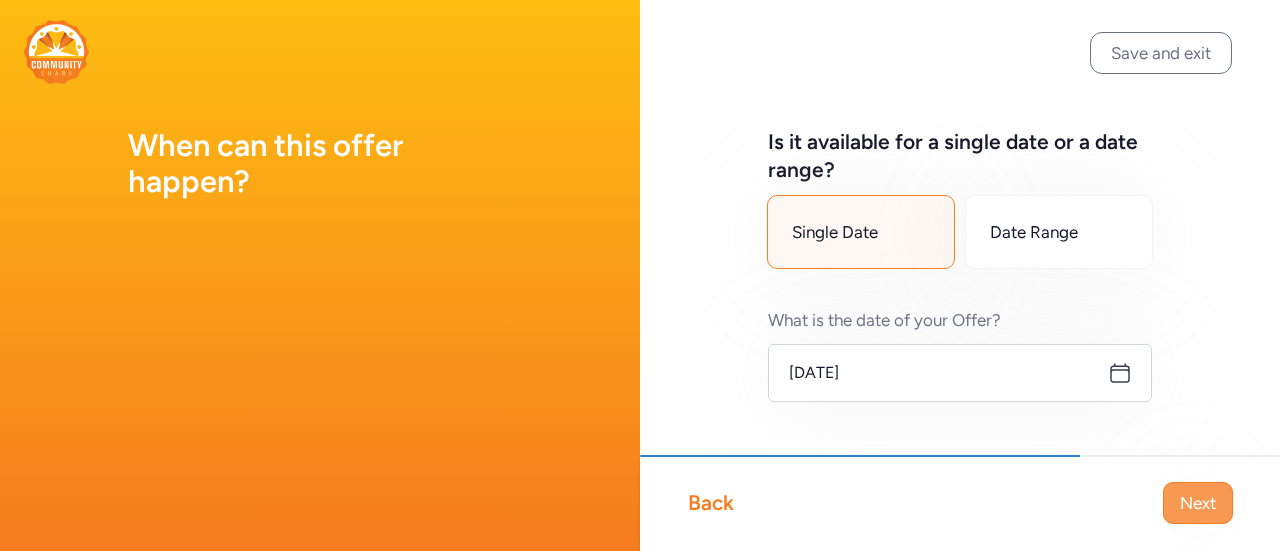 click on "Next" at bounding box center (1198, 503) 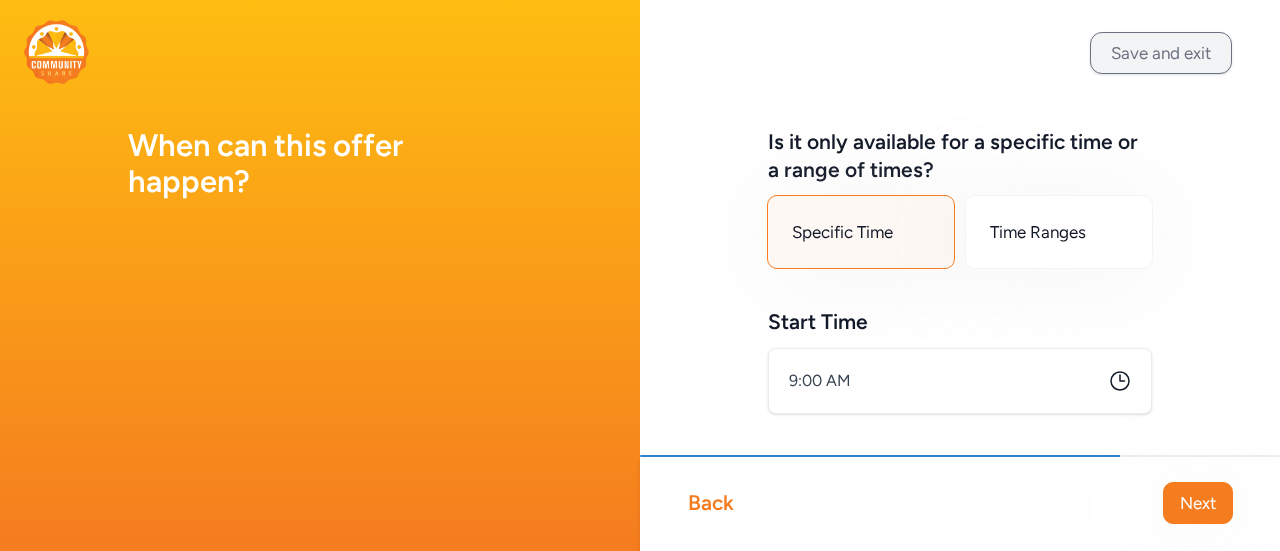 click on "Save and exit" at bounding box center [1161, 53] 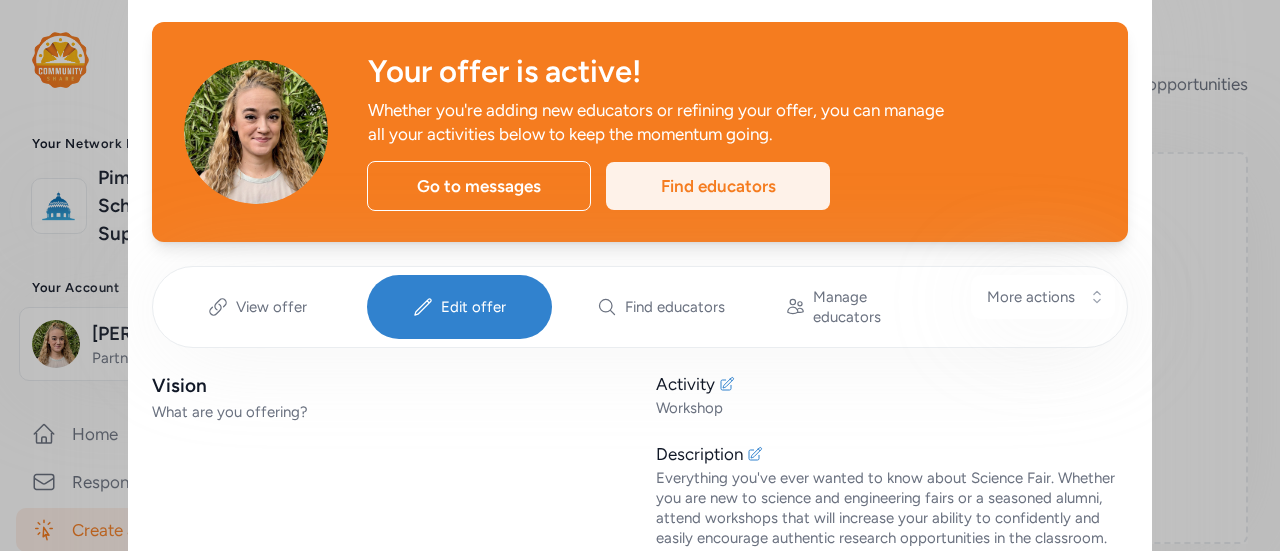 scroll, scrollTop: 27, scrollLeft: 0, axis: vertical 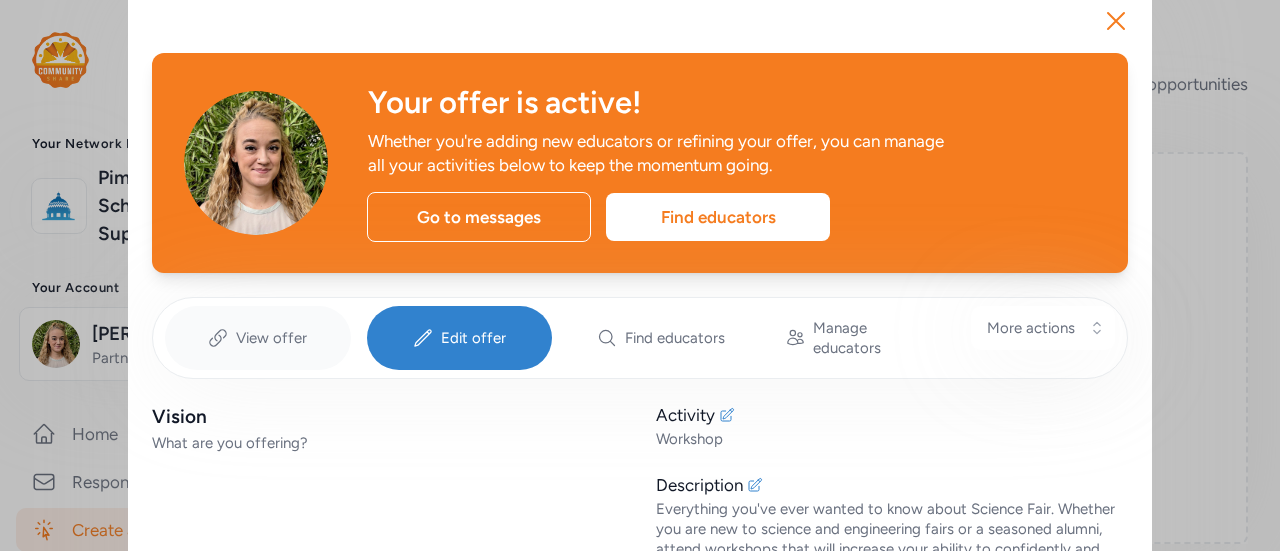 drag, startPoint x: 200, startPoint y: 352, endPoint x: 206, endPoint y: 335, distance: 18.027756 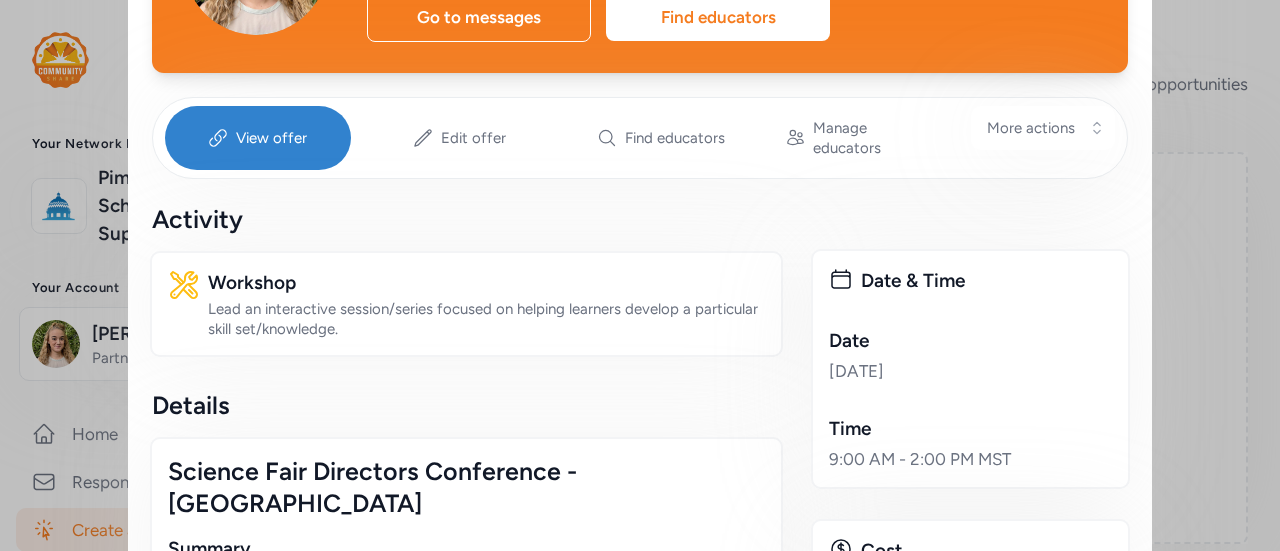 scroll, scrollTop: 0, scrollLeft: 0, axis: both 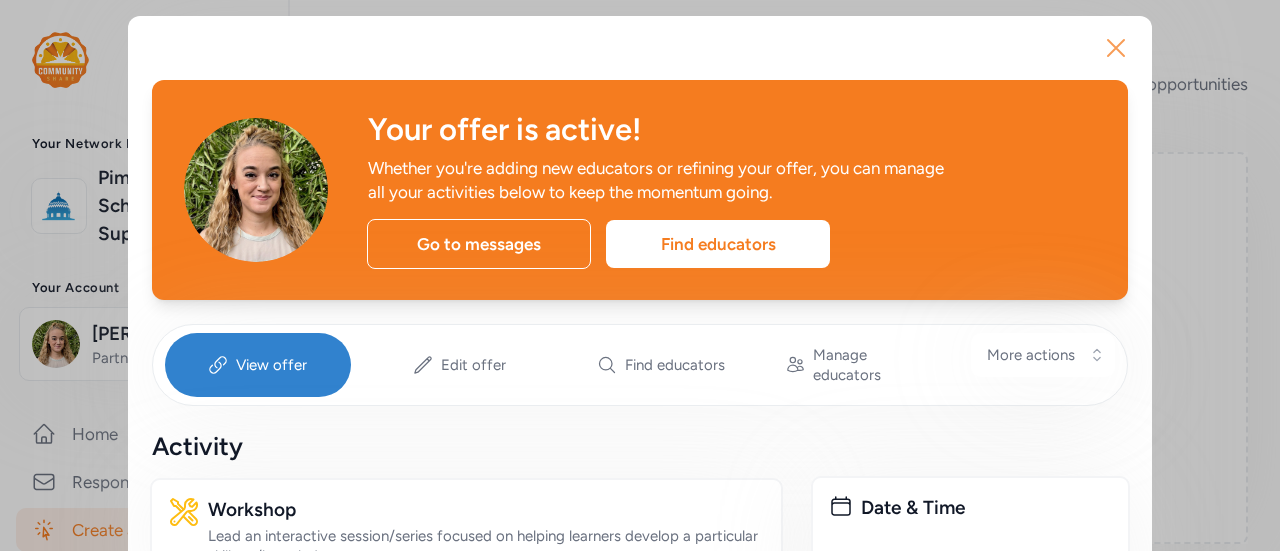 click 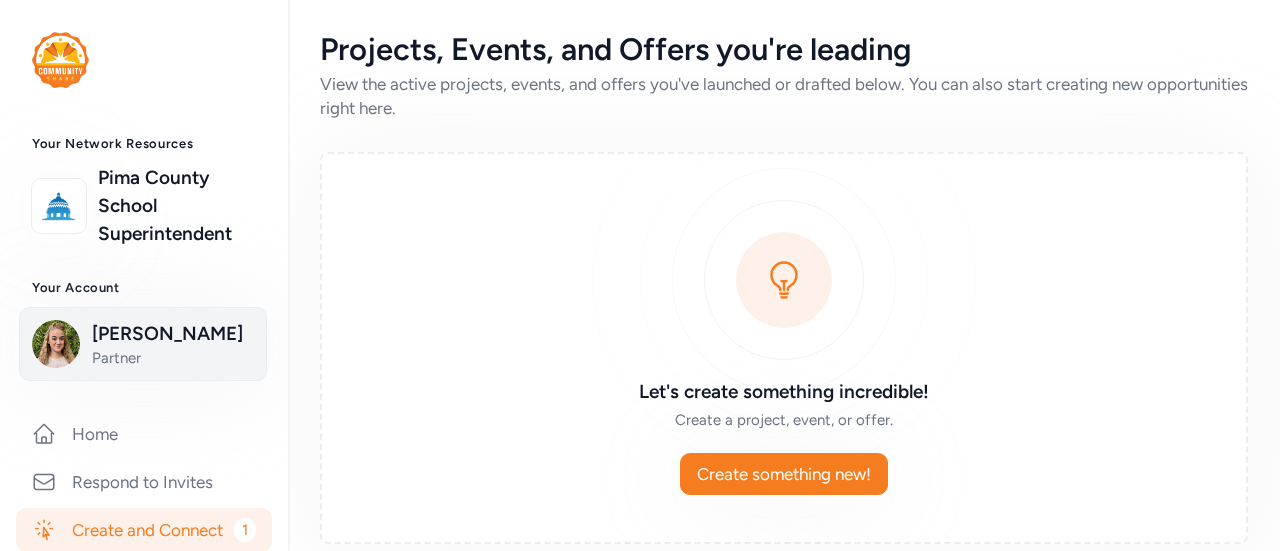 scroll, scrollTop: 400, scrollLeft: 0, axis: vertical 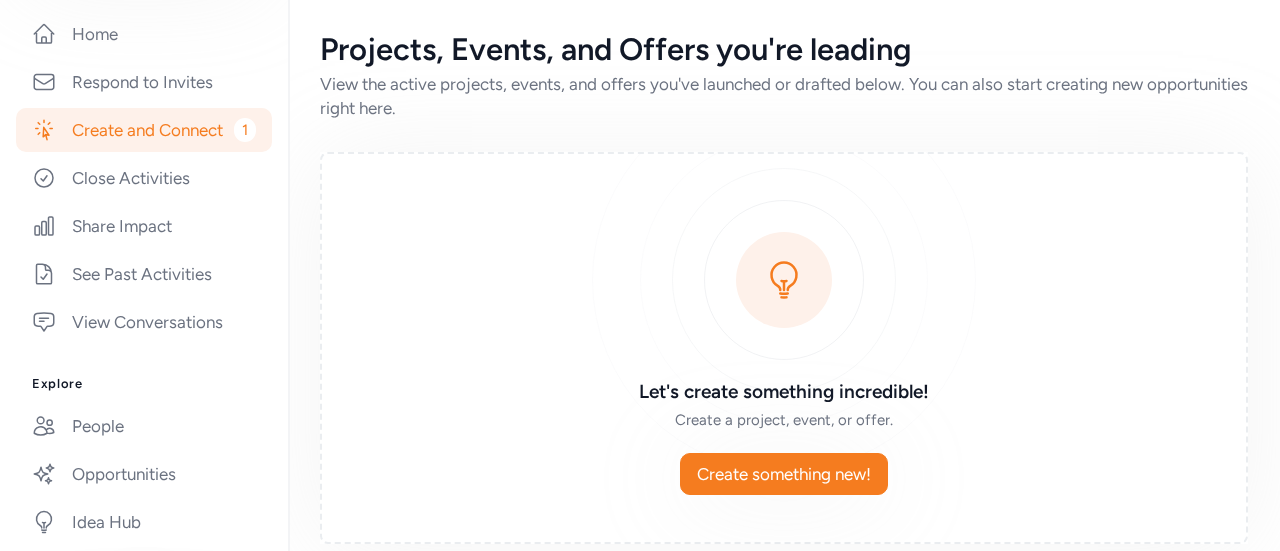 click on "Create and Connect 1" at bounding box center (144, 130) 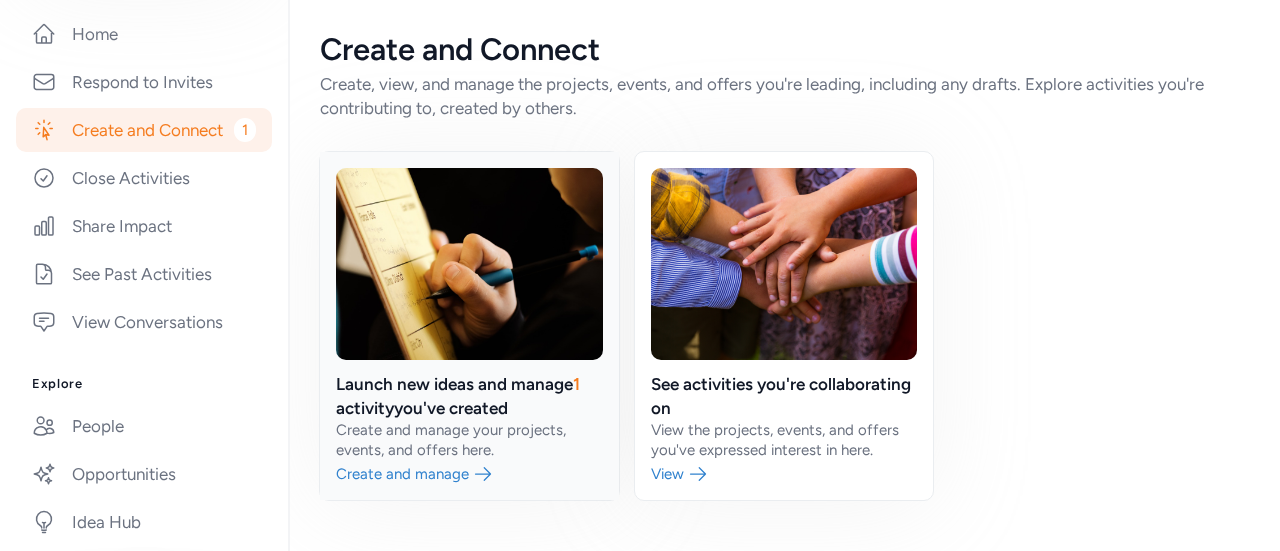click at bounding box center (469, 326) 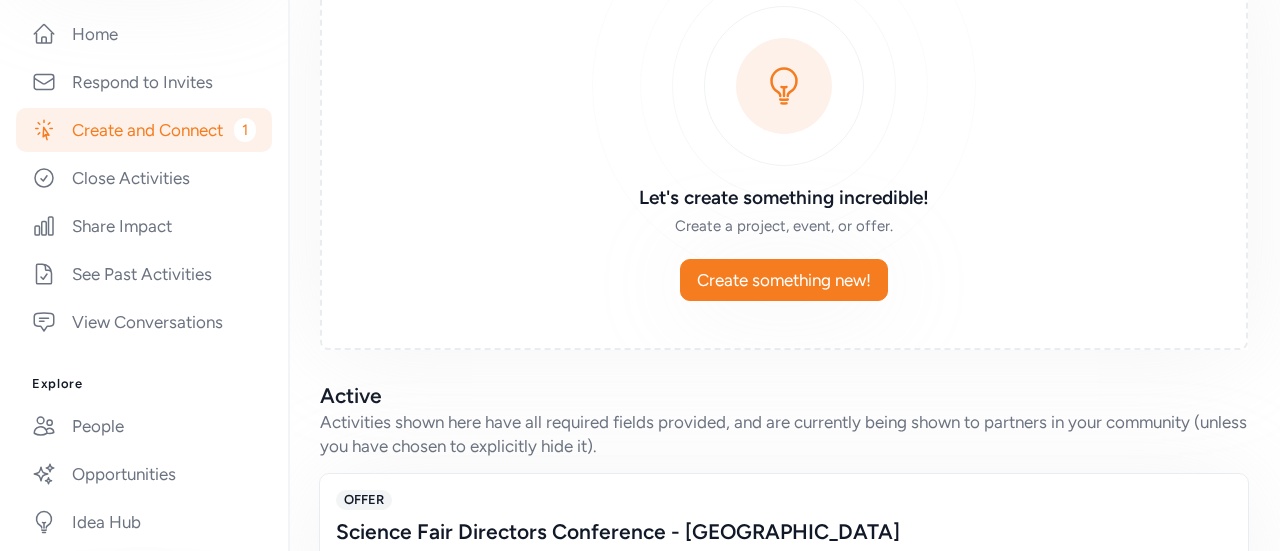 scroll, scrollTop: 391, scrollLeft: 0, axis: vertical 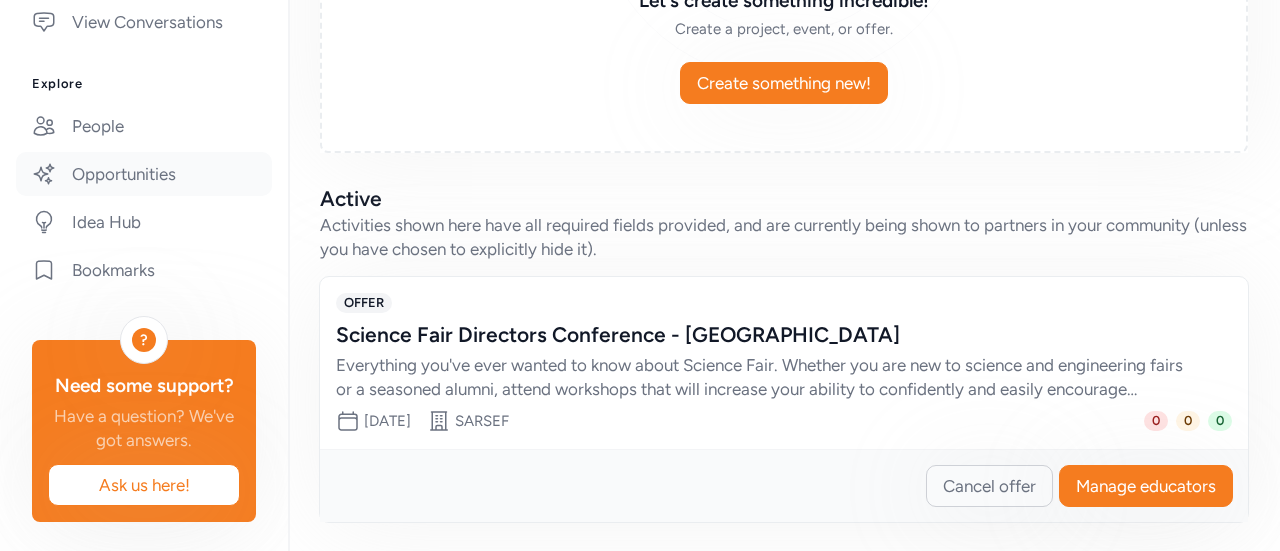 click on "Opportunities" at bounding box center (144, 174) 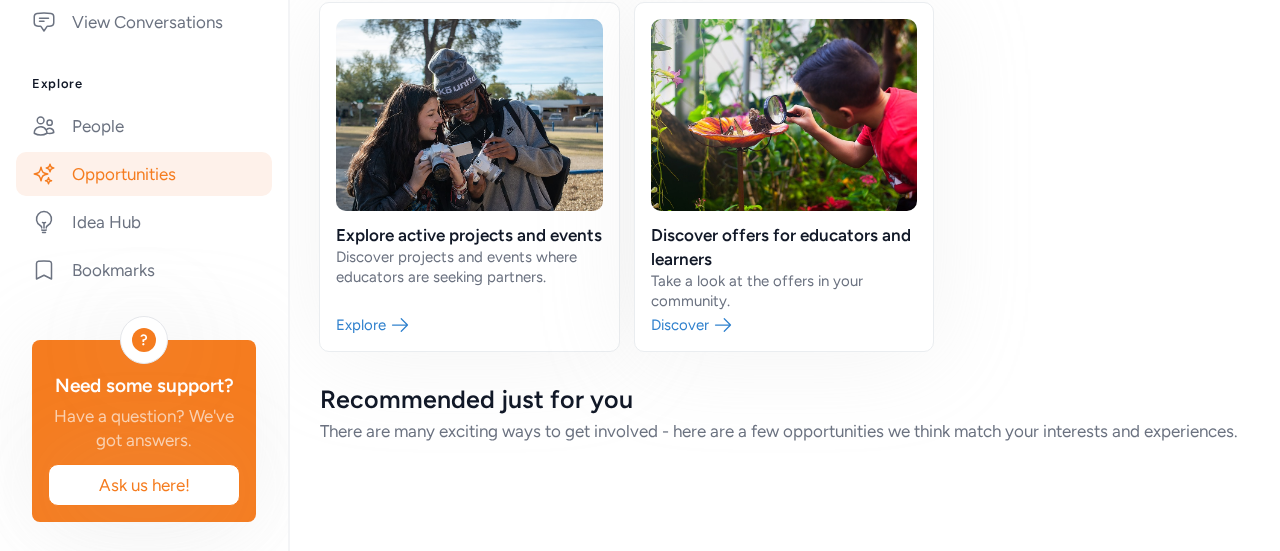 scroll, scrollTop: 172, scrollLeft: 0, axis: vertical 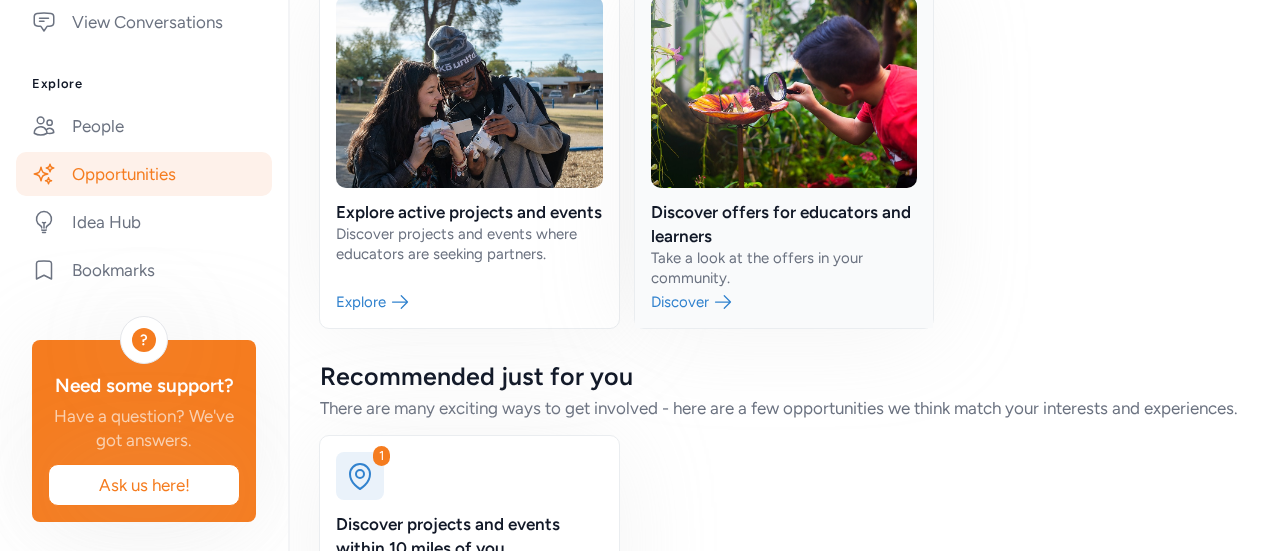 click at bounding box center [784, 154] 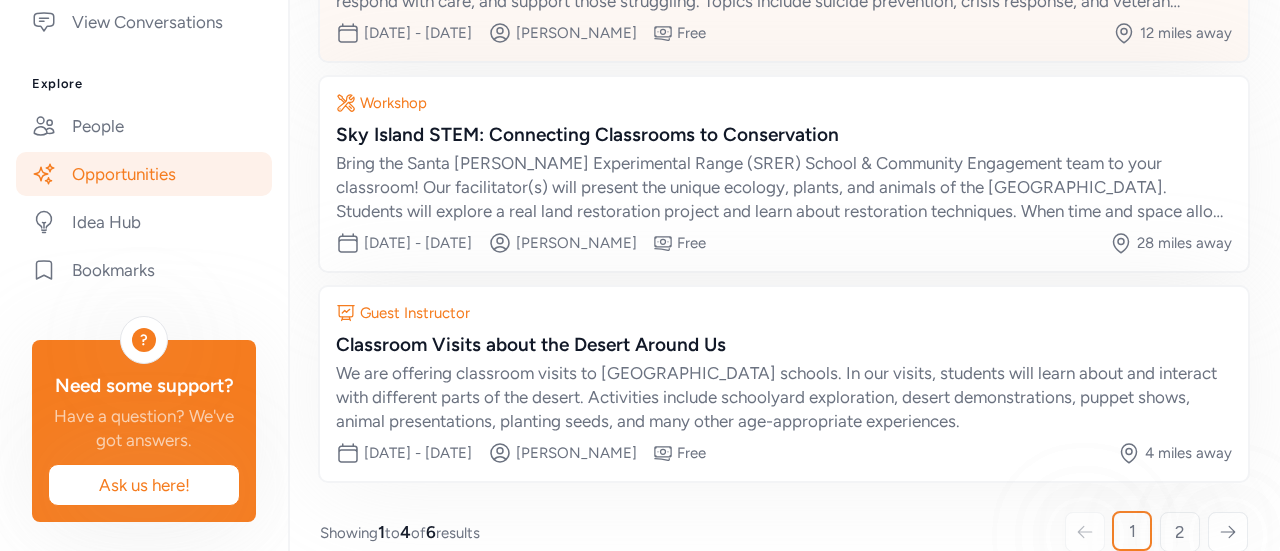 scroll, scrollTop: 598, scrollLeft: 0, axis: vertical 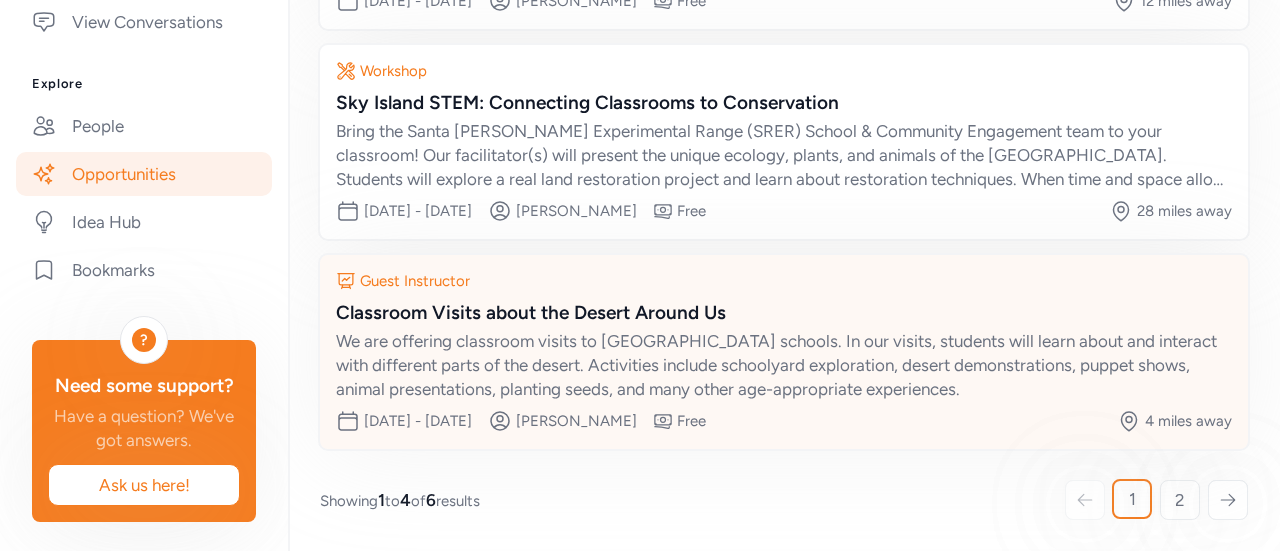 click on "Classroom Visits about the Desert Around Us" at bounding box center (784, 313) 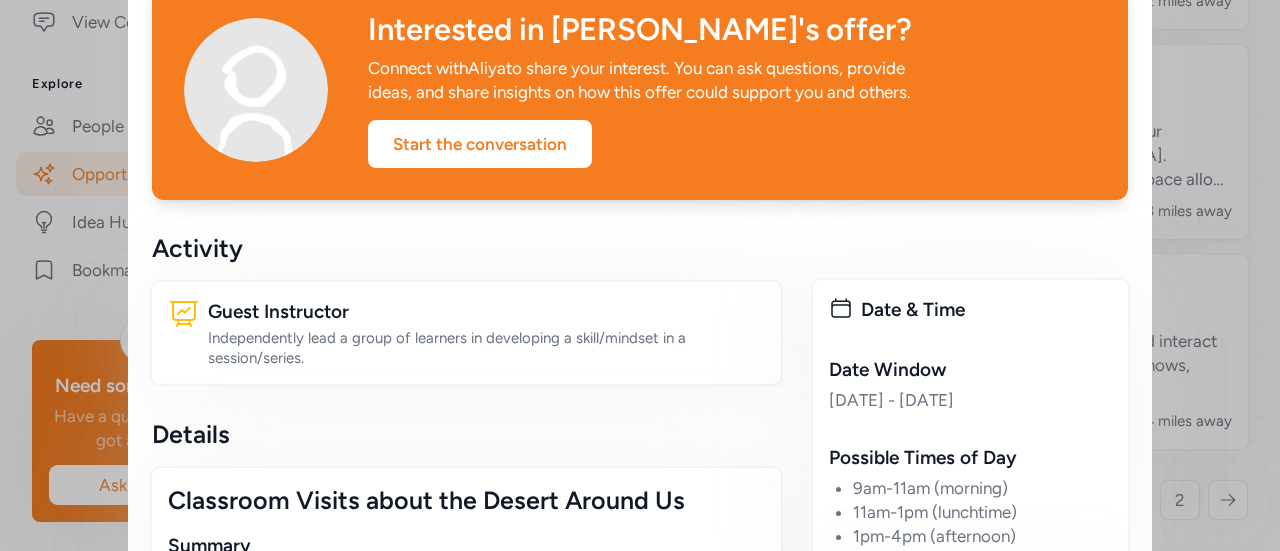 scroll, scrollTop: 0, scrollLeft: 0, axis: both 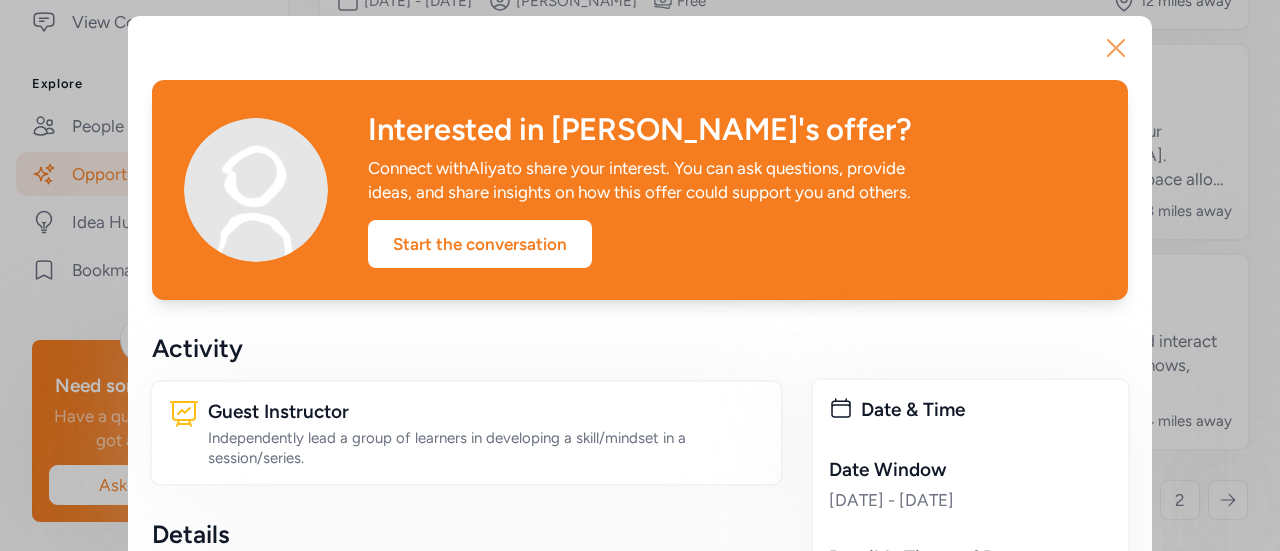 click 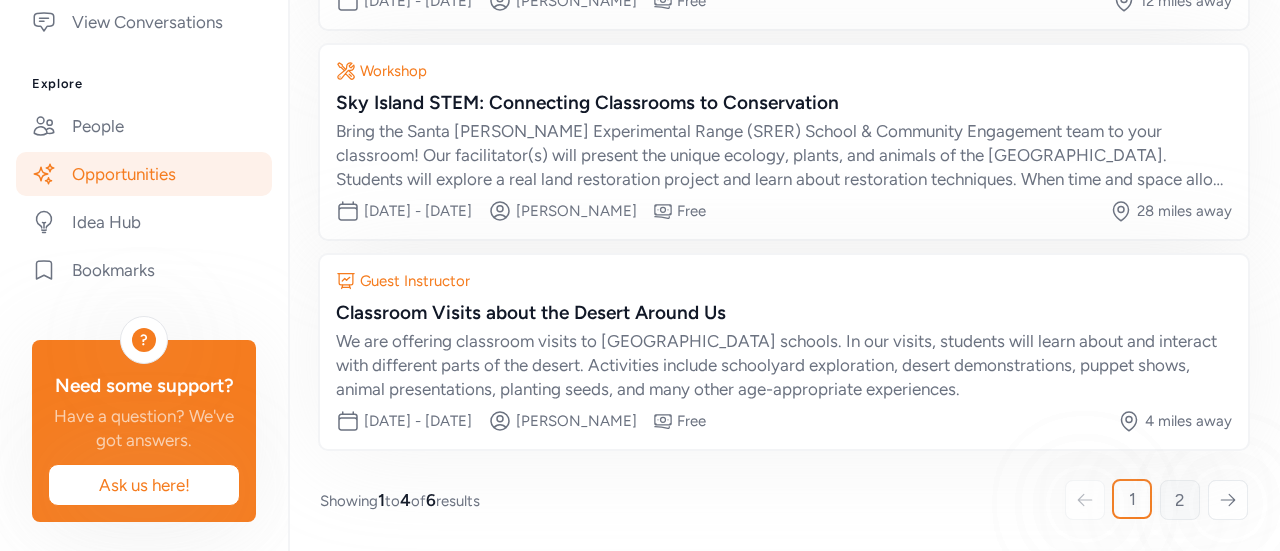 click on "2" at bounding box center [1180, 500] 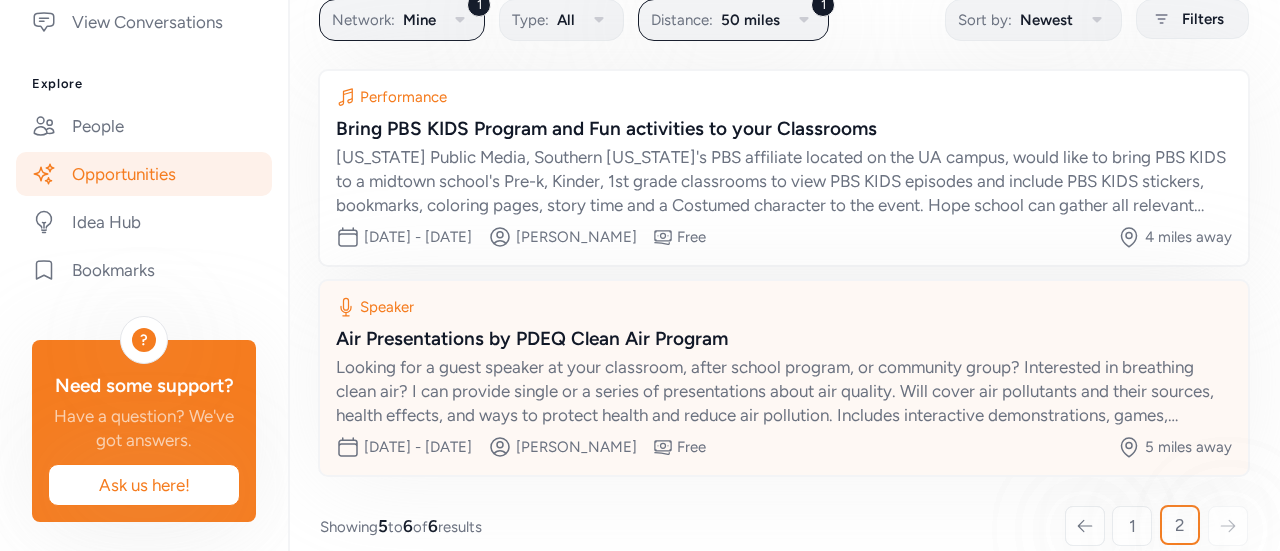 scroll, scrollTop: 178, scrollLeft: 0, axis: vertical 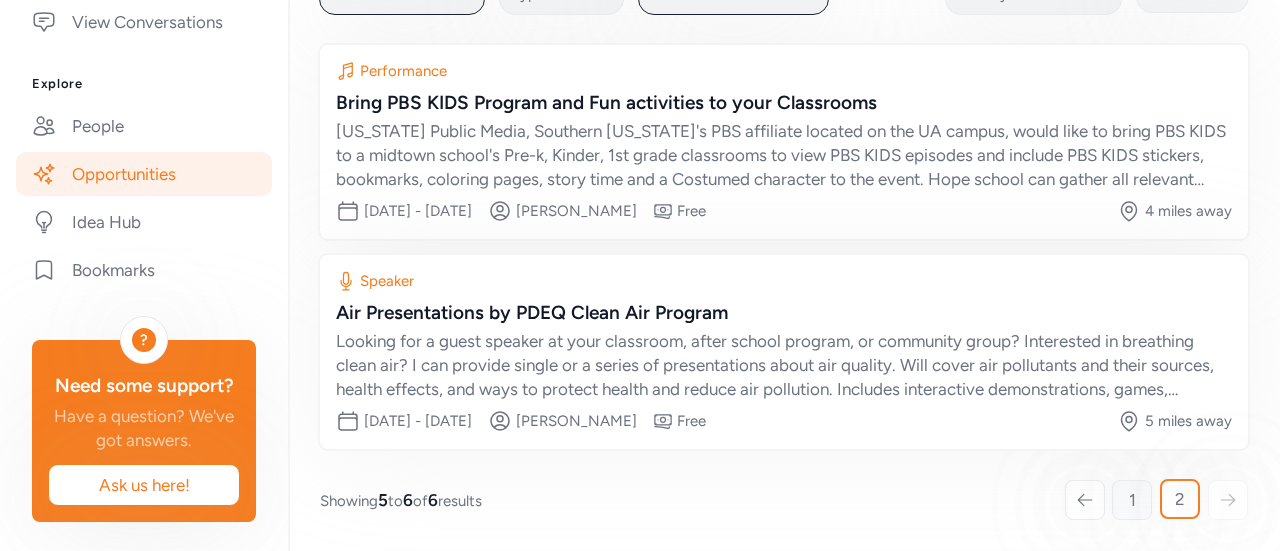 click on "1" at bounding box center (1132, 500) 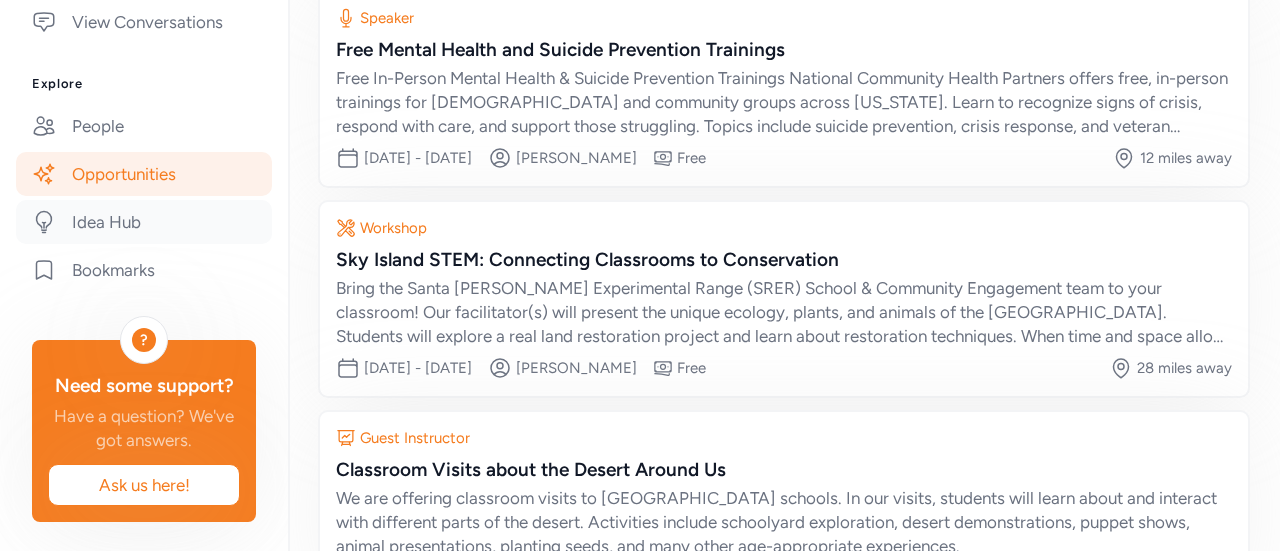 scroll, scrollTop: 452, scrollLeft: 0, axis: vertical 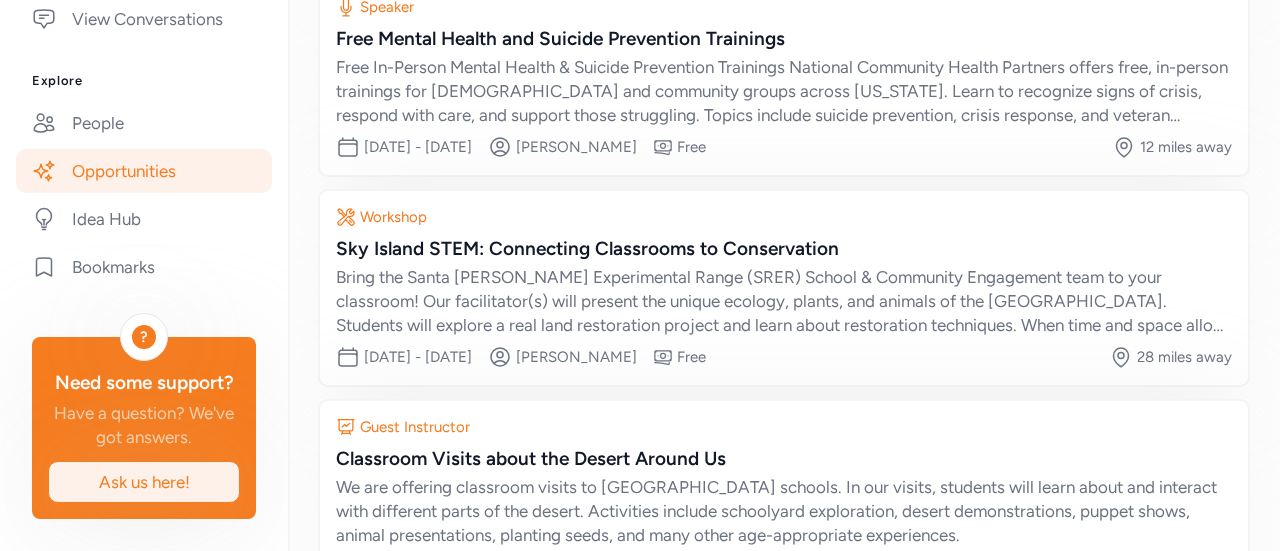 click on "Ask us here!" at bounding box center (144, 482) 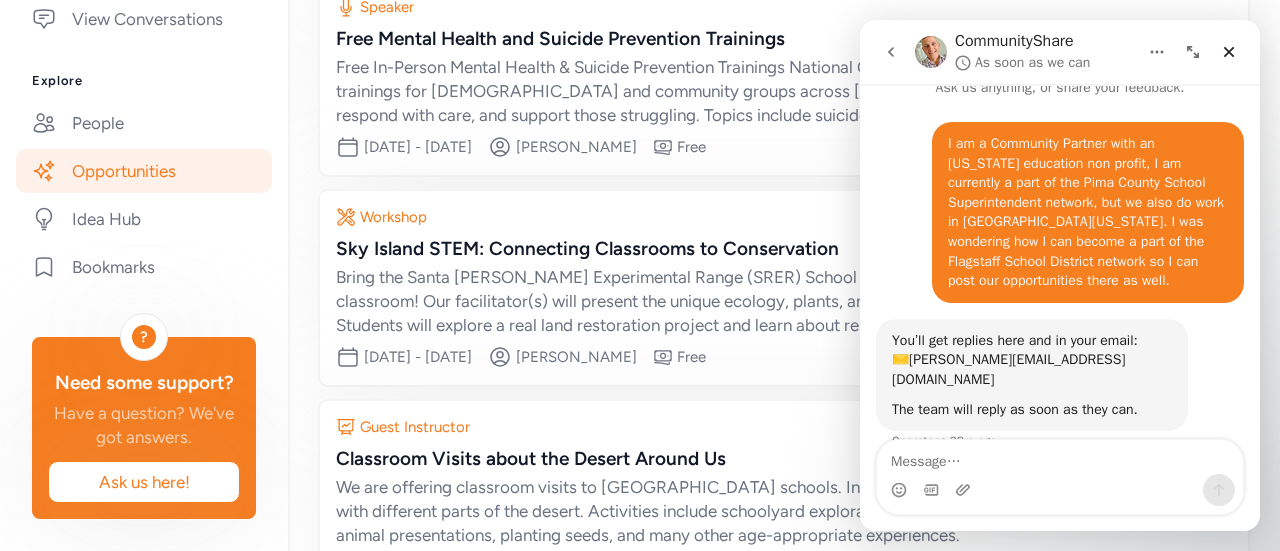 scroll, scrollTop: 0, scrollLeft: 0, axis: both 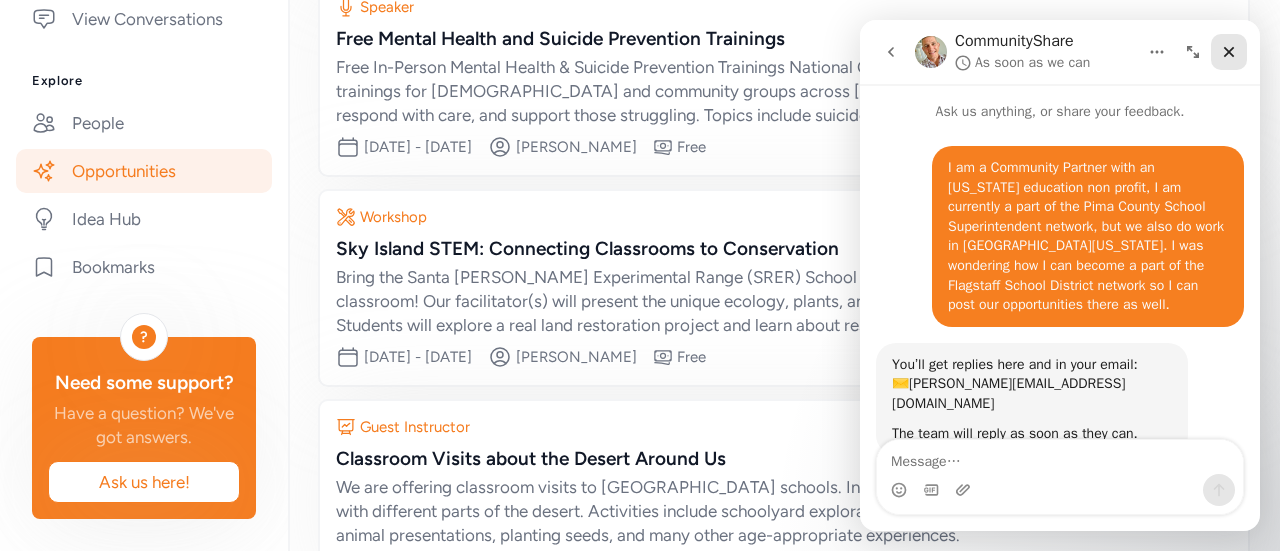 click at bounding box center (1229, 52) 